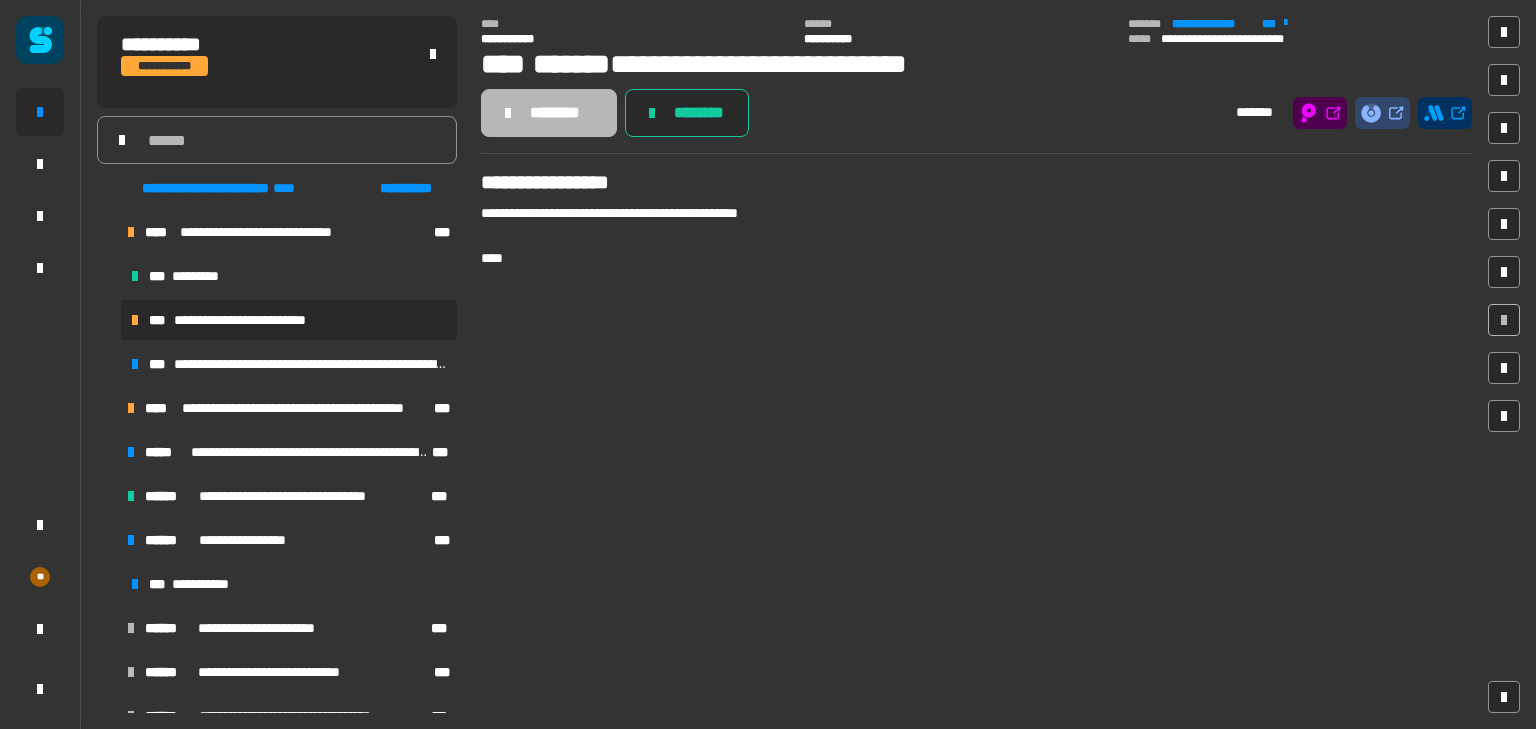scroll, scrollTop: 0, scrollLeft: 0, axis: both 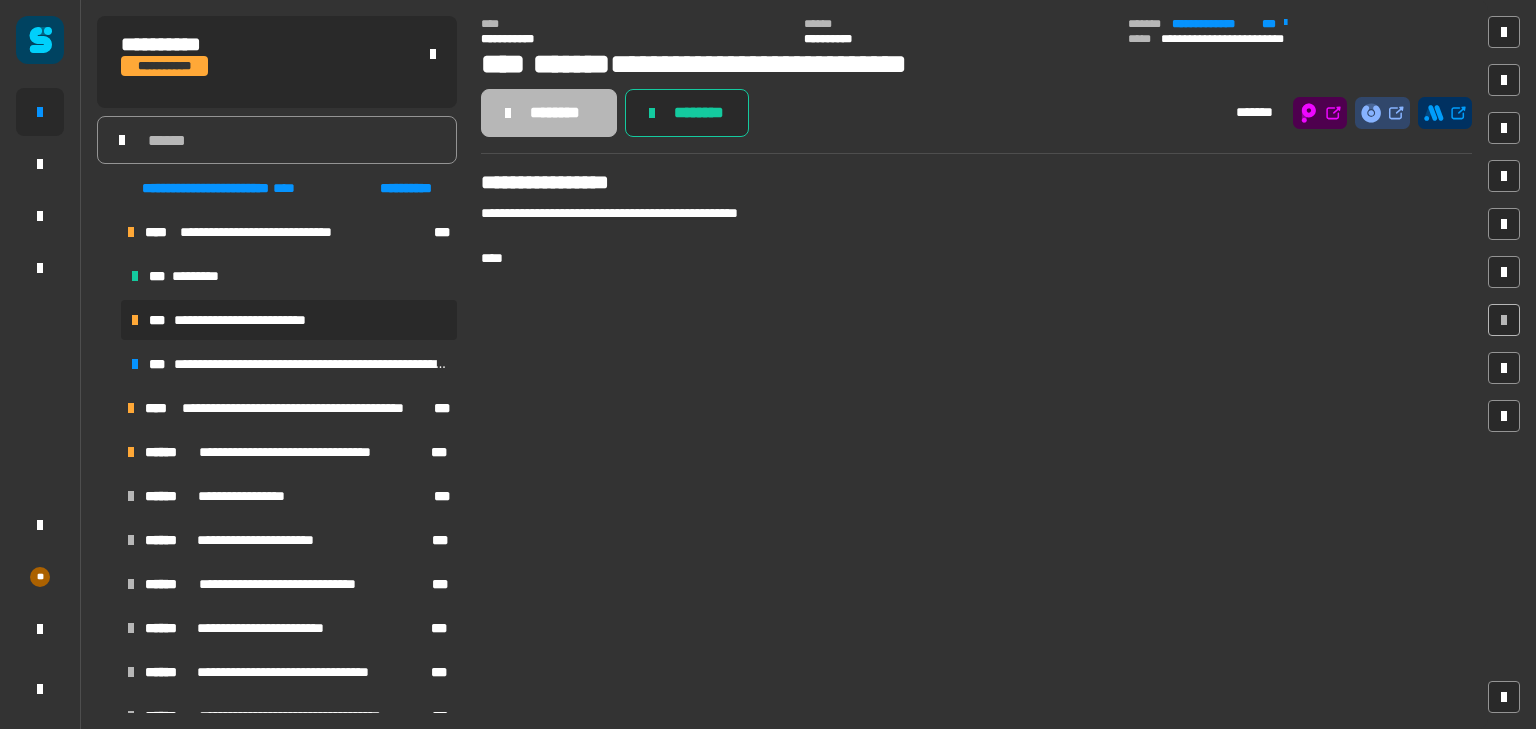 click at bounding box center [107, 452] 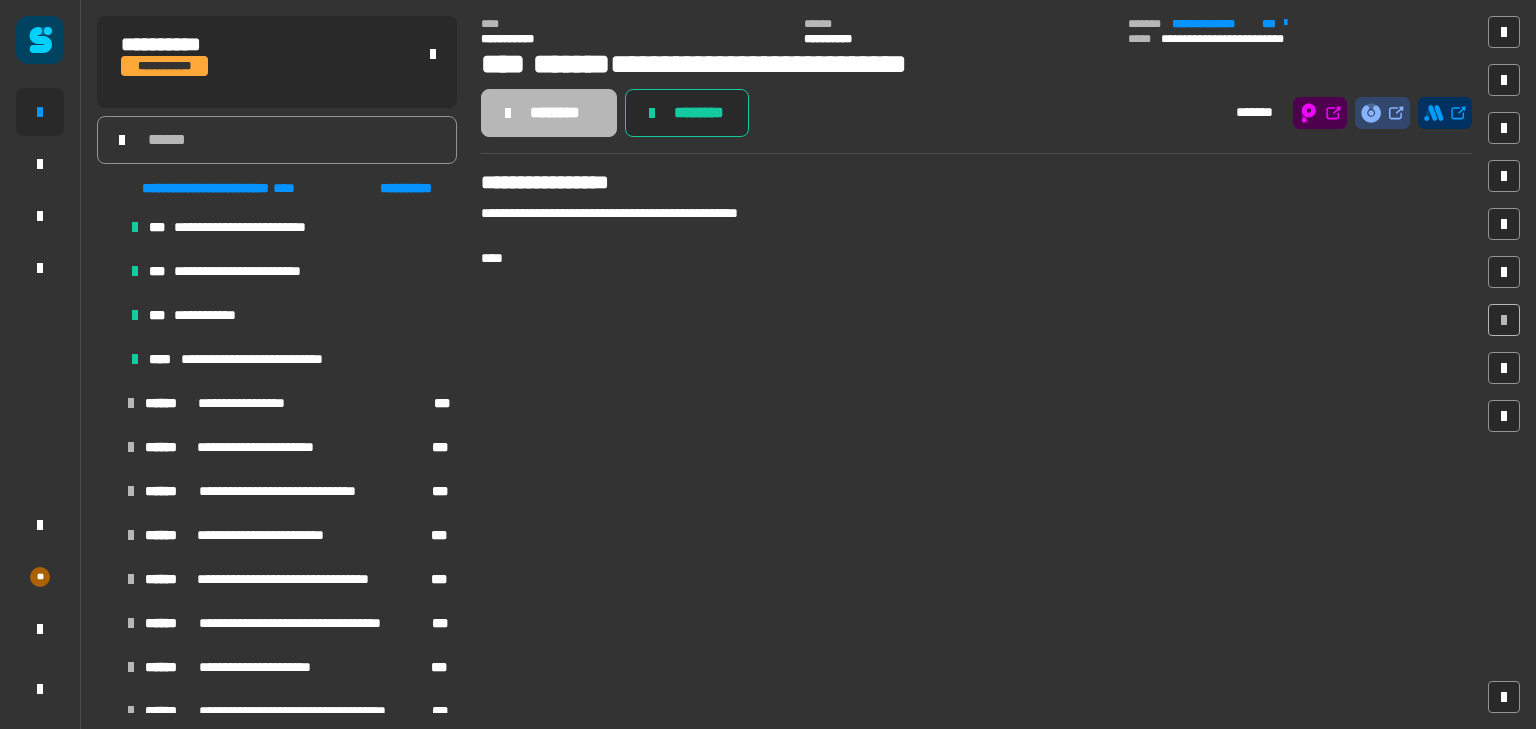 scroll, scrollTop: 490, scrollLeft: 0, axis: vertical 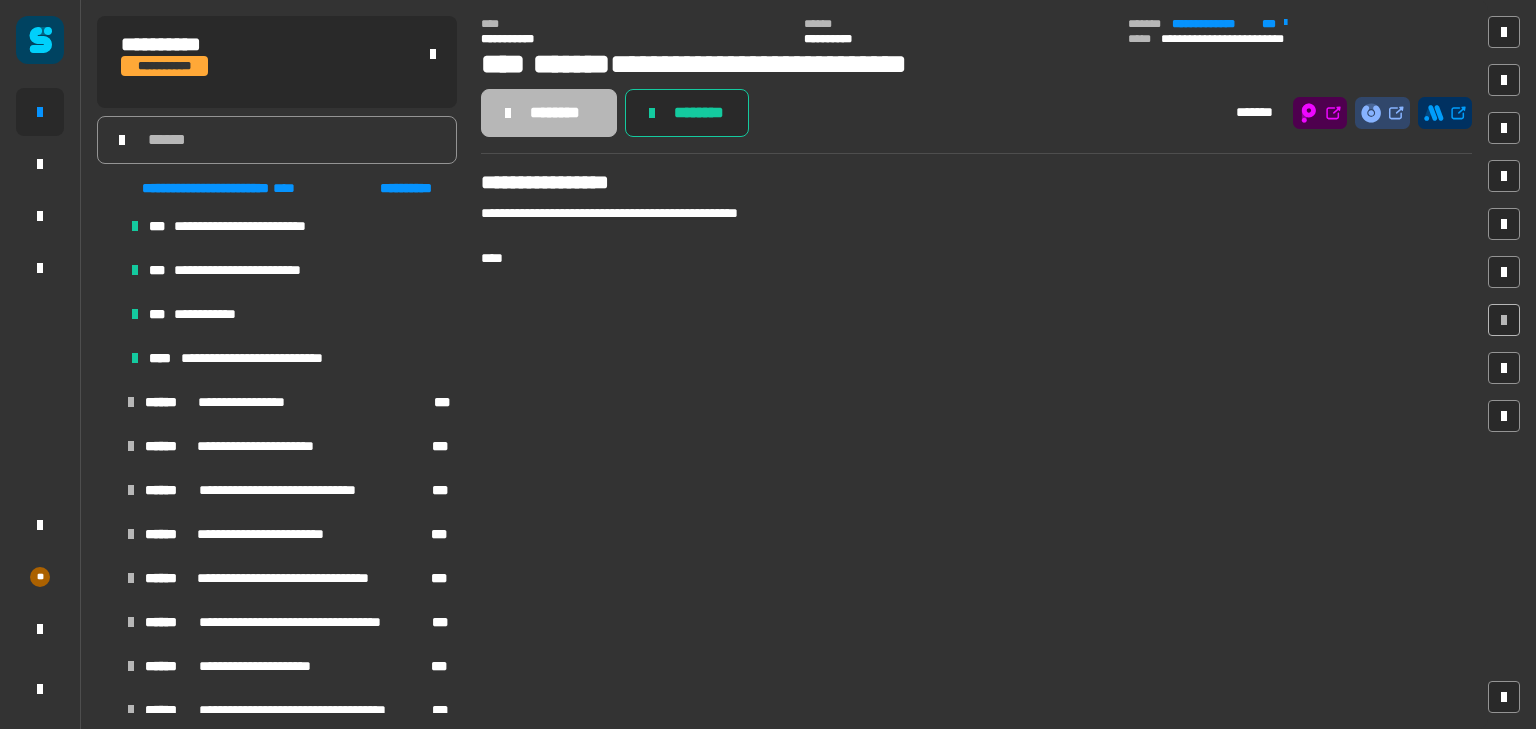 click at bounding box center (107, 402) 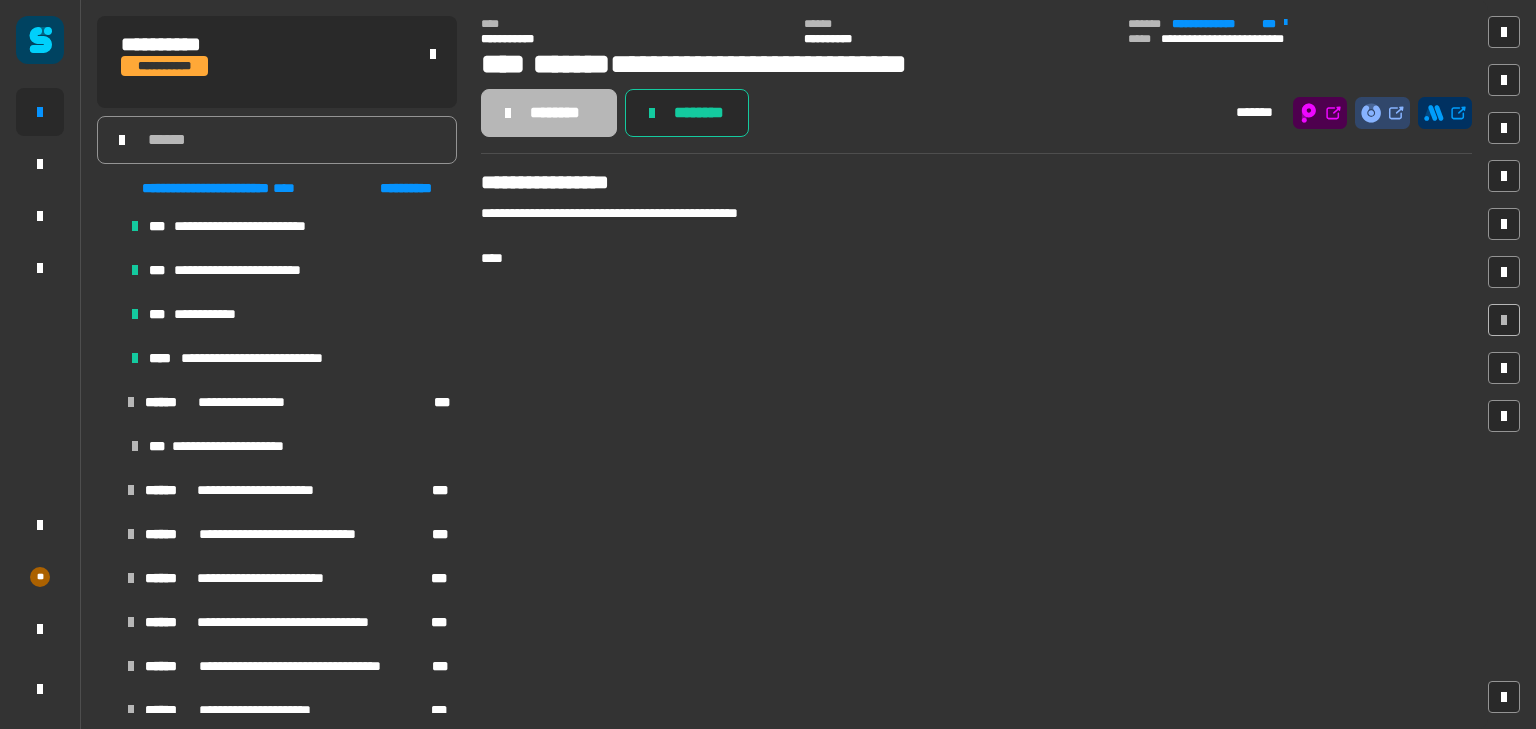 click at bounding box center (107, 402) 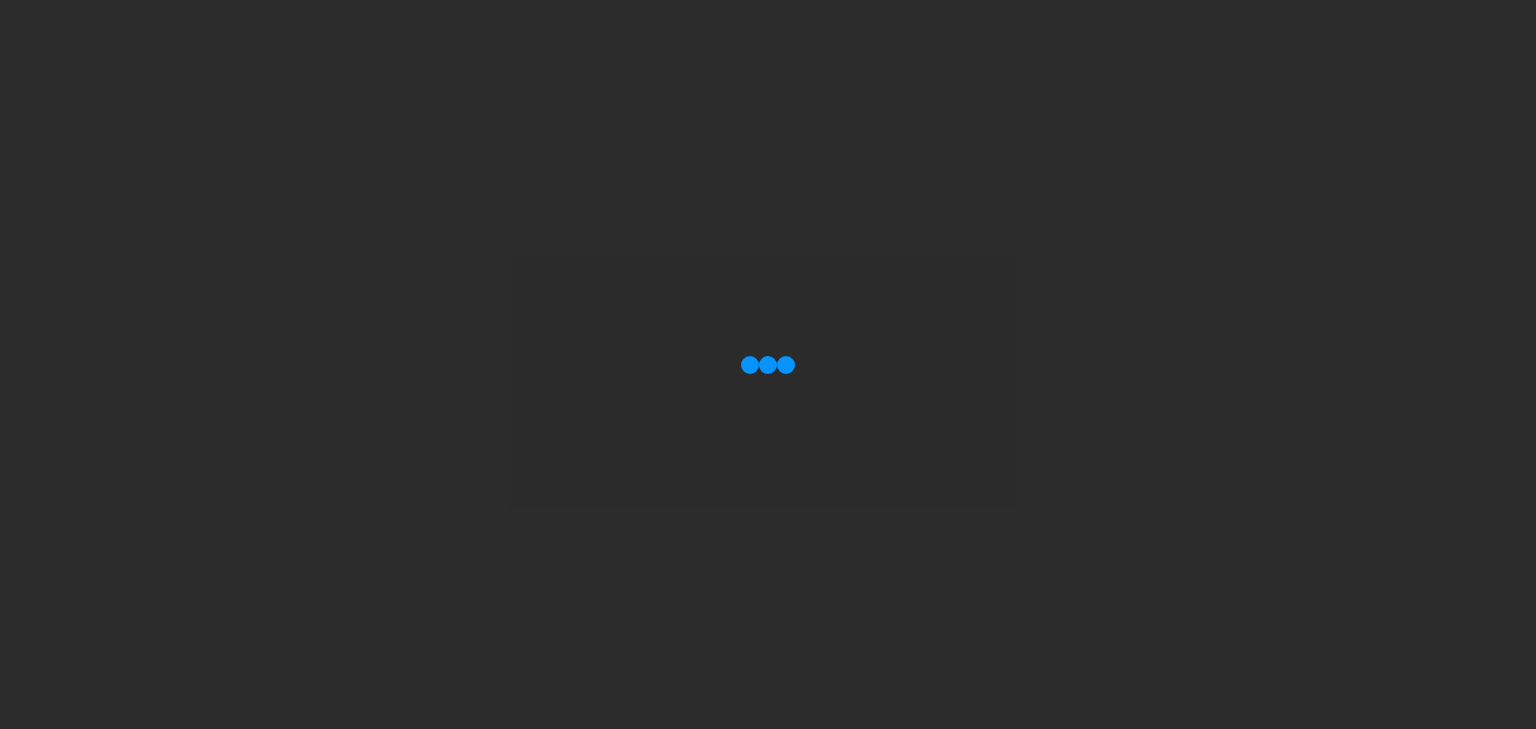 scroll, scrollTop: 0, scrollLeft: 0, axis: both 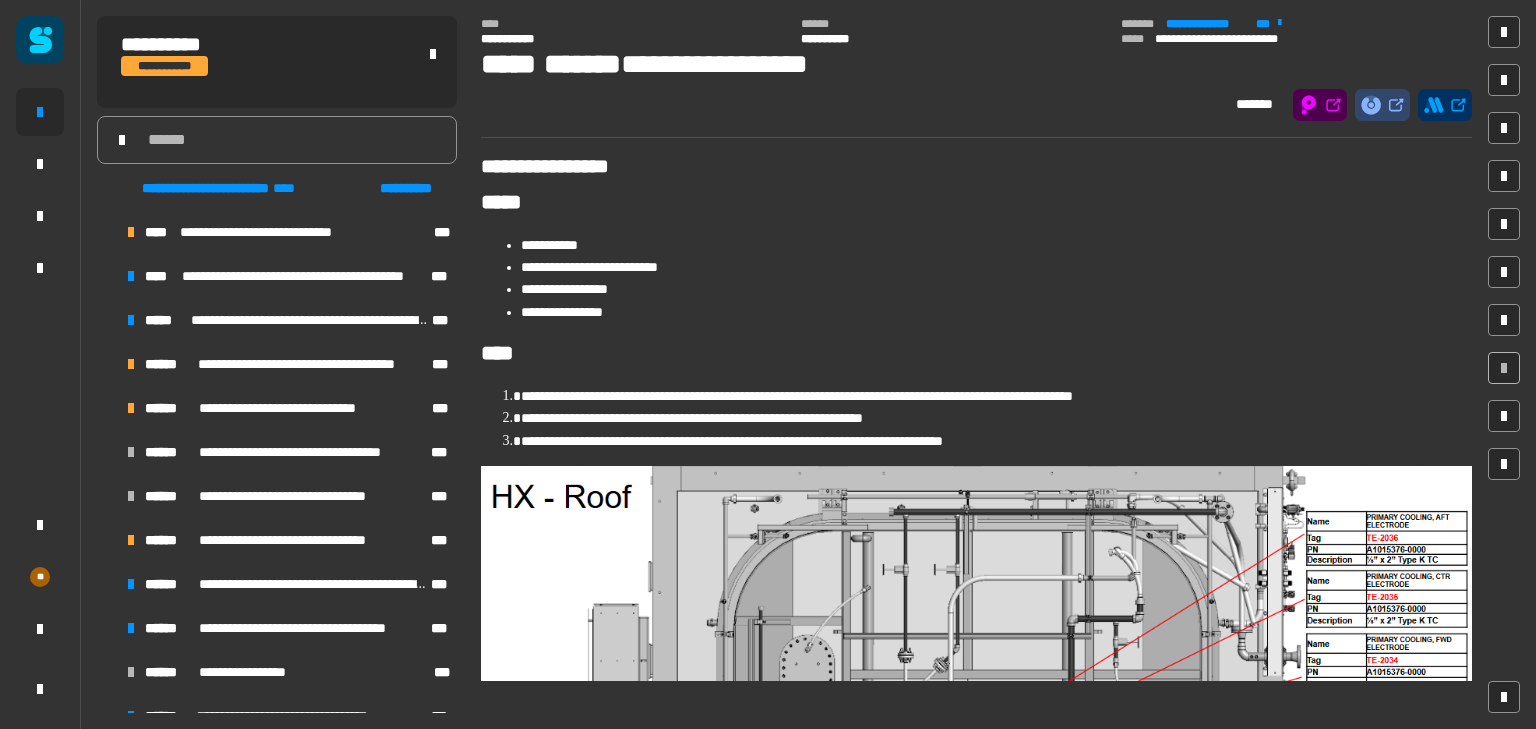 click at bounding box center [107, 364] 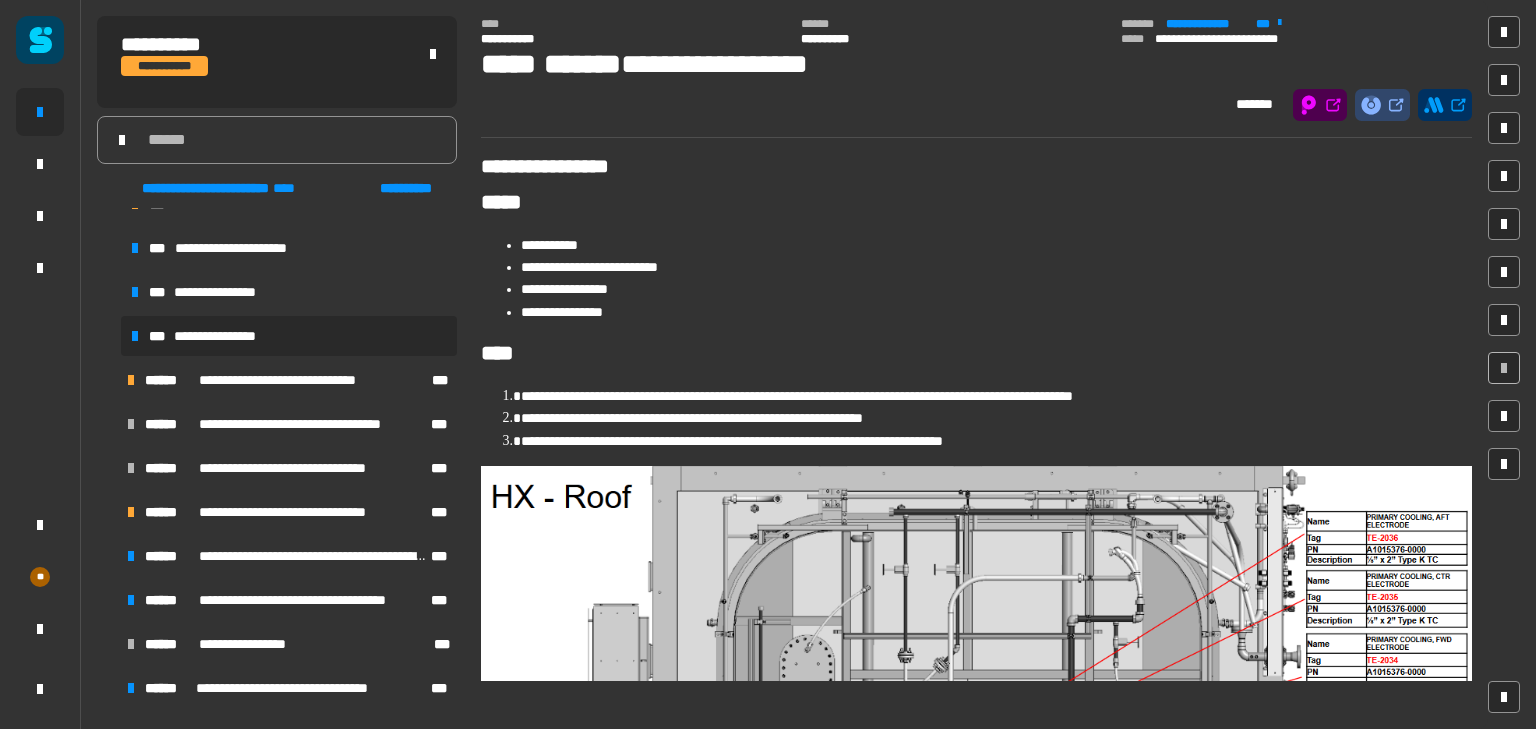 scroll, scrollTop: 300, scrollLeft: 0, axis: vertical 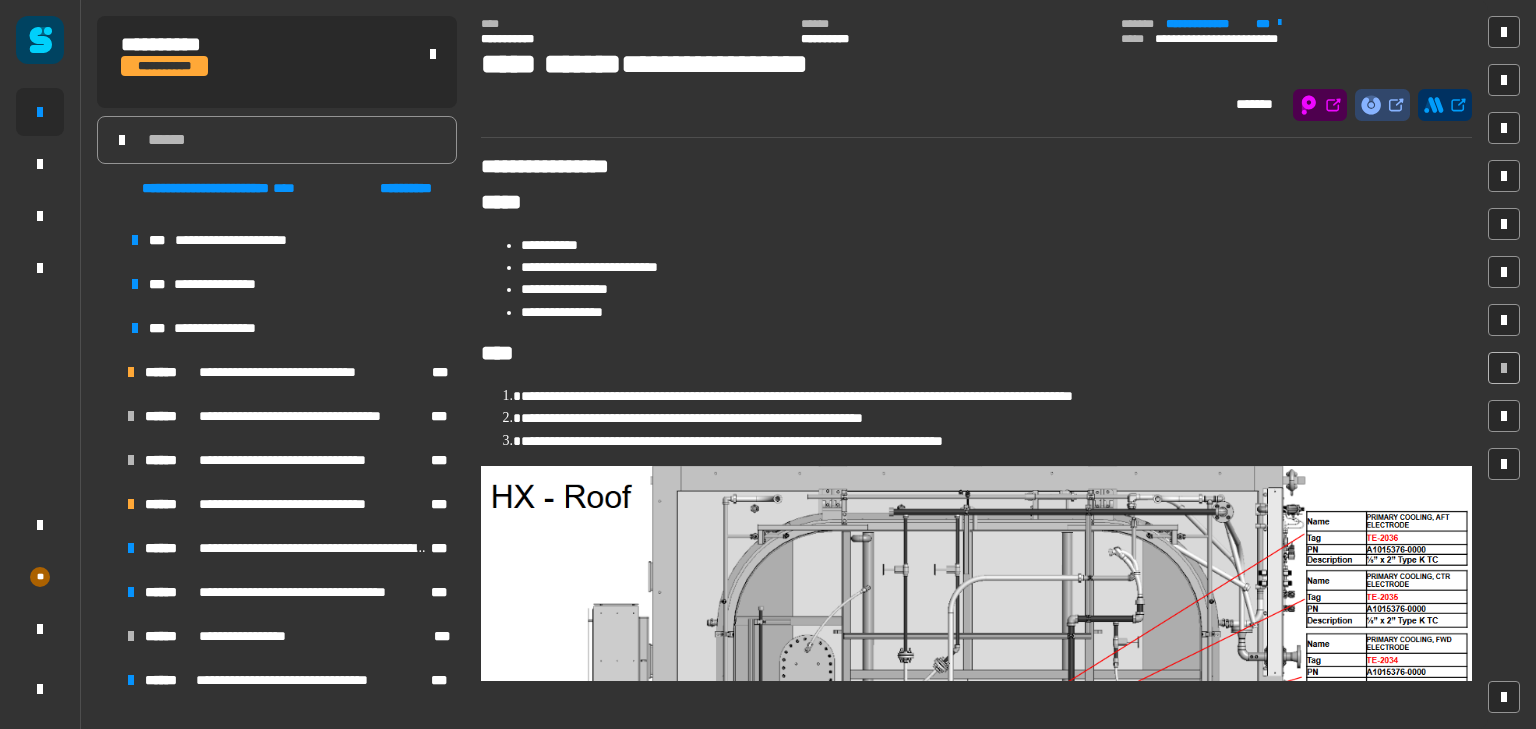 click at bounding box center (107, 372) 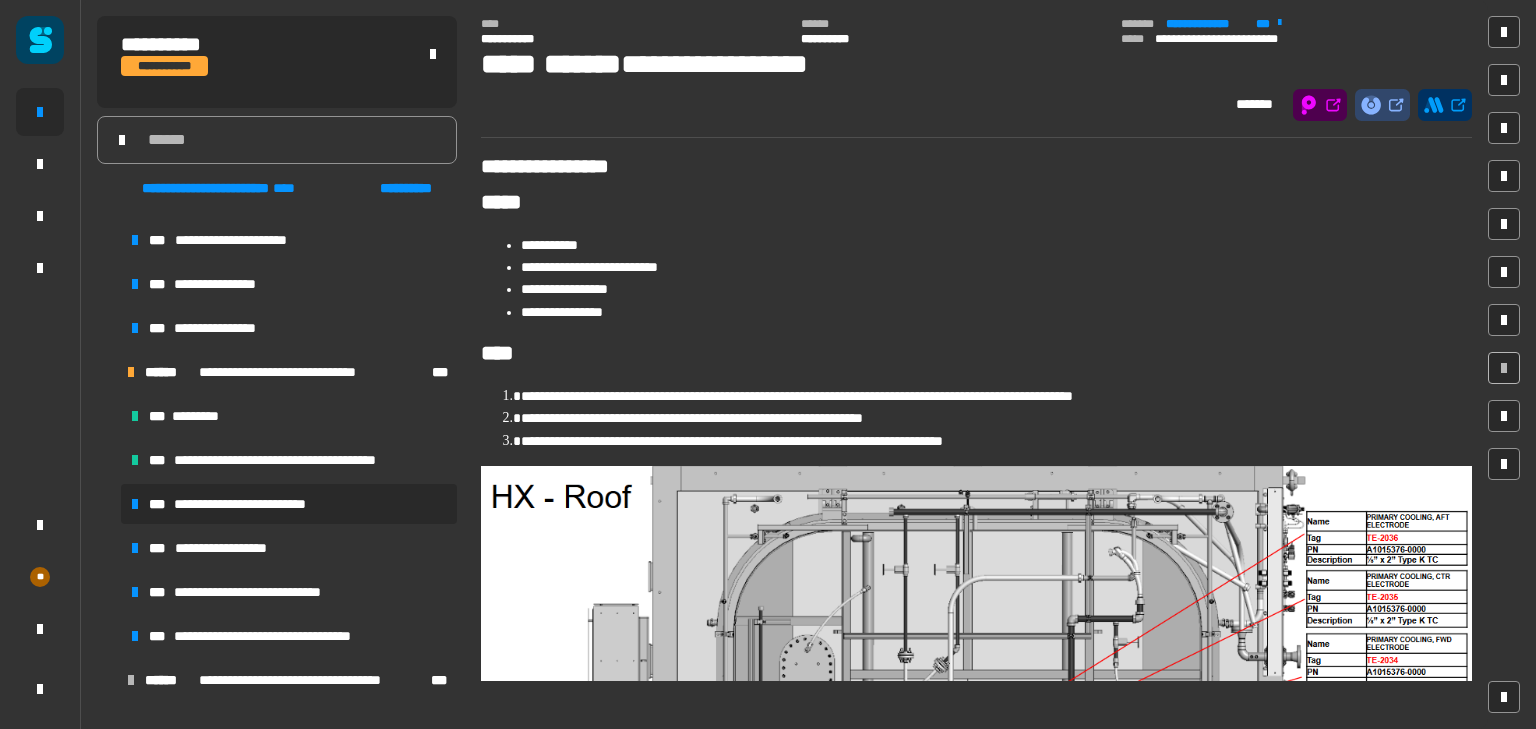 click on "**********" at bounding box center [255, 504] 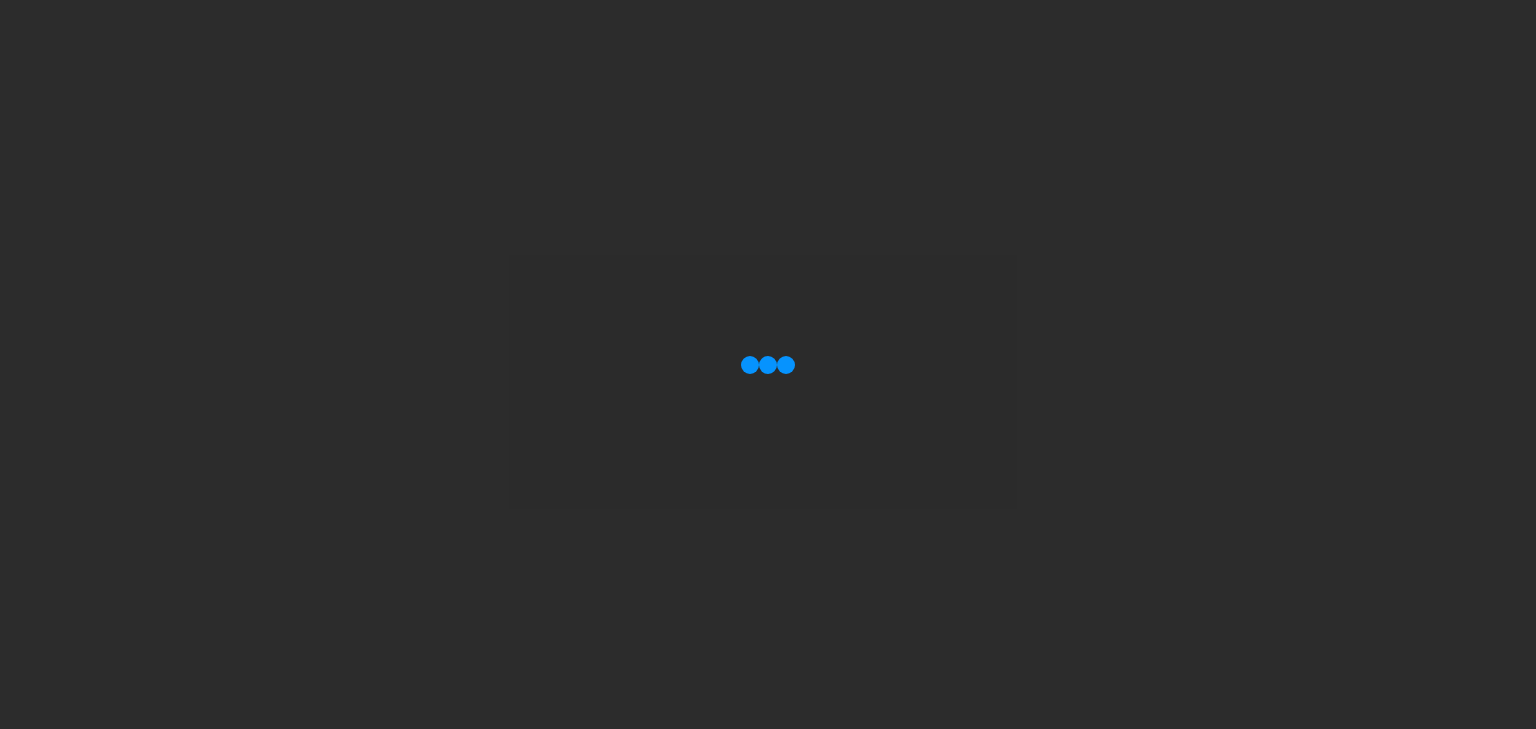 scroll, scrollTop: 0, scrollLeft: 0, axis: both 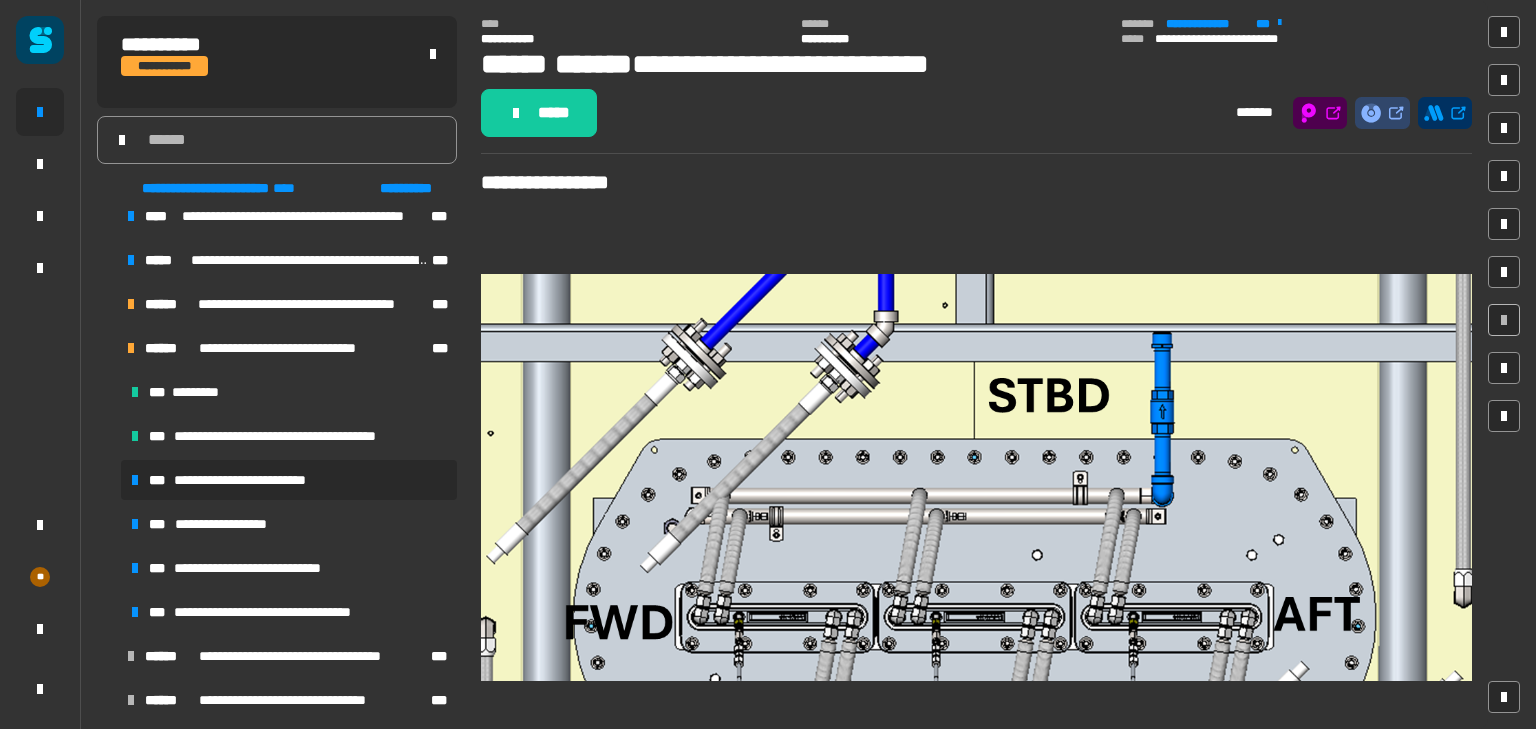 click at bounding box center (107, 304) 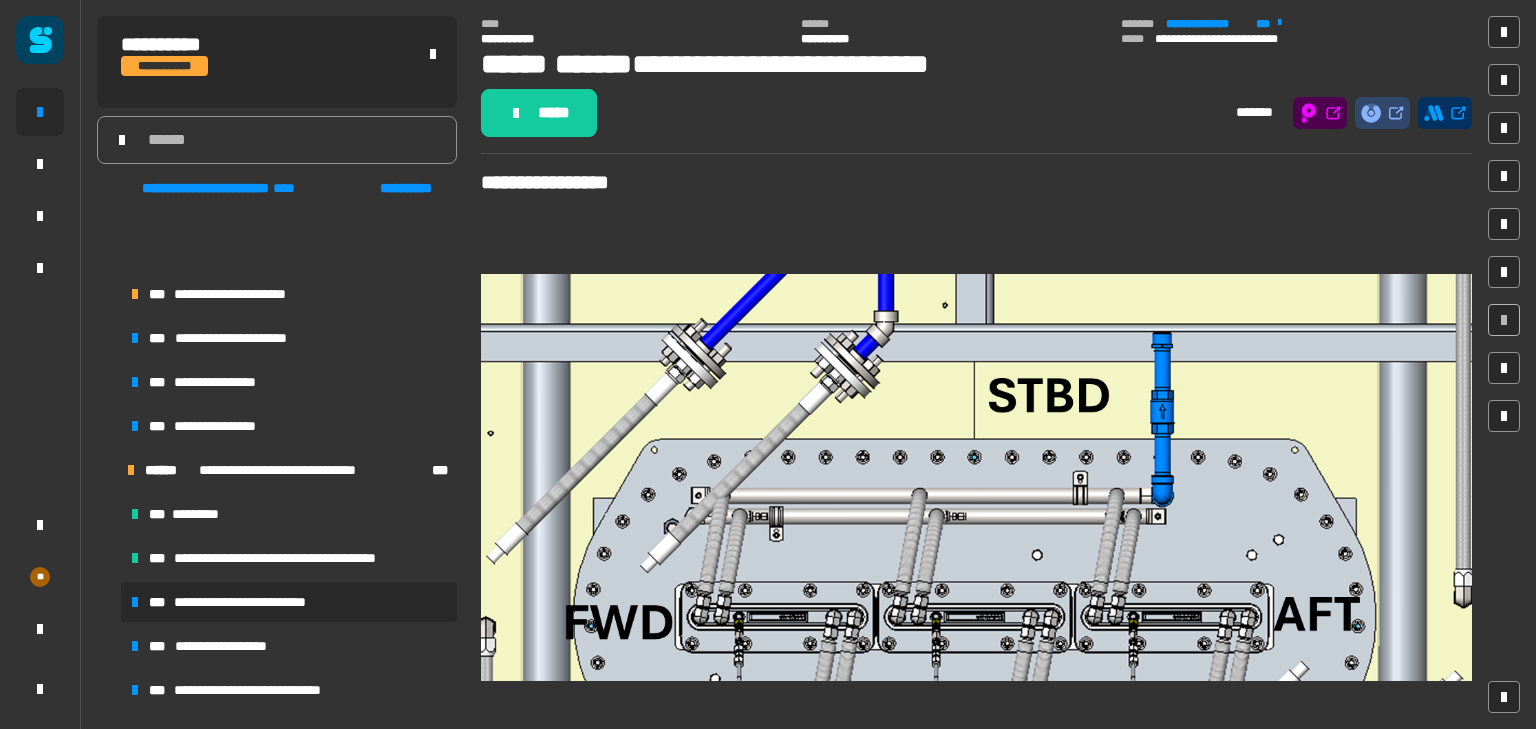 scroll, scrollTop: 201, scrollLeft: 0, axis: vertical 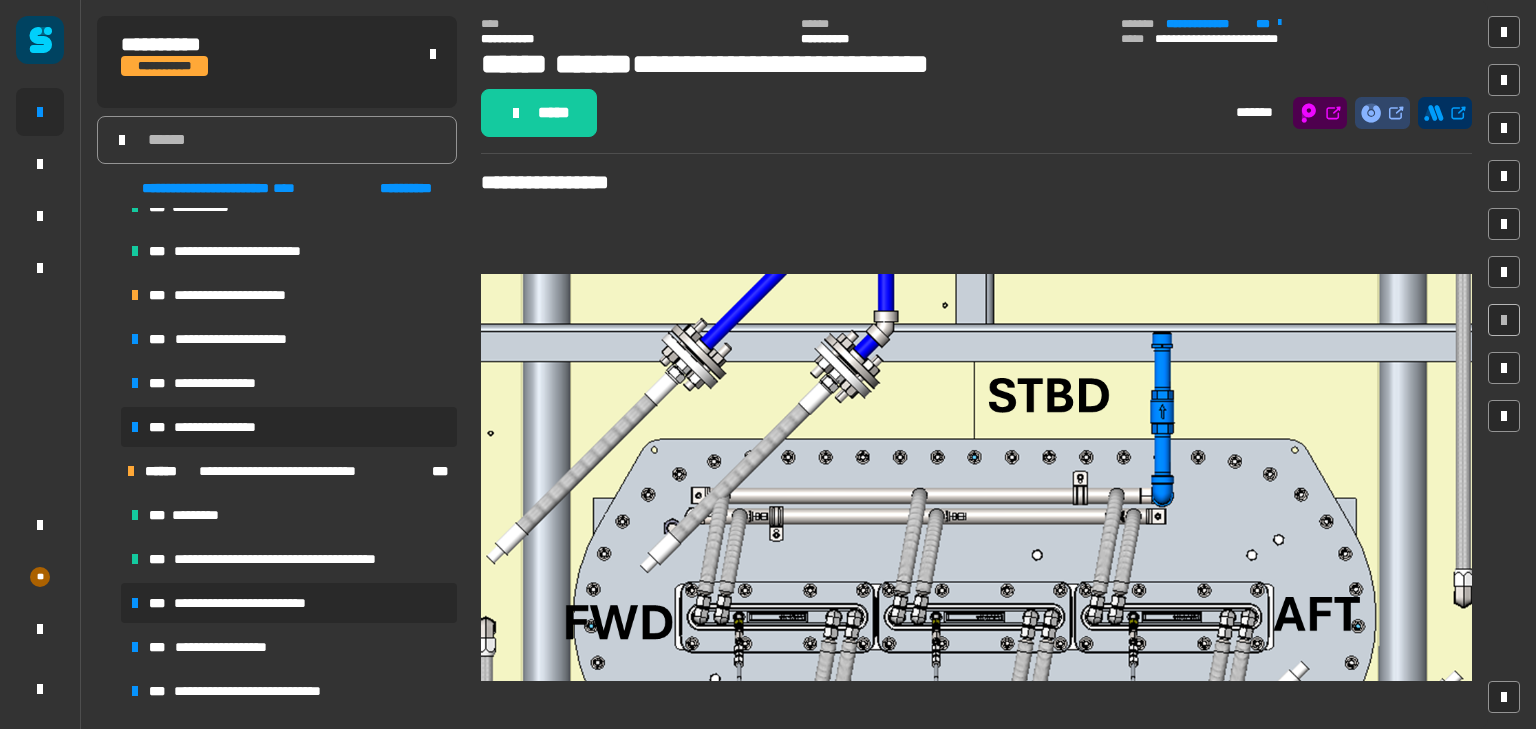click on "**********" at bounding box center [289, 427] 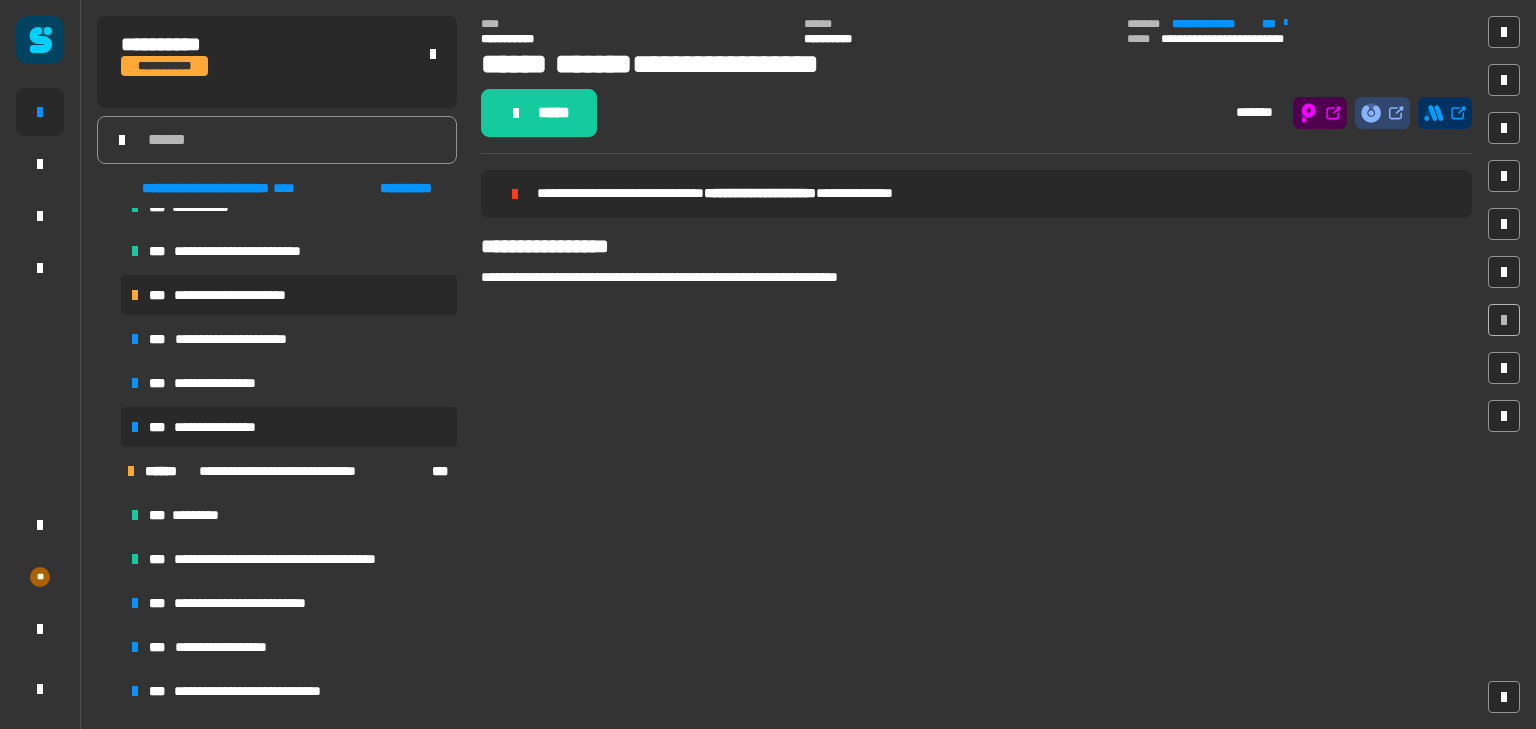 click on "**********" at bounding box center (247, 295) 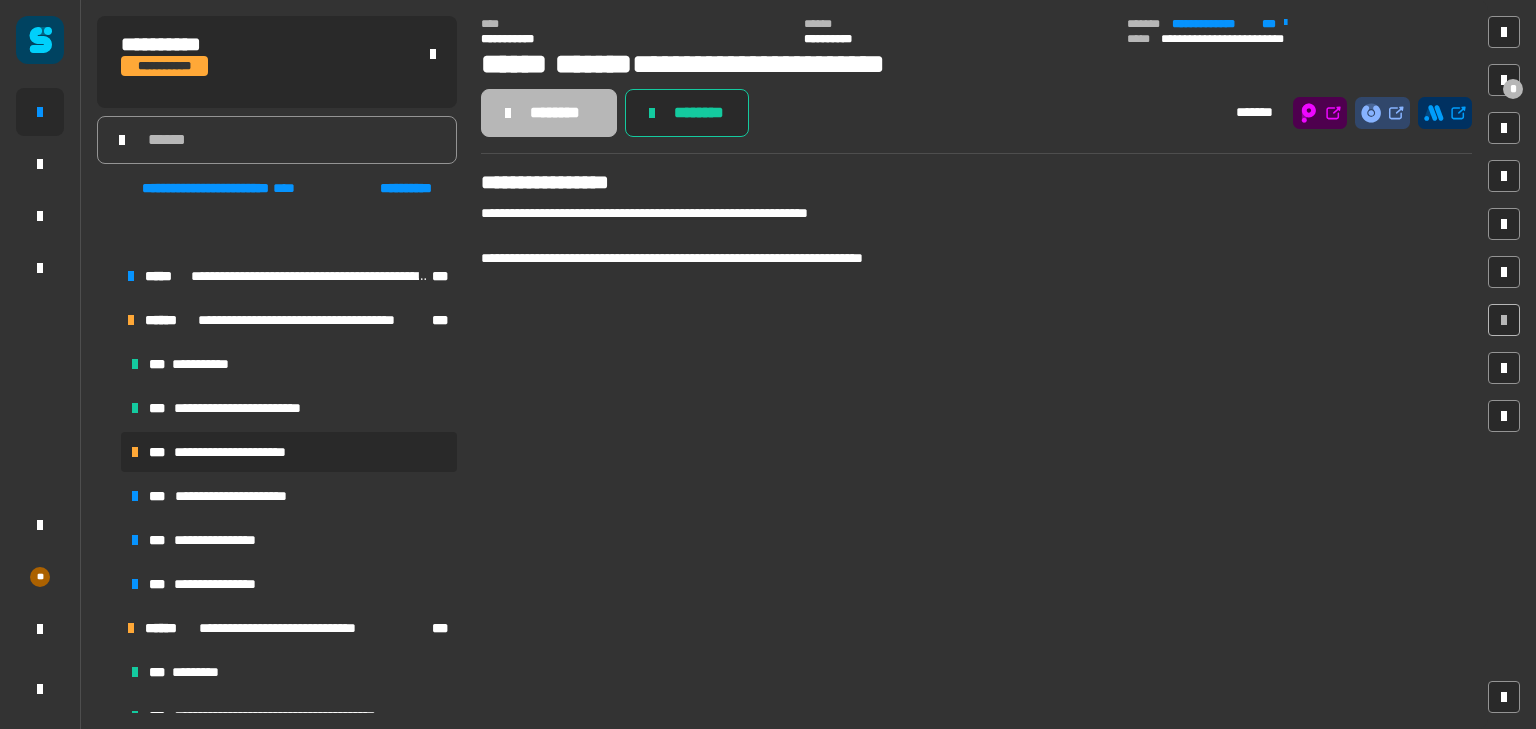scroll, scrollTop: 40, scrollLeft: 0, axis: vertical 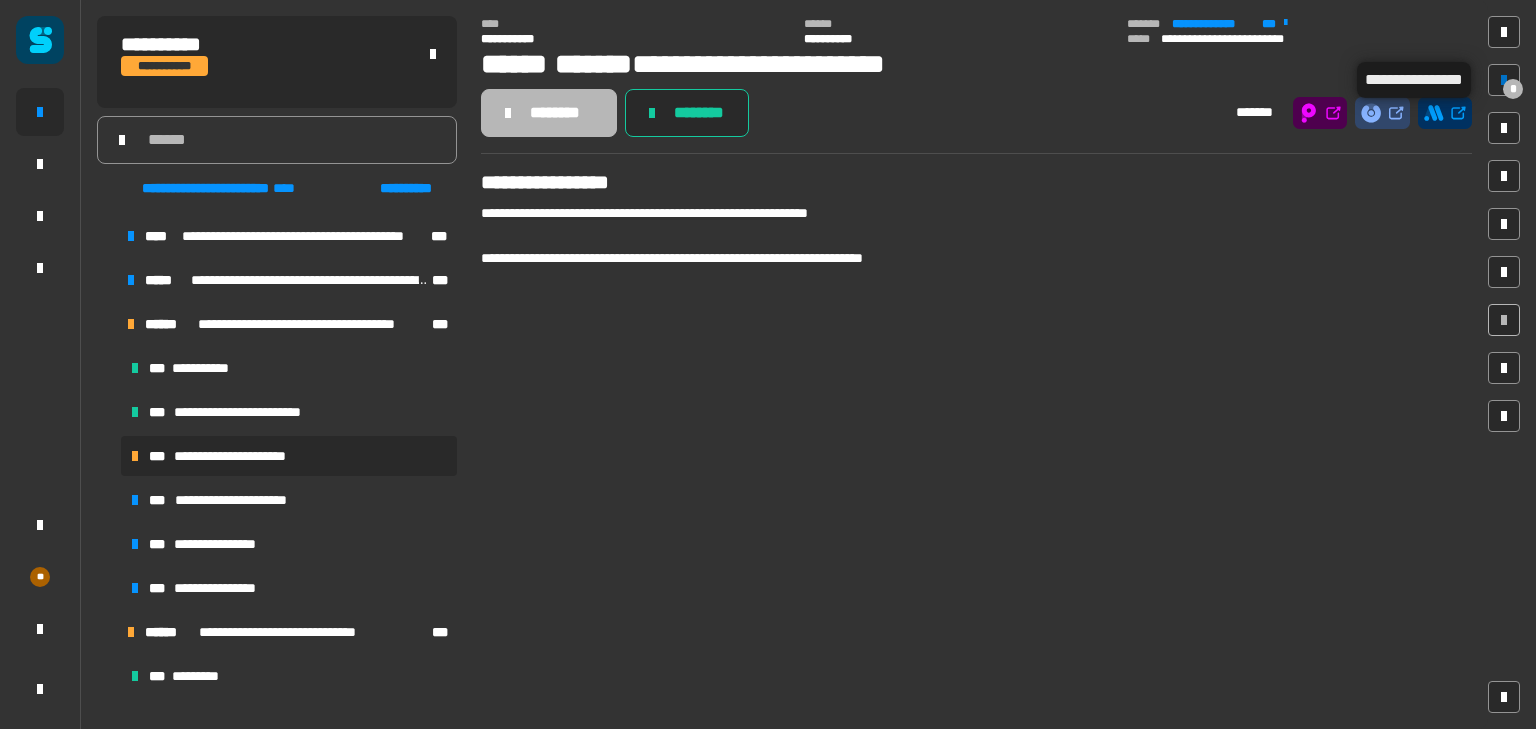 click on "*" at bounding box center (1513, 89) 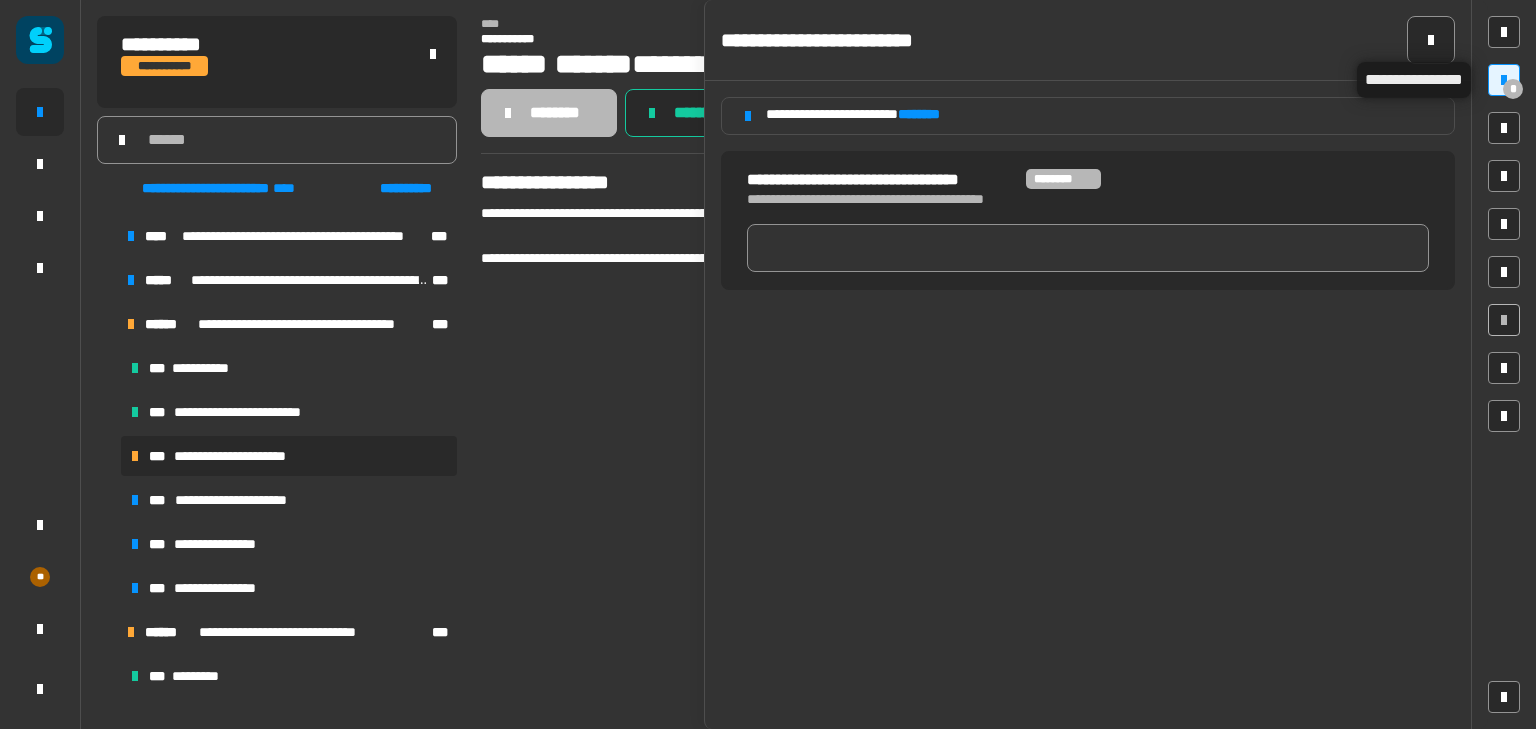 click at bounding box center [1504, 80] 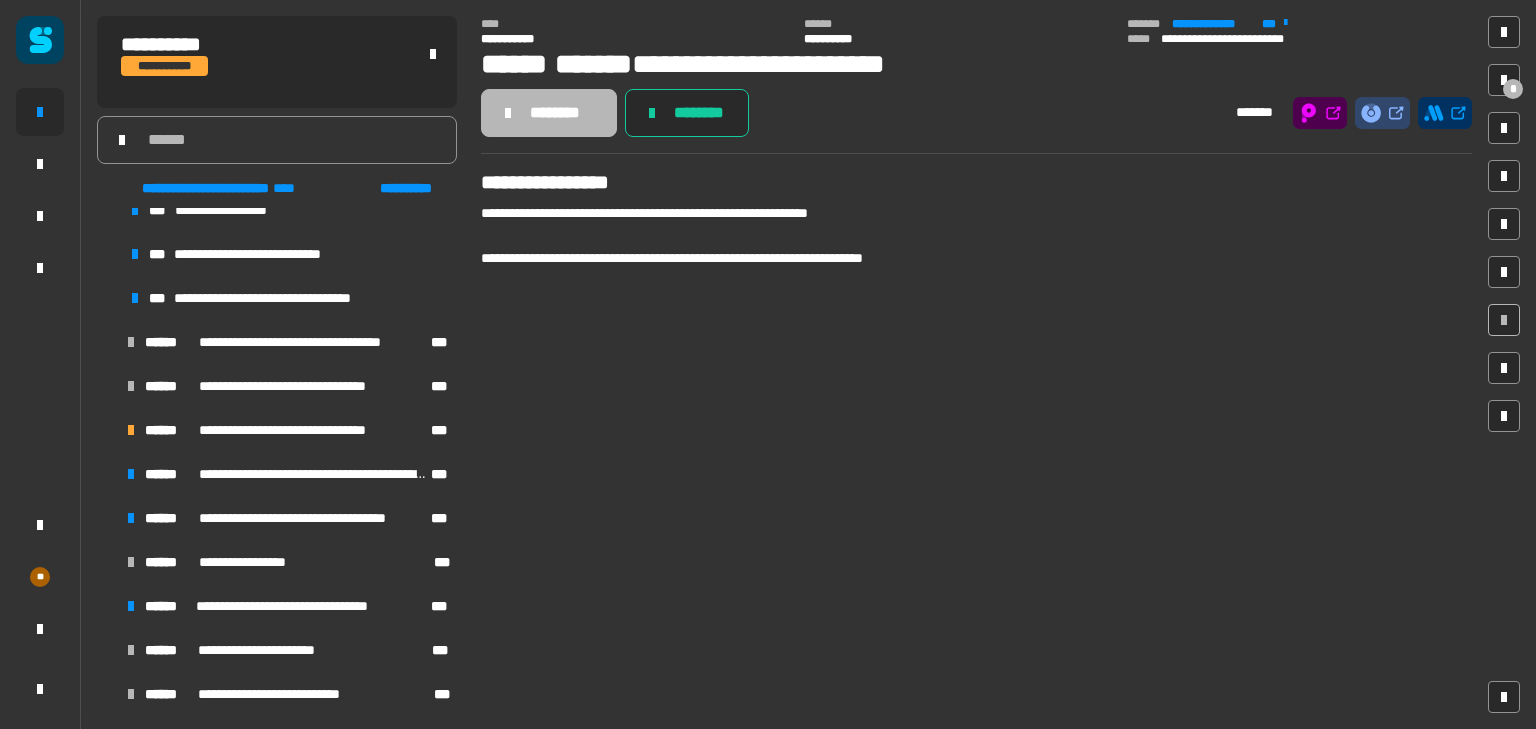 scroll, scrollTop: 638, scrollLeft: 0, axis: vertical 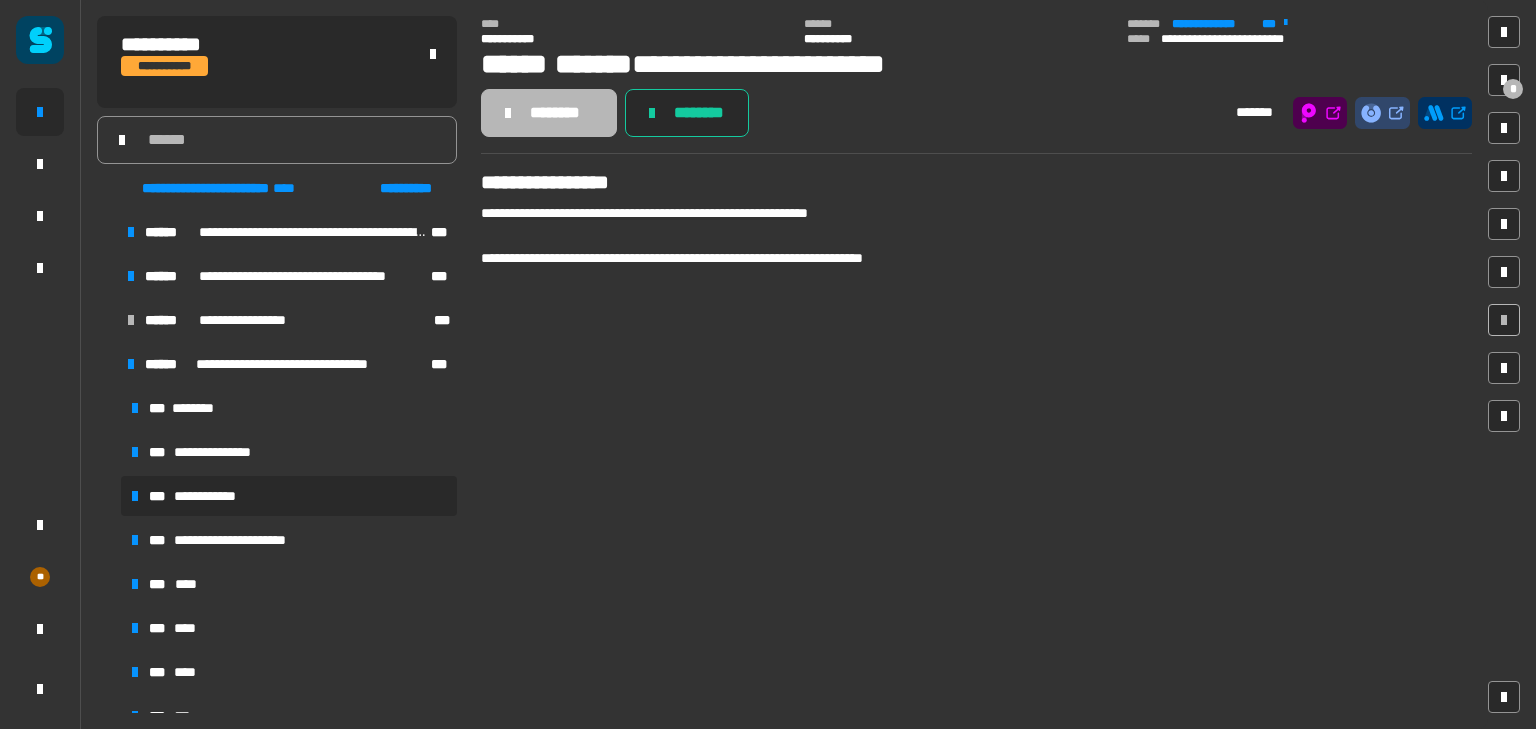 click on "**********" at bounding box center (216, 496) 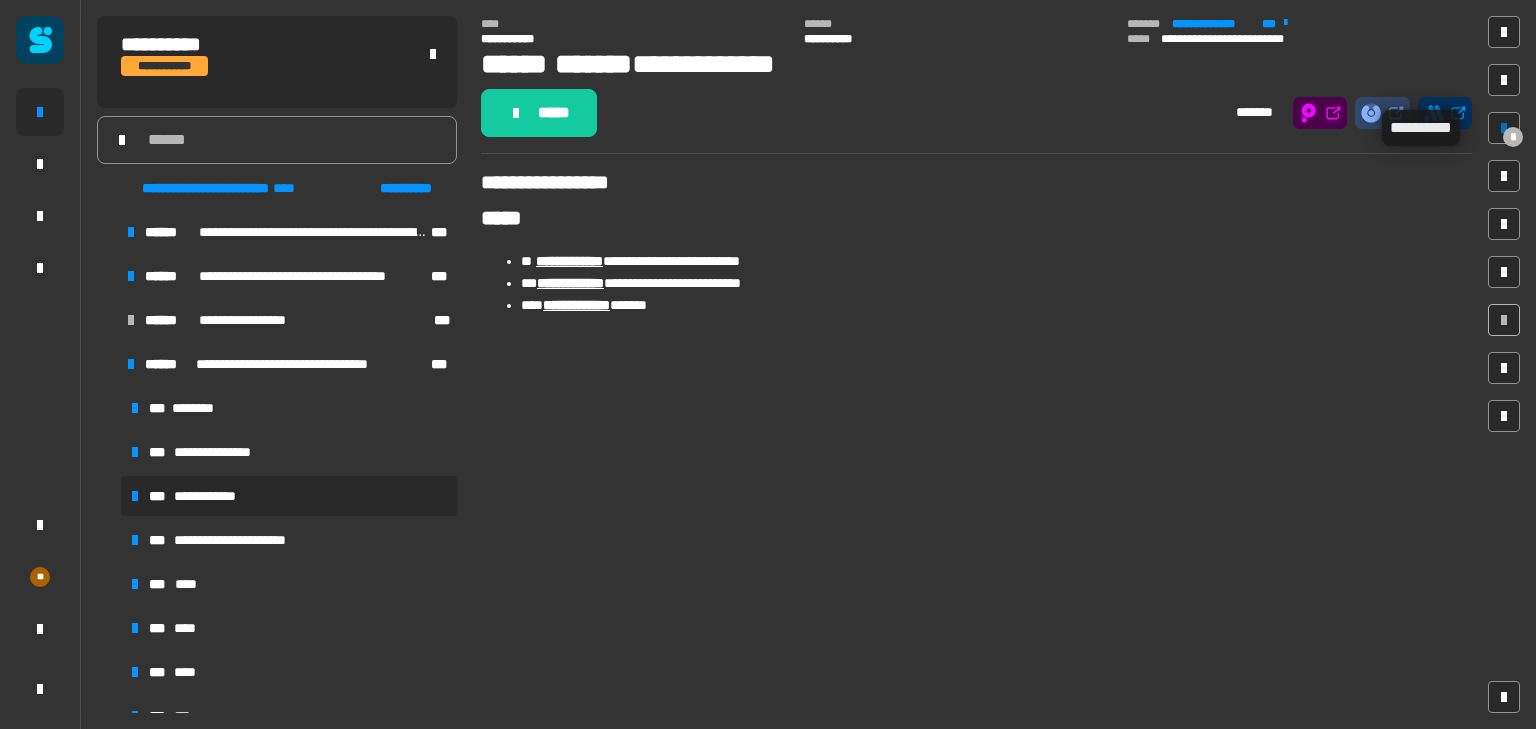 click at bounding box center (1504, 128) 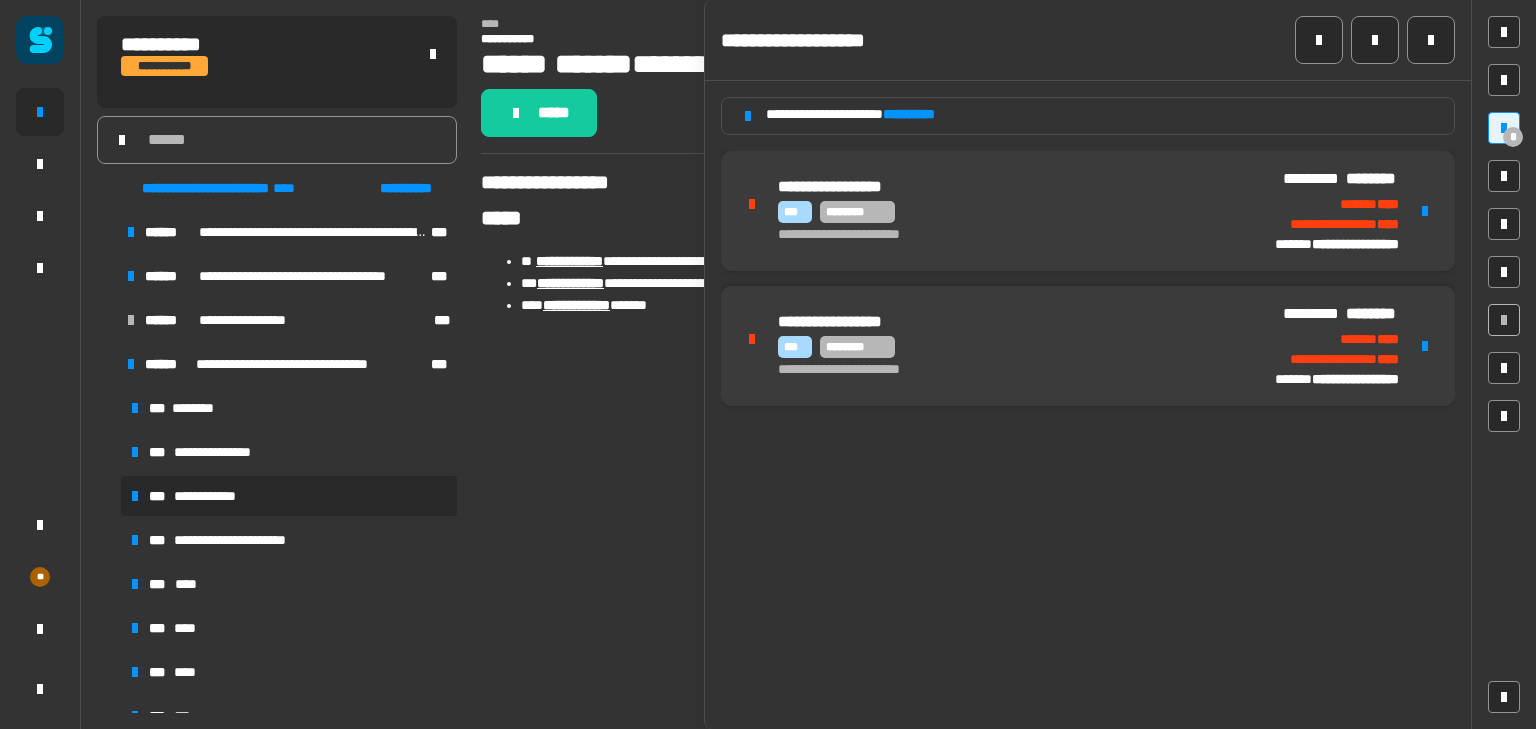click at bounding box center [1425, 211] 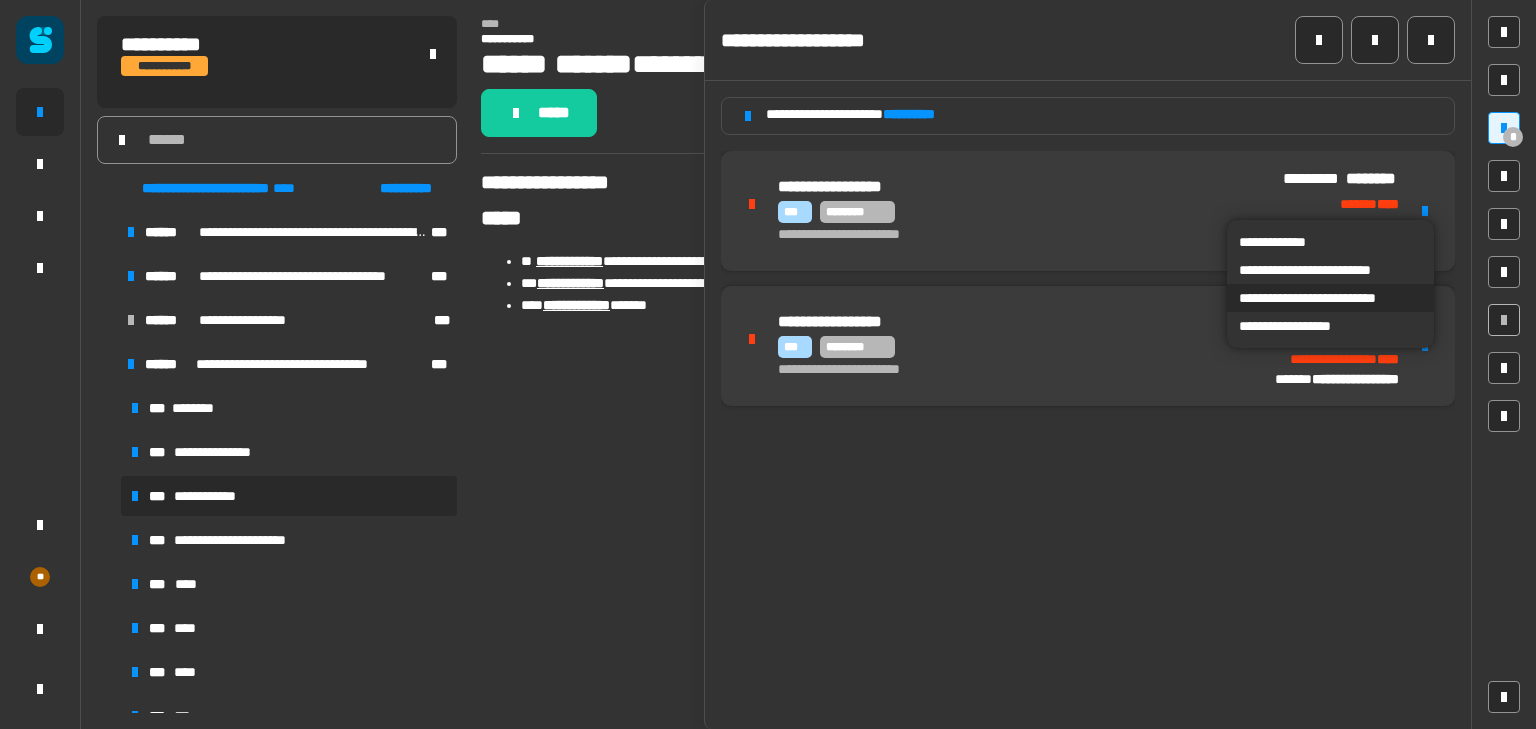 click on "**********" at bounding box center (1330, 298) 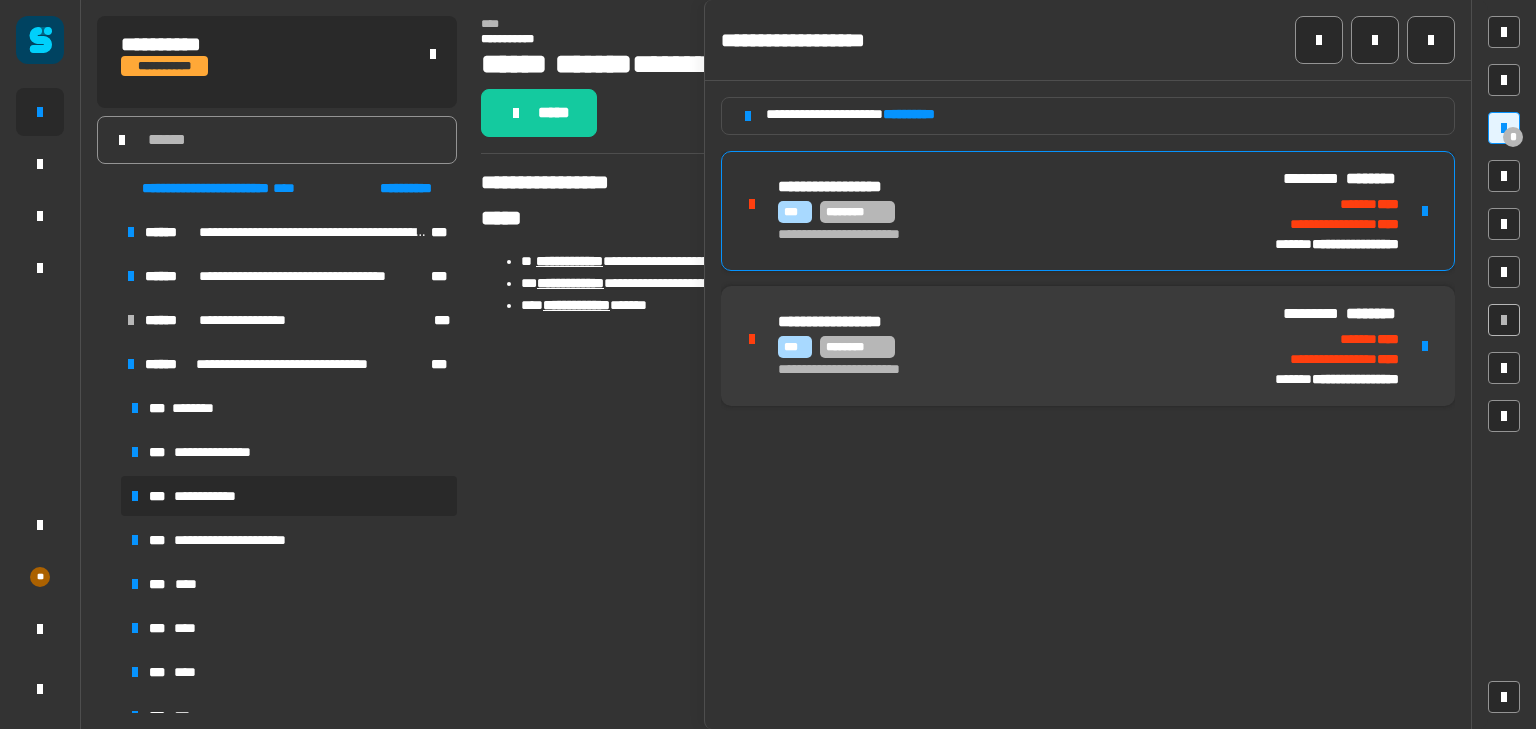 click on "*** ********" at bounding box center [999, 212] 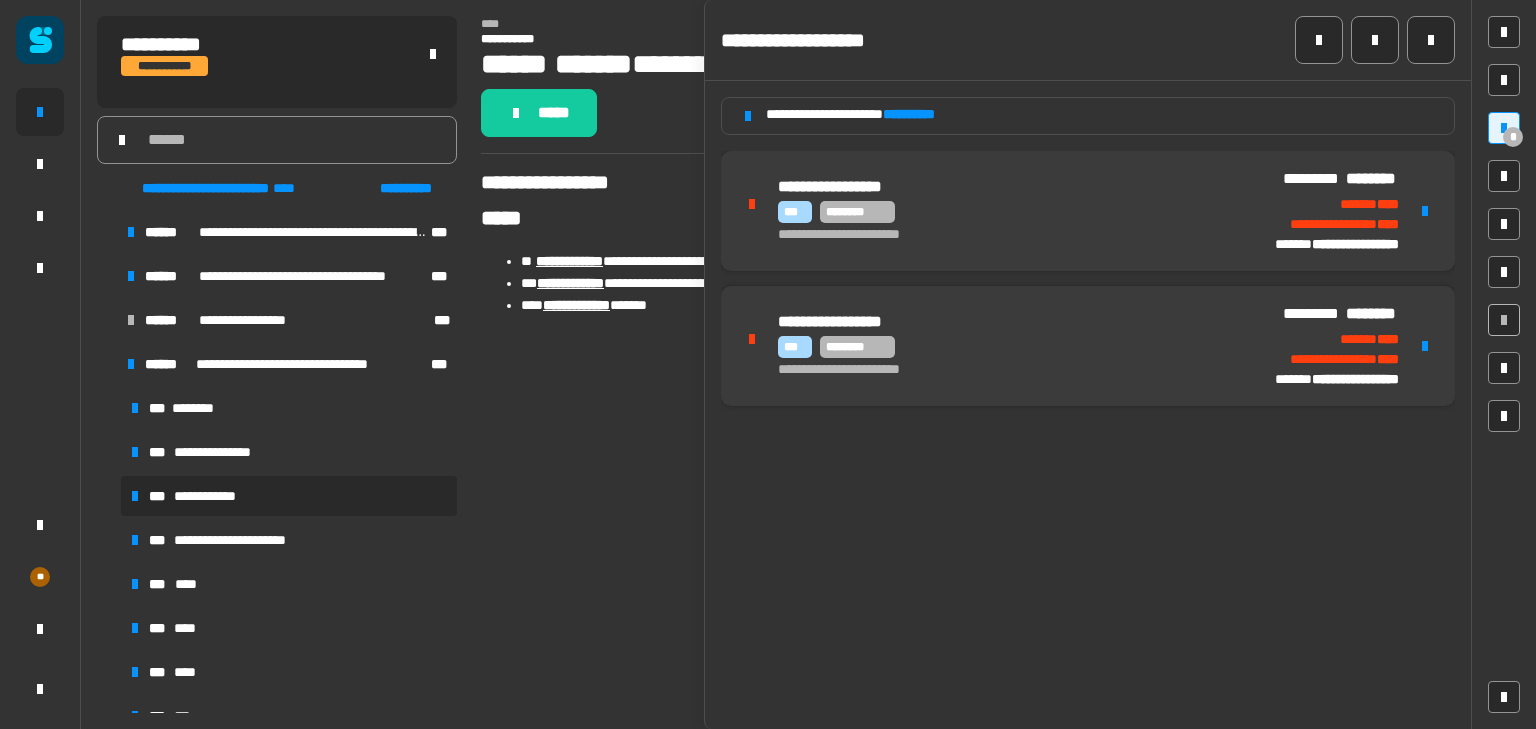click on "**********" at bounding box center [999, 235] 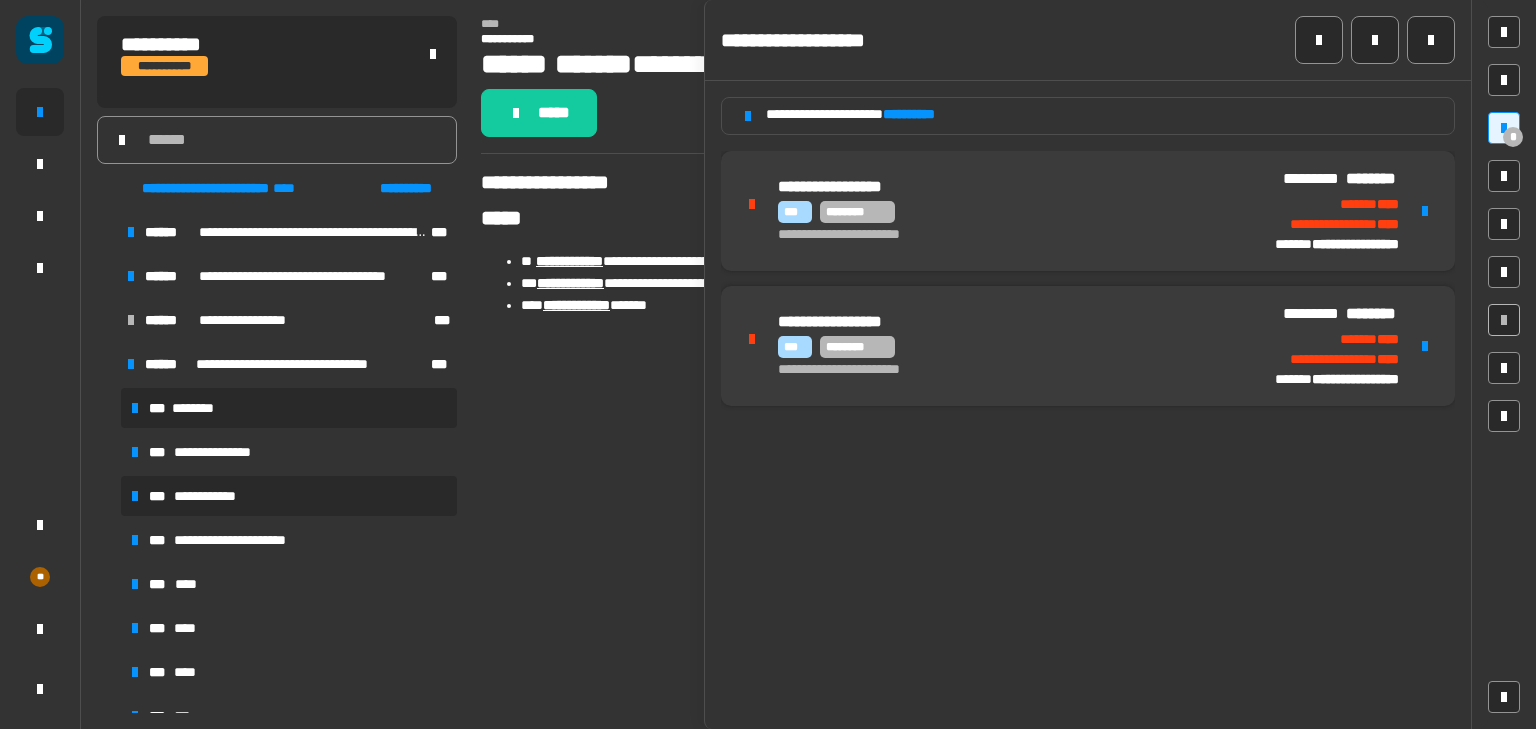 click on "********" at bounding box center (198, 408) 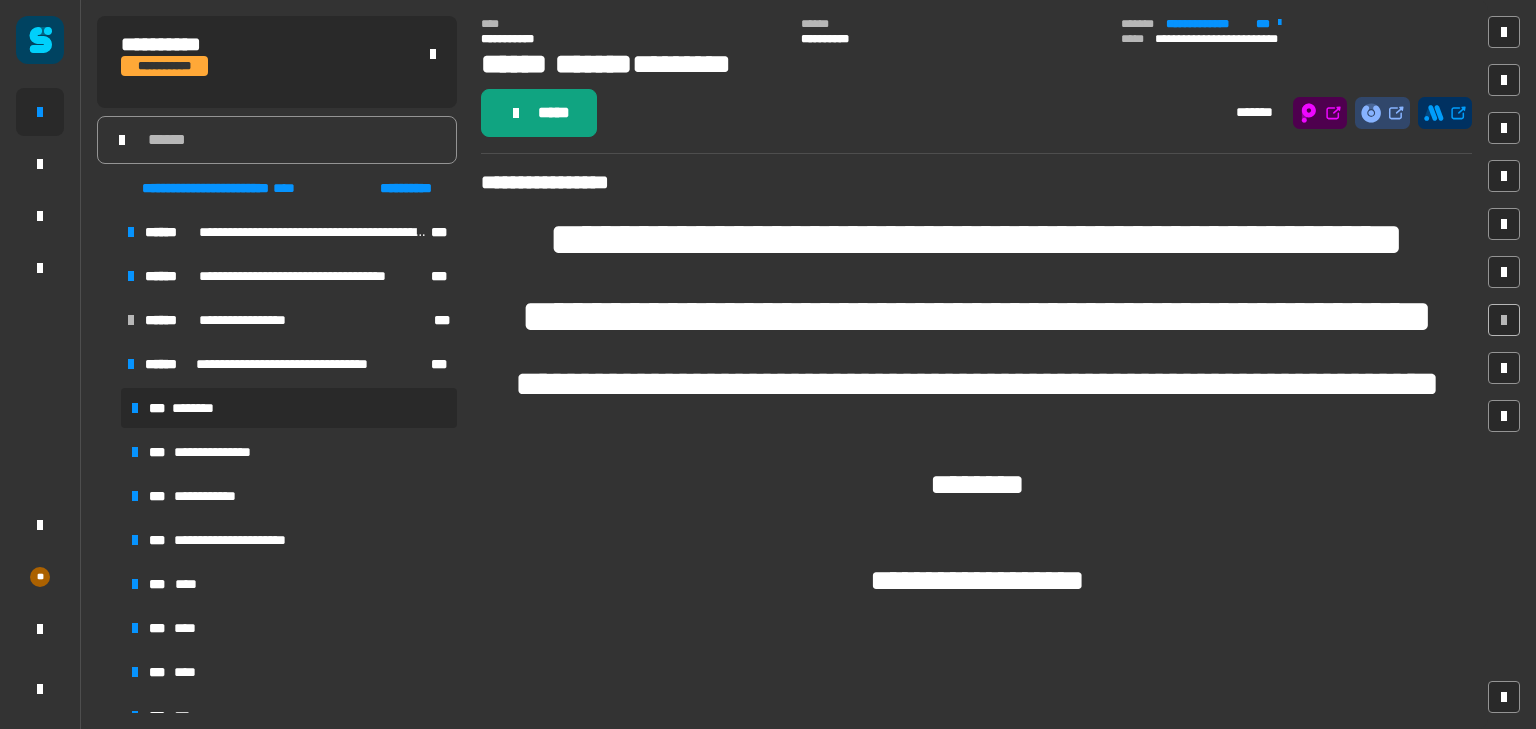 click on "*****" 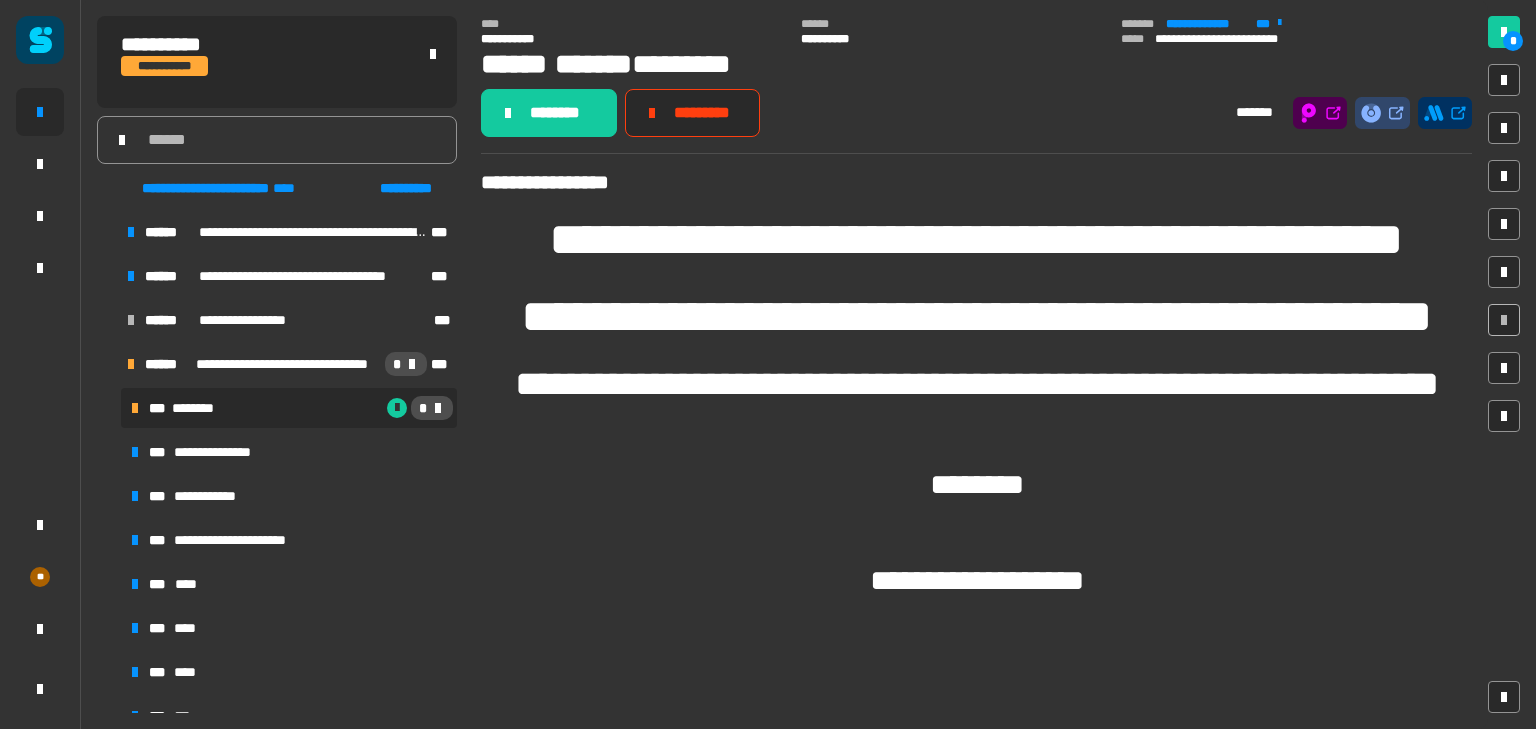 click on "********" 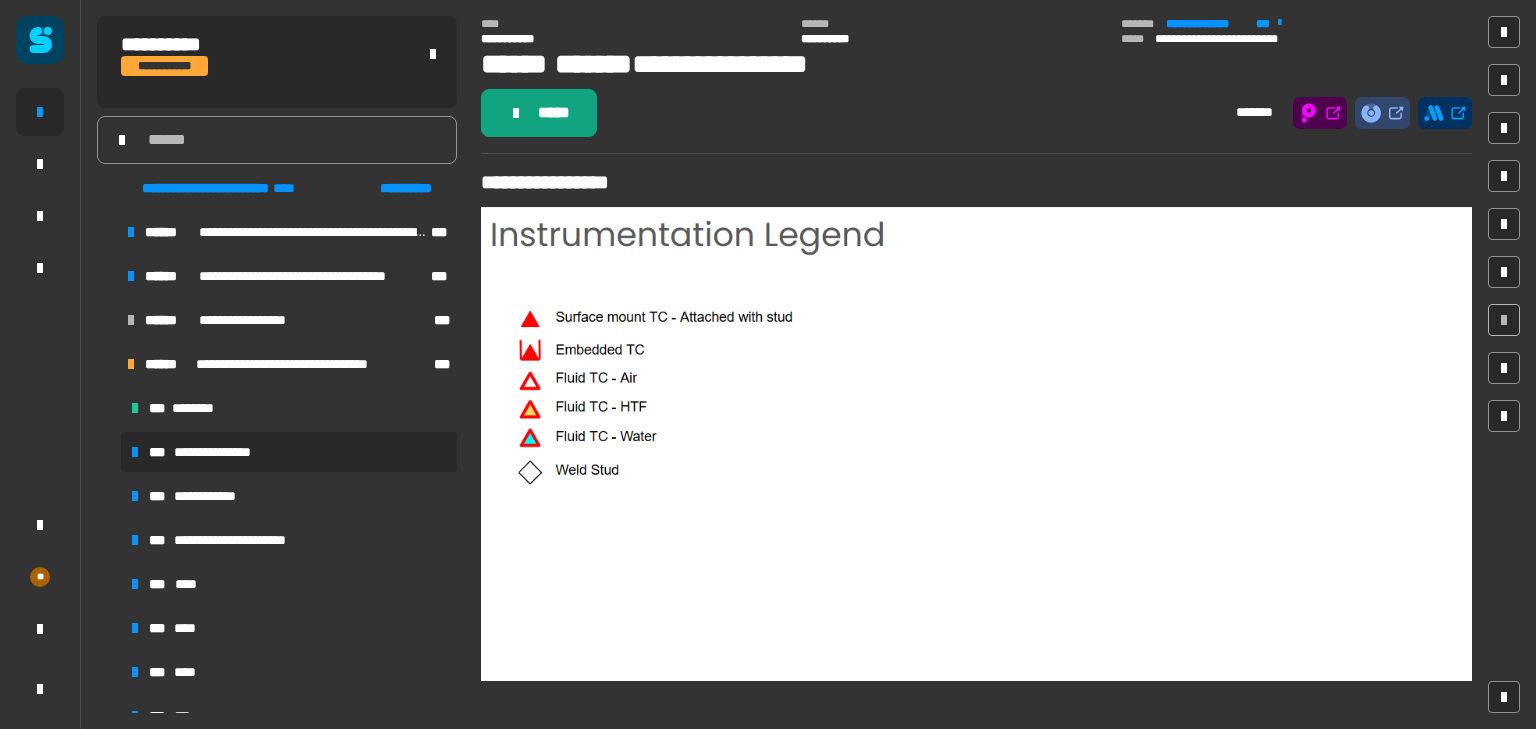 click on "*****" 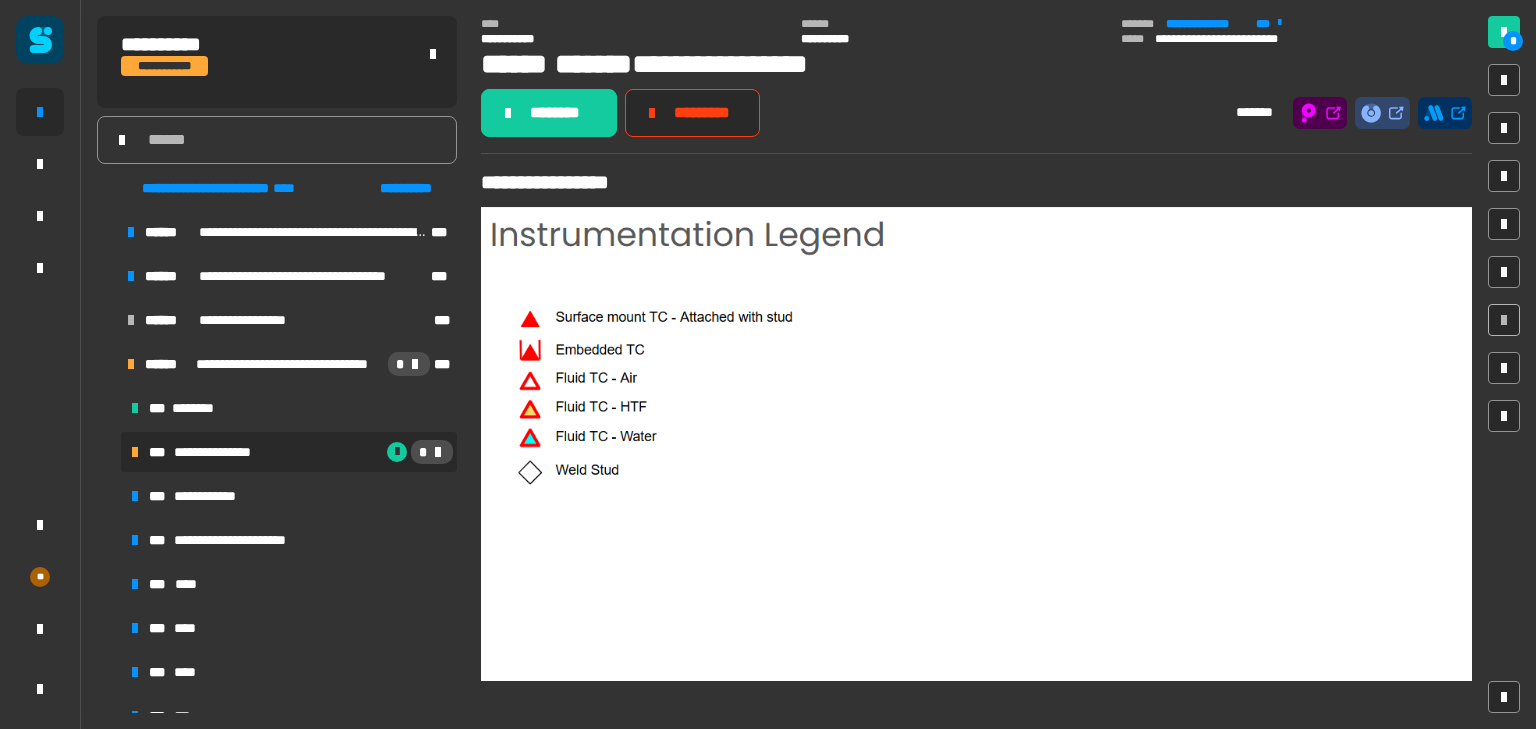 click on "********" 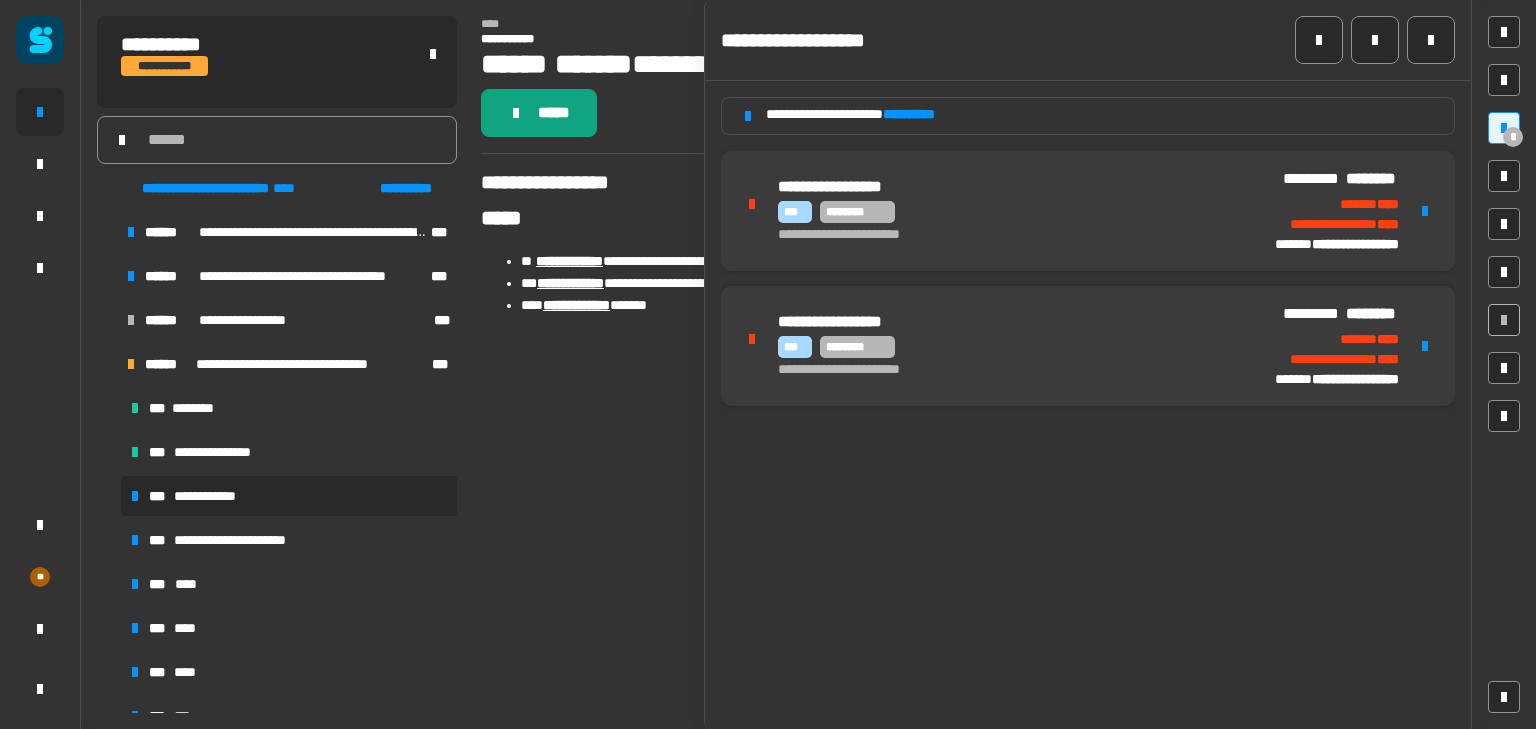 click on "*****" 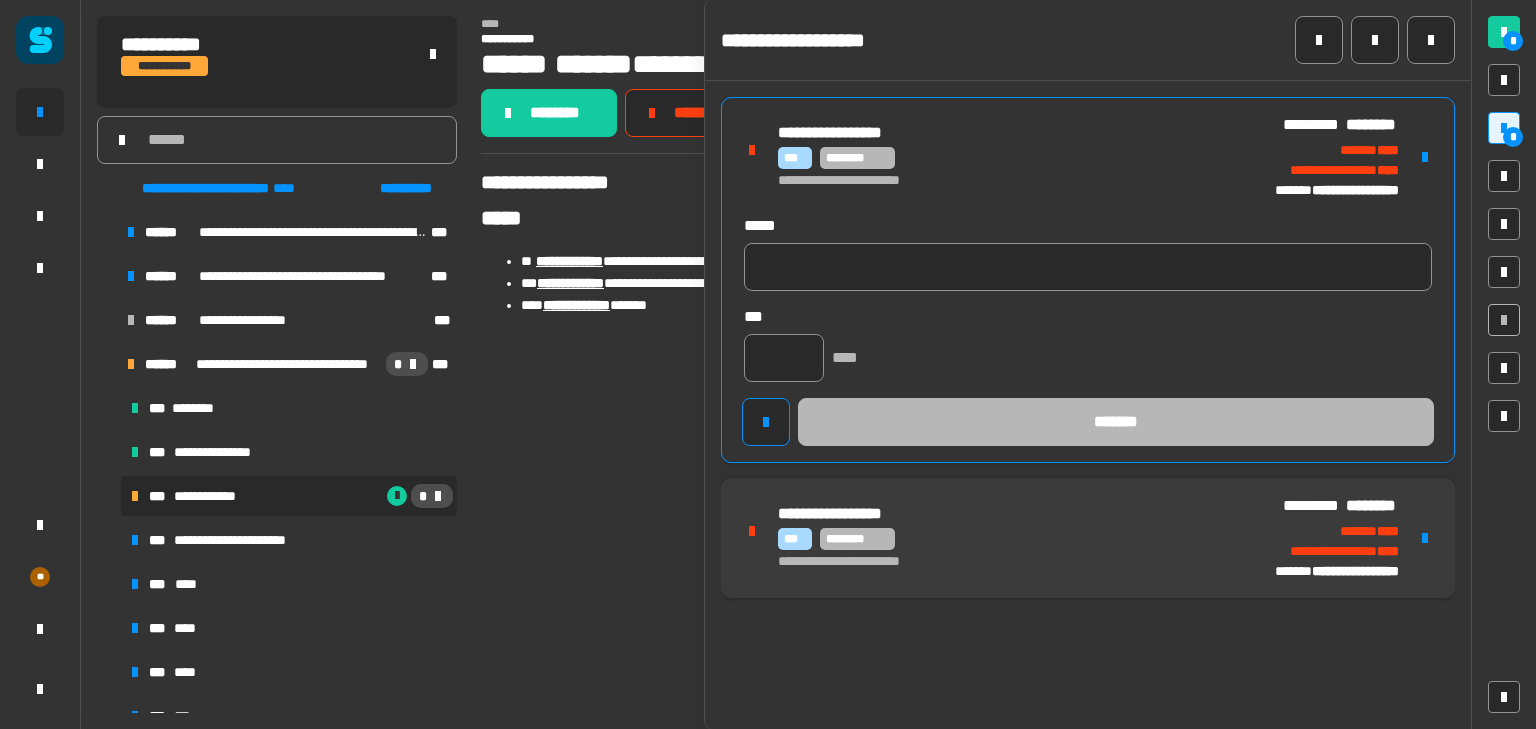 click on "**********" at bounding box center (1088, 157) 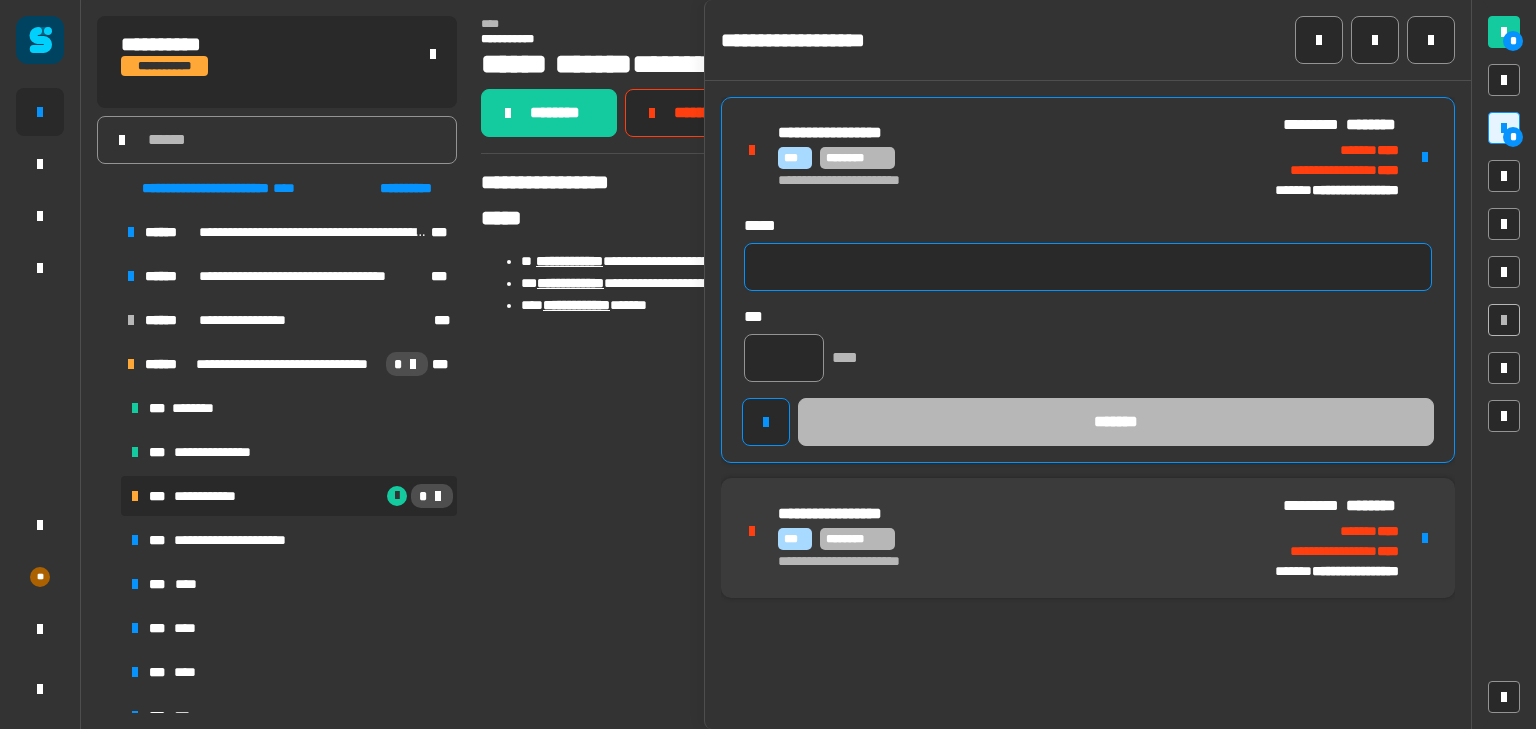 click 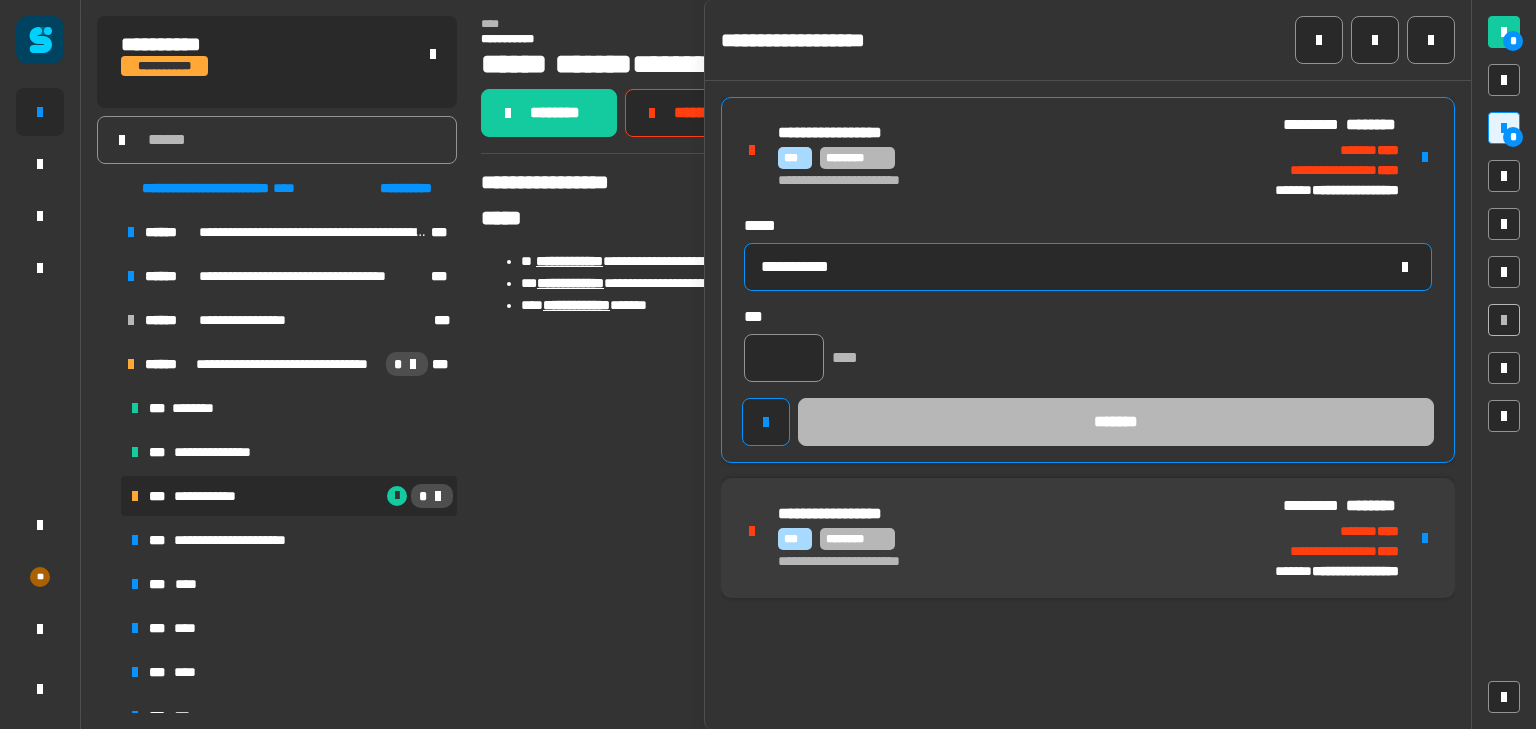 type on "**********" 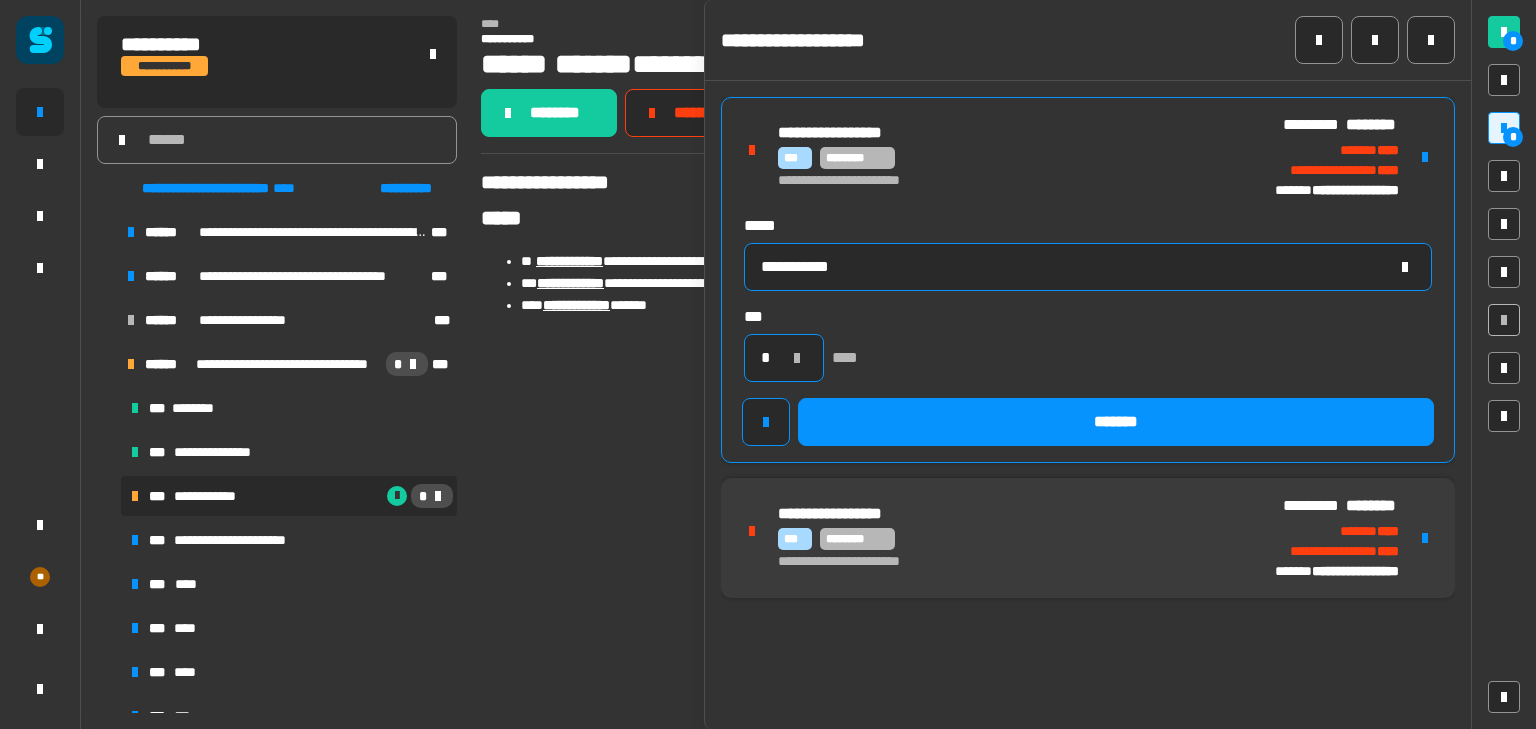 type on "*" 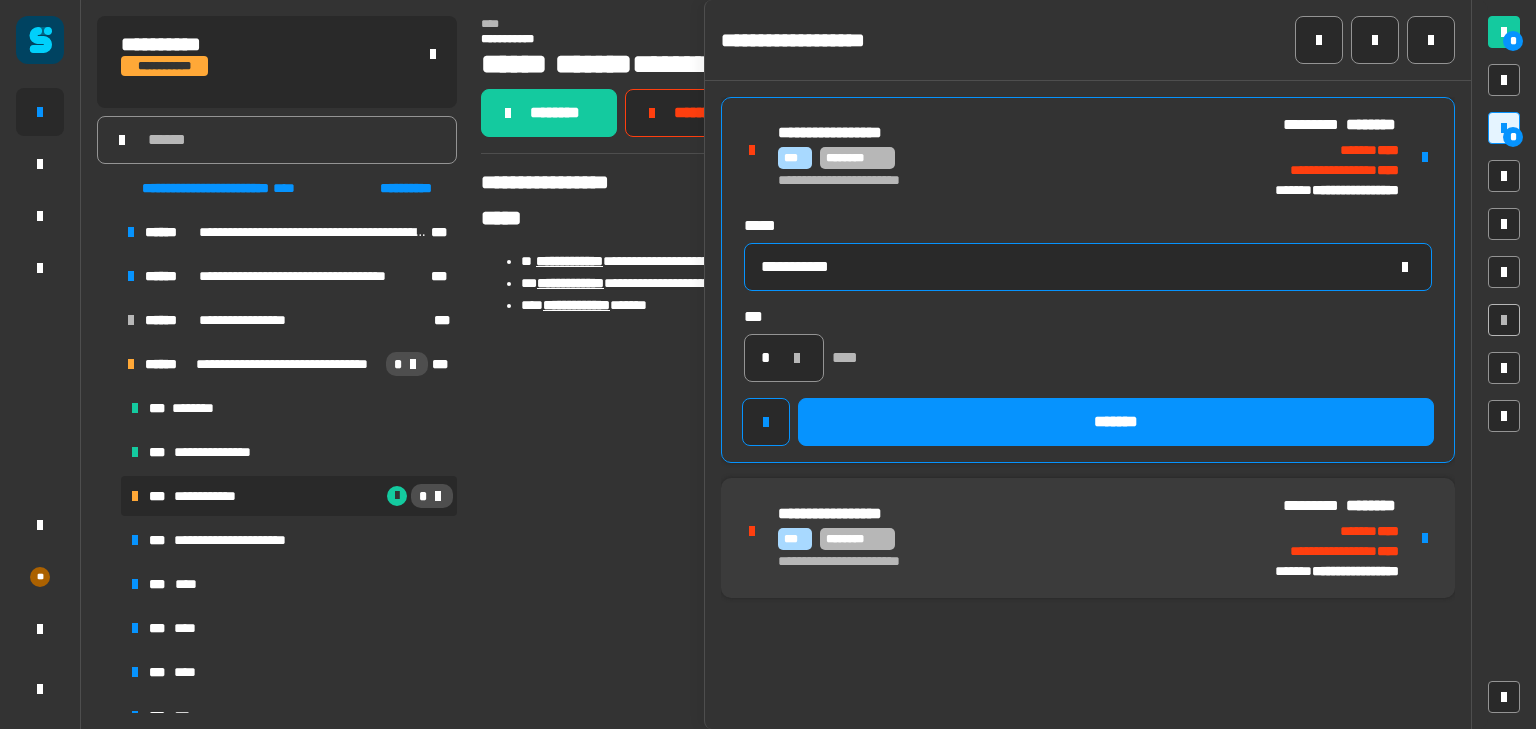 type 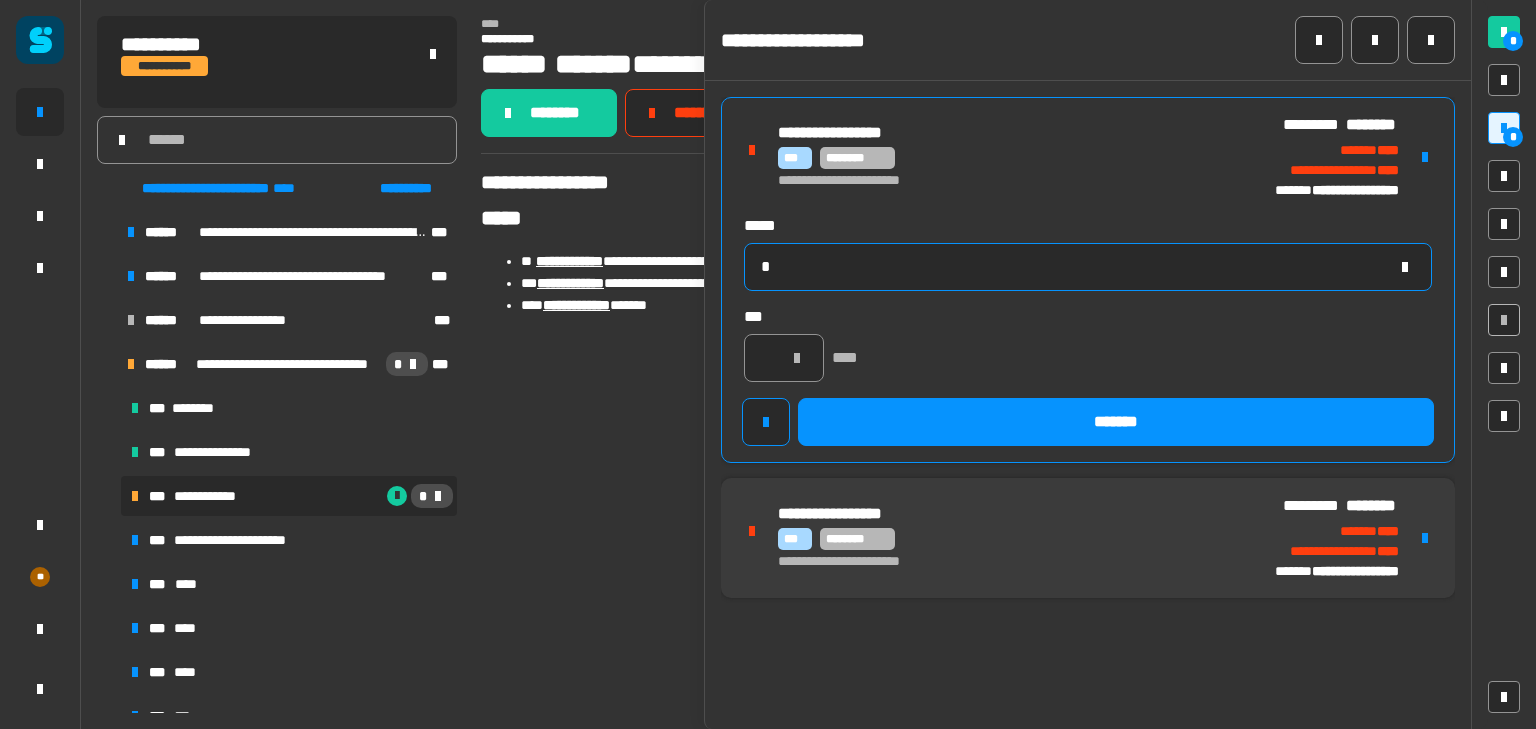 type 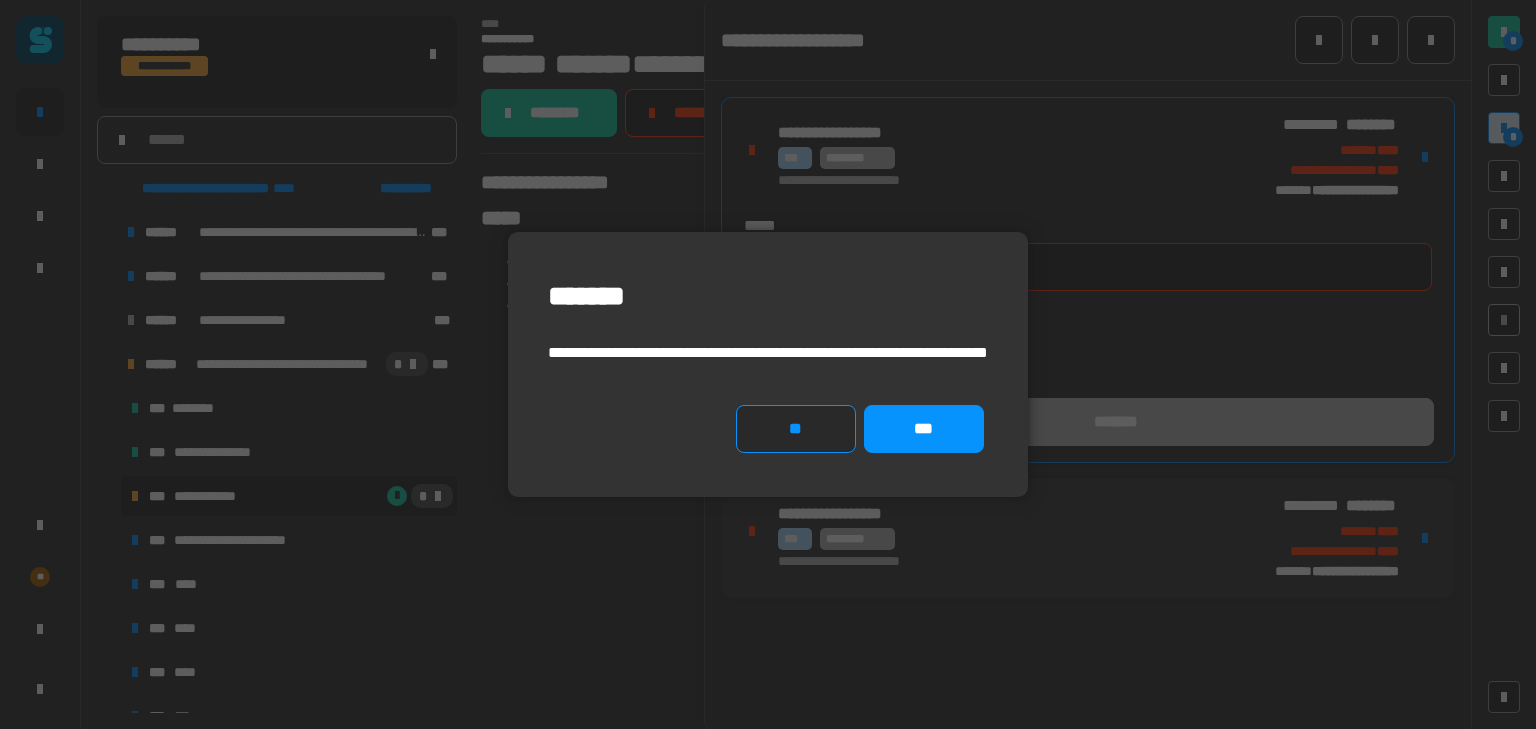 type 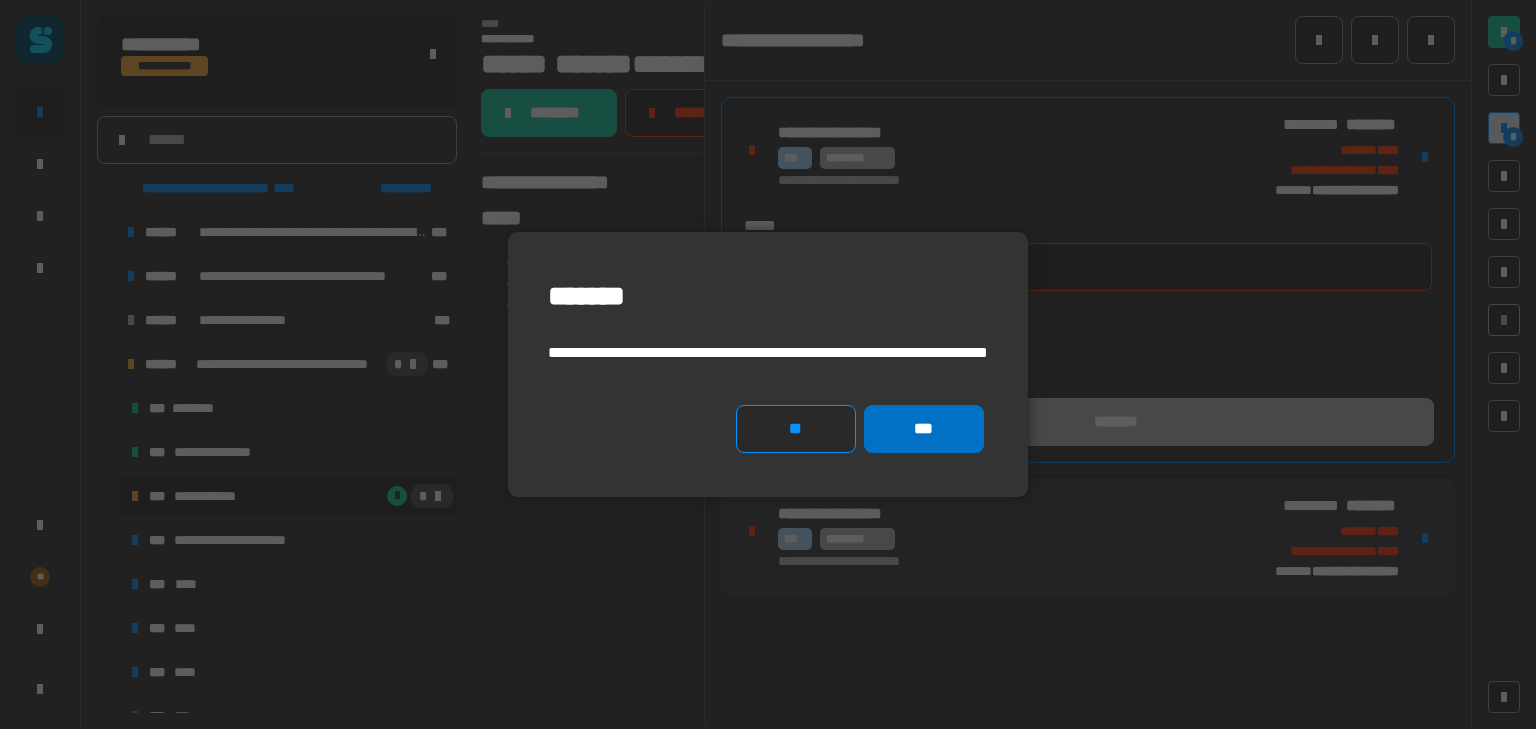 click on "***" 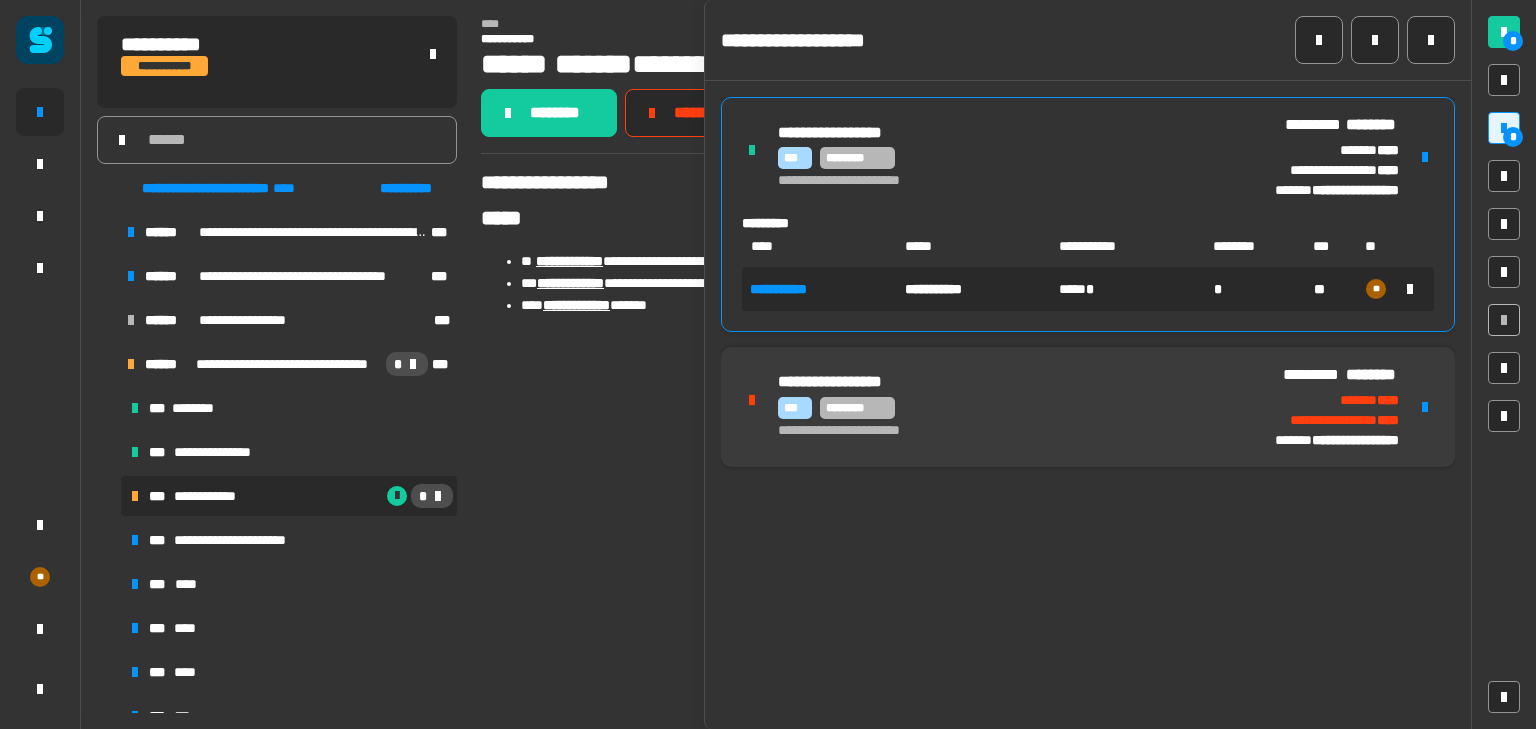click at bounding box center [1425, 407] 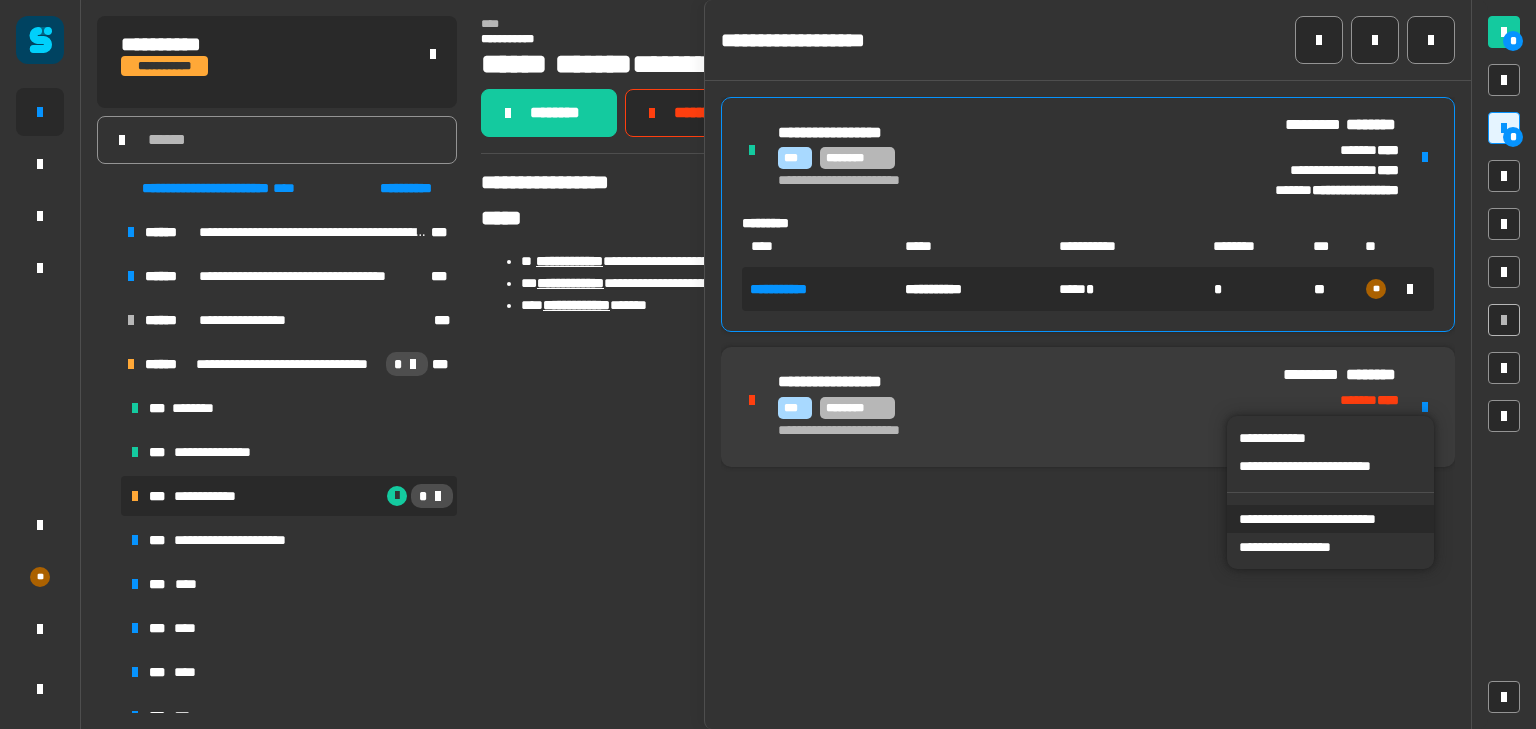click on "**********" at bounding box center [1330, 519] 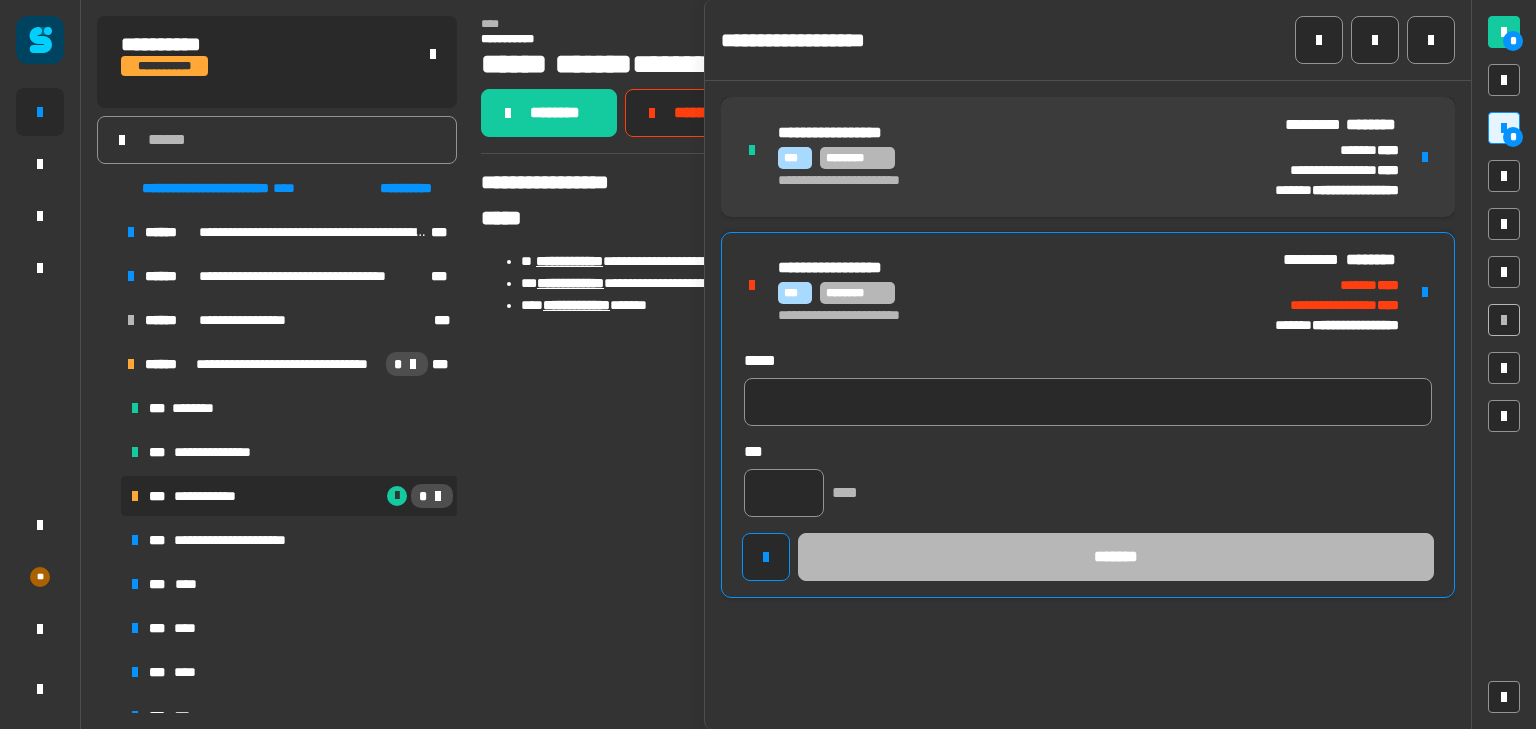 click on "**********" at bounding box center (1088, 415) 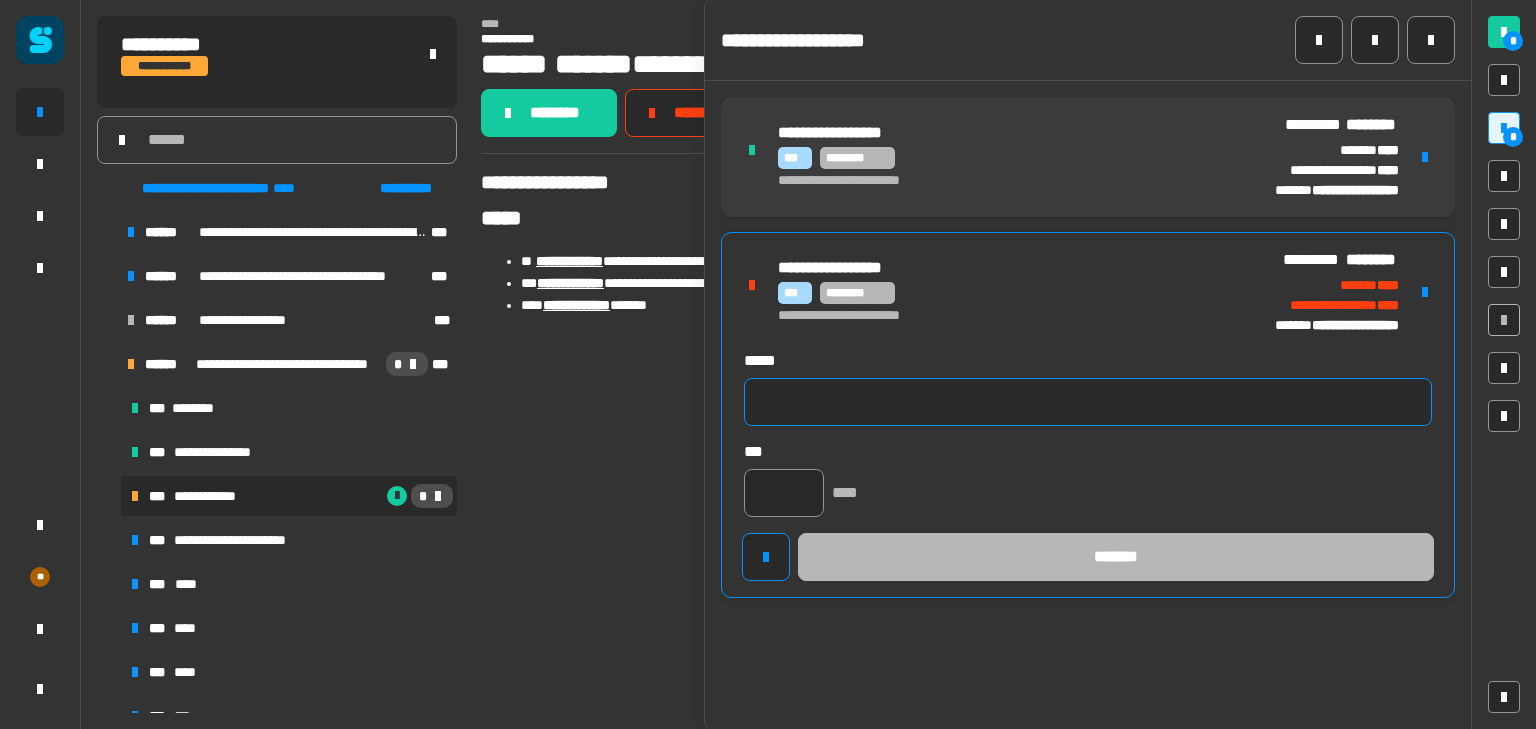 click 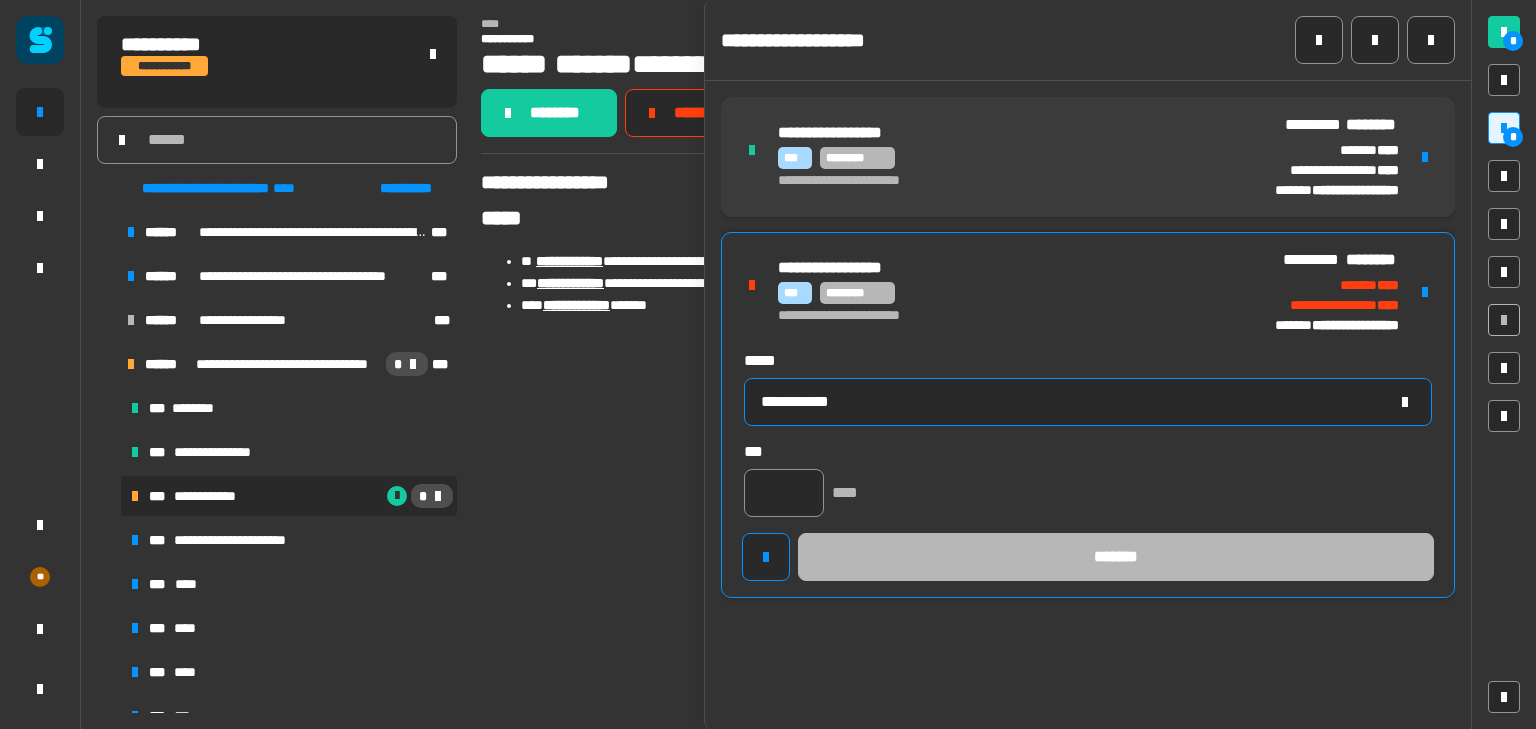 type on "**********" 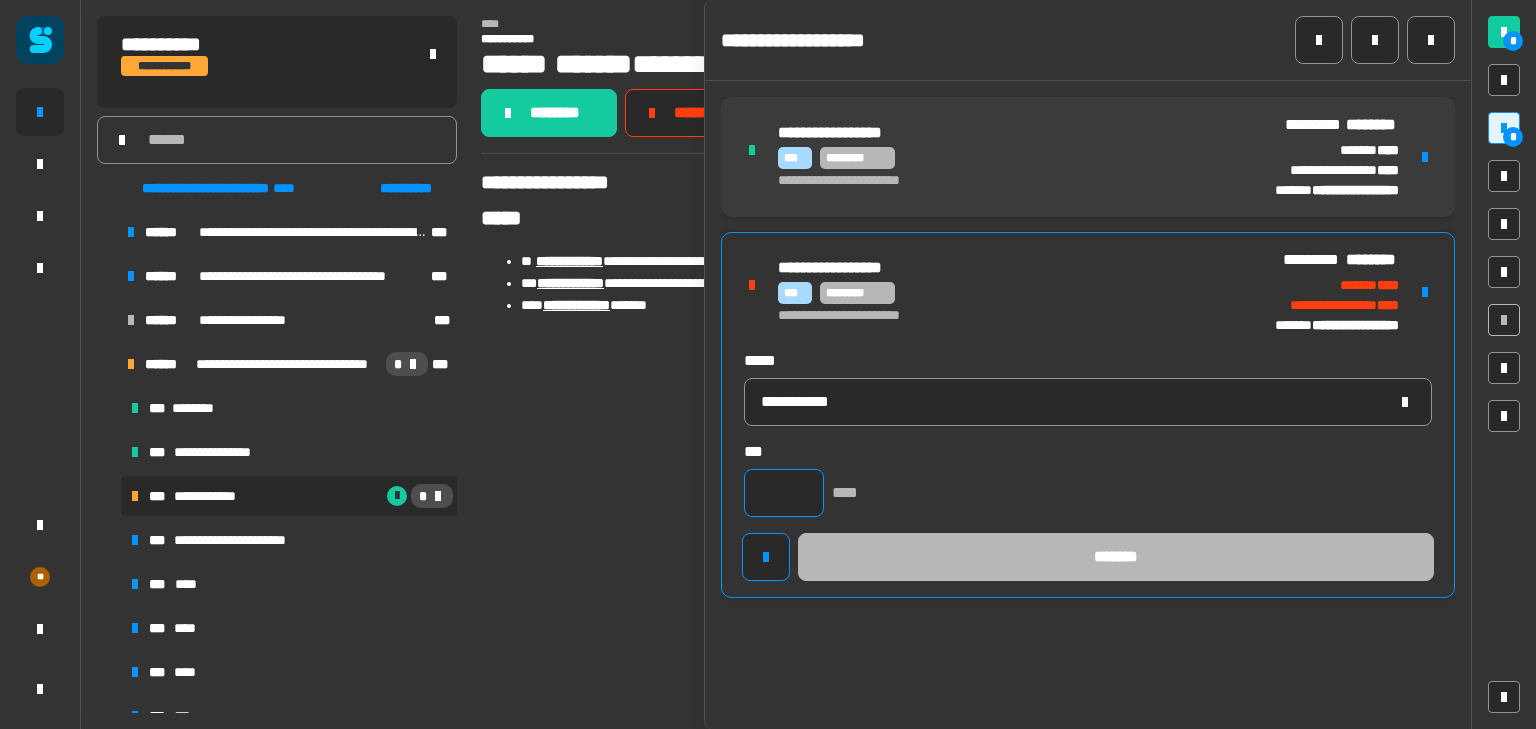 click 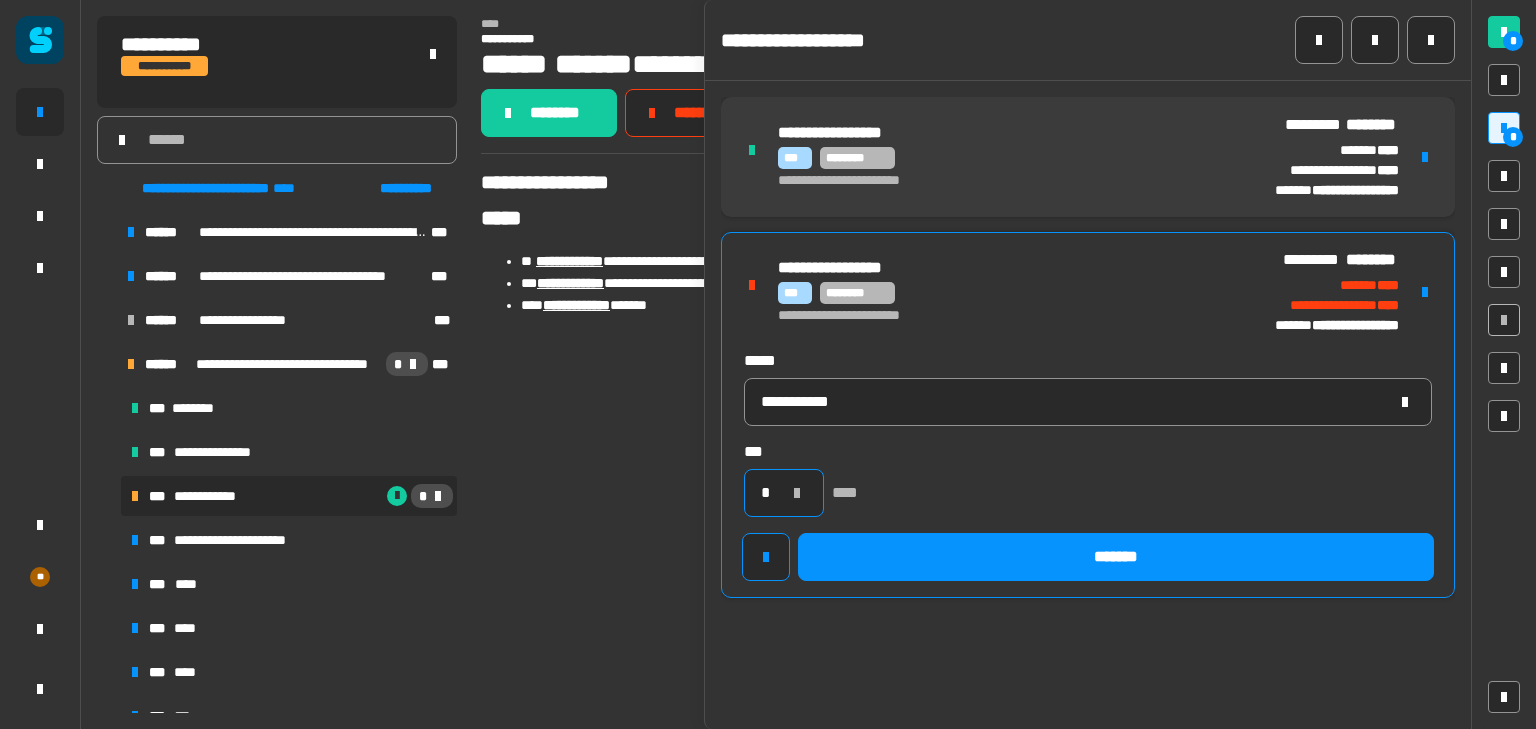 type on "*" 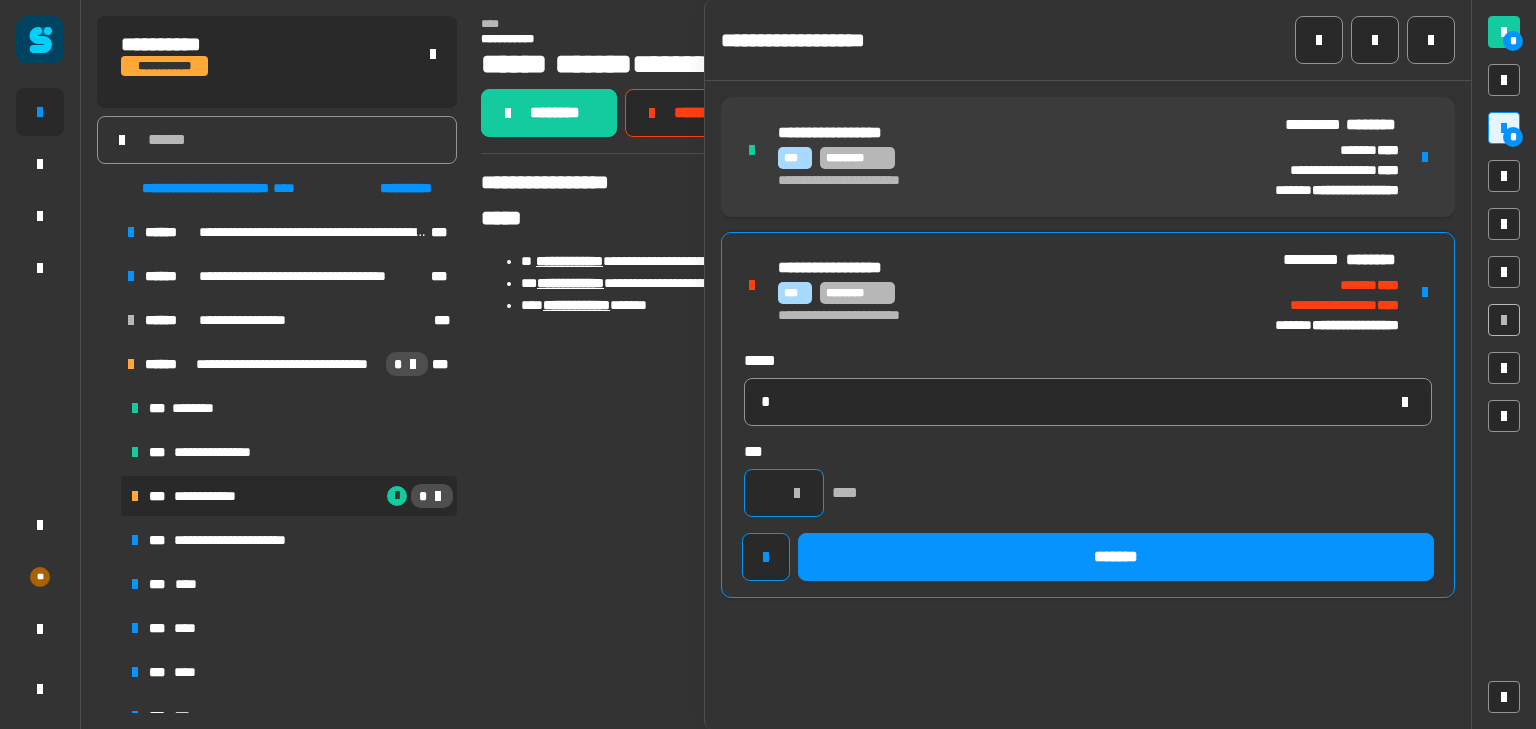 type 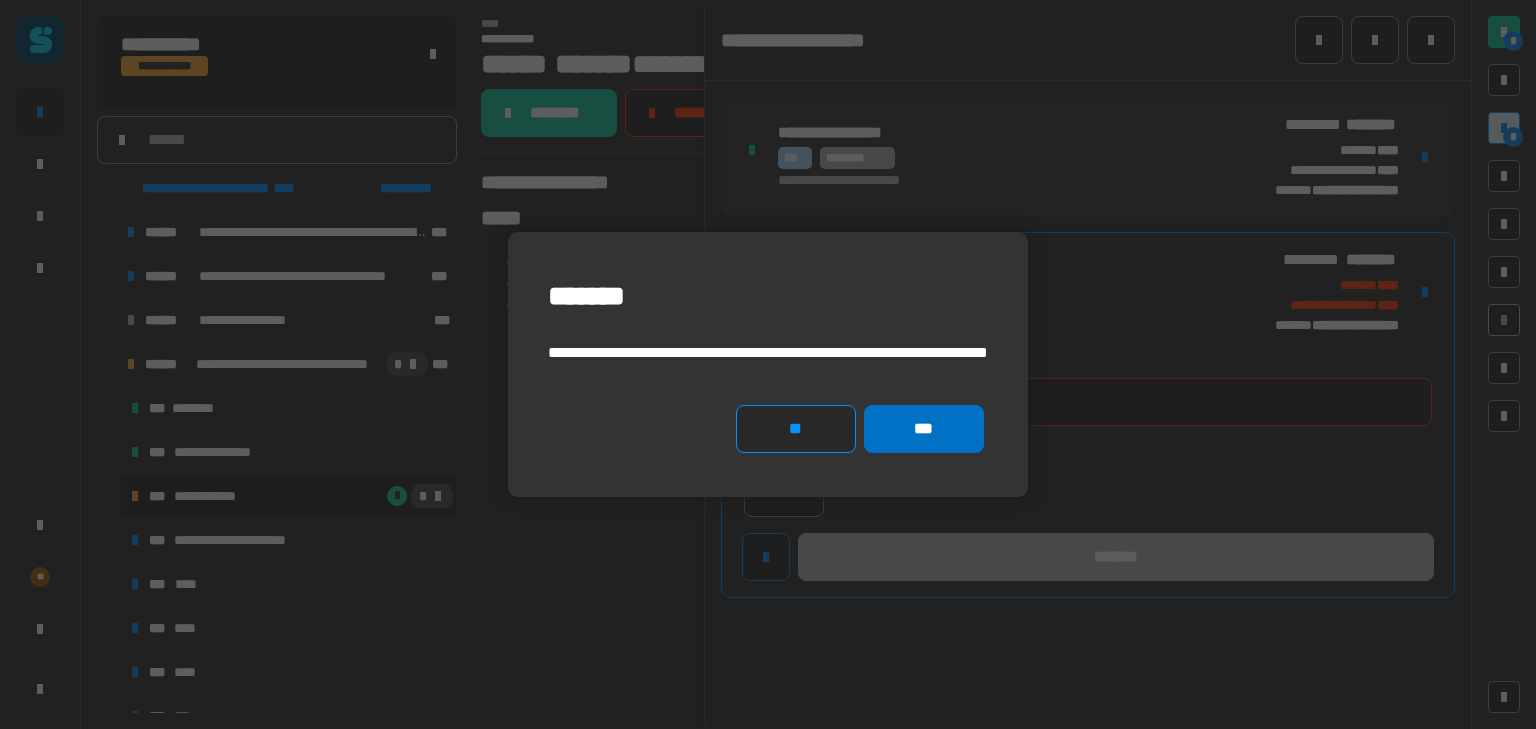 click on "***" 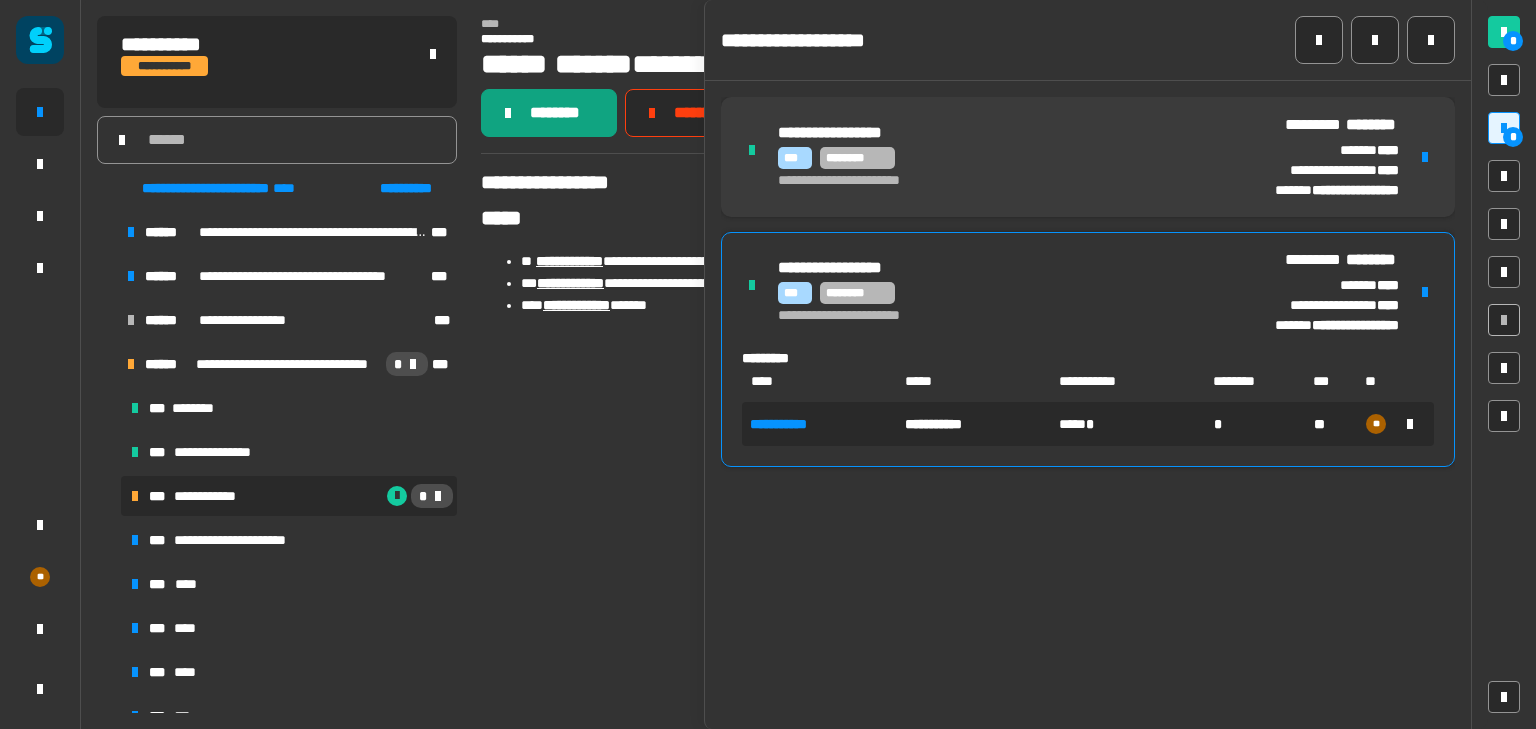 click on "********" 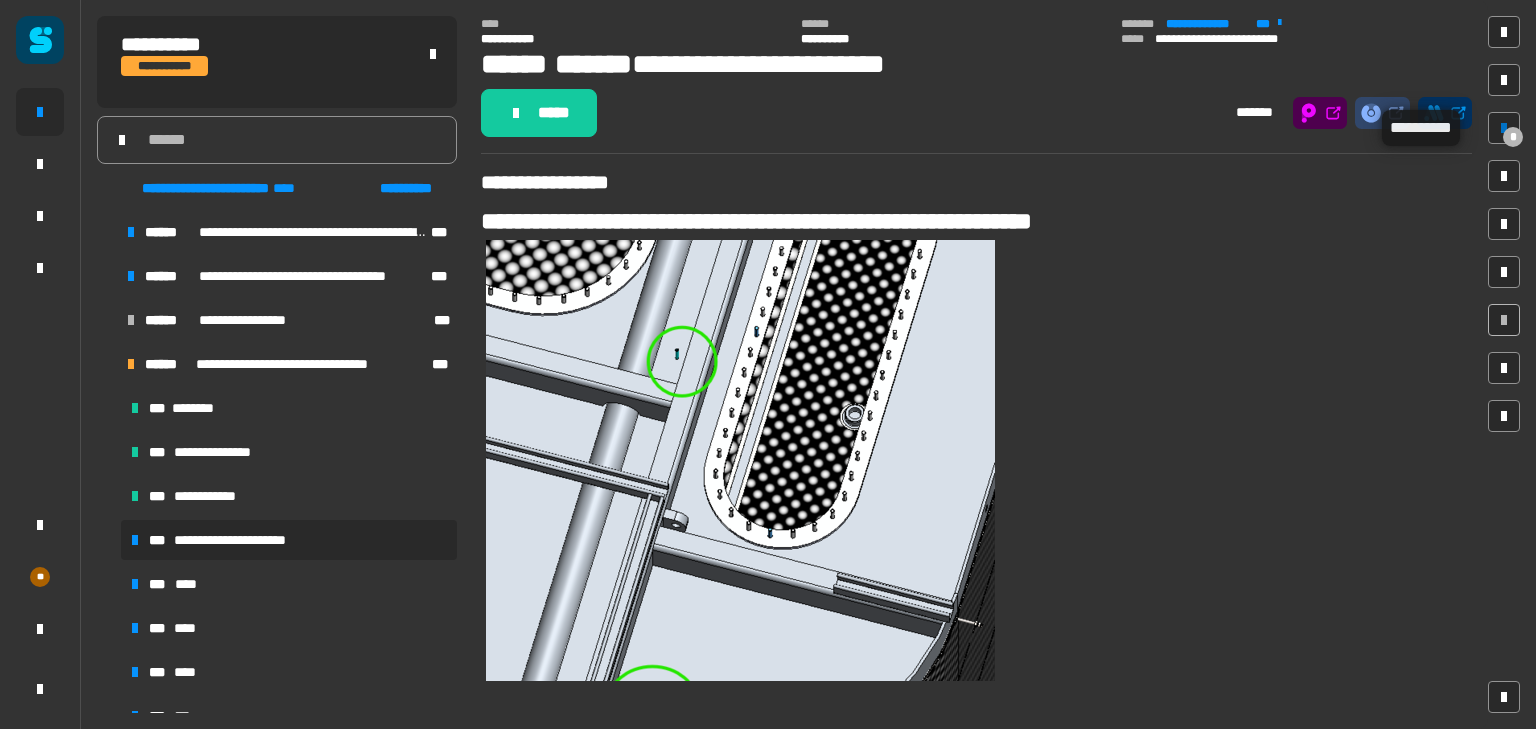 click at bounding box center (1504, 128) 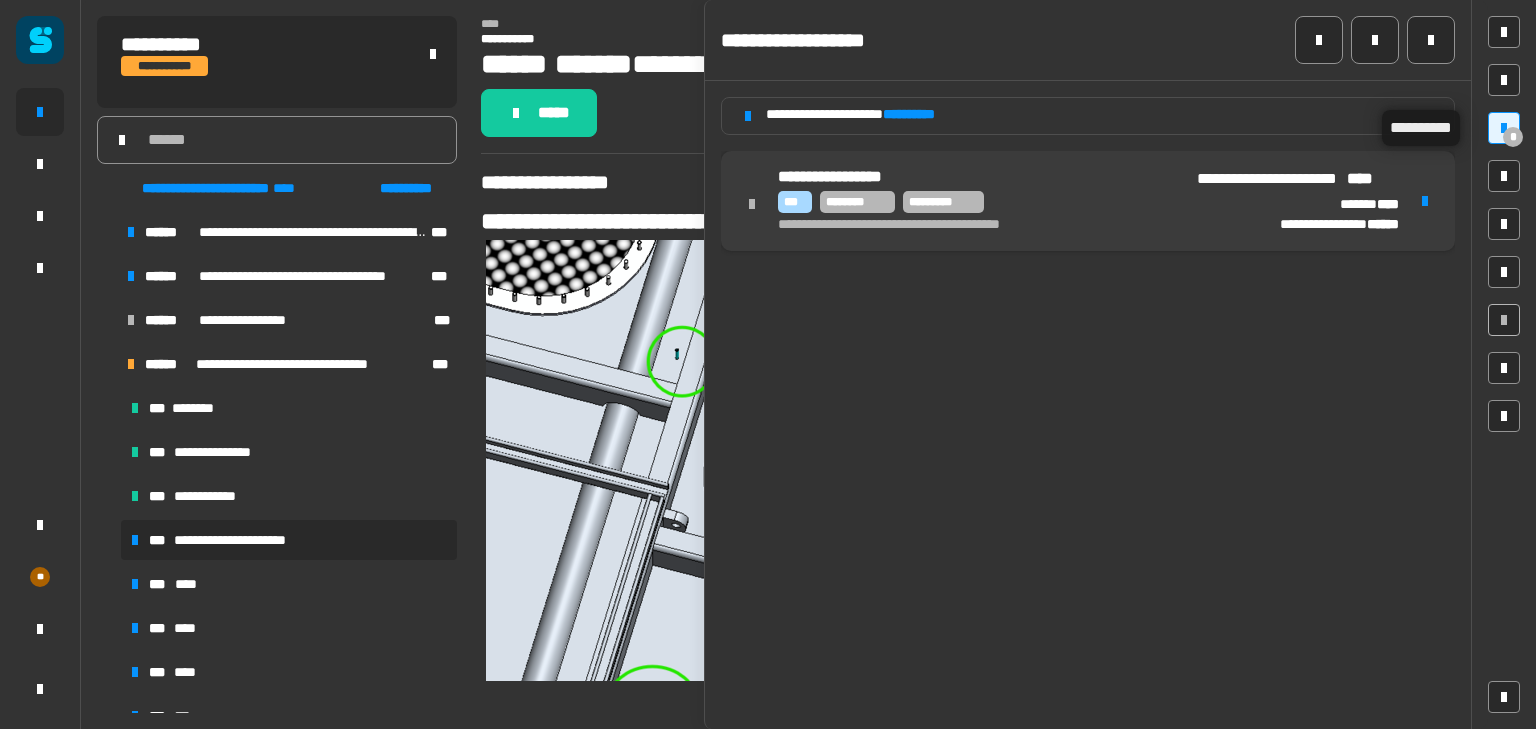 click at bounding box center (1504, 128) 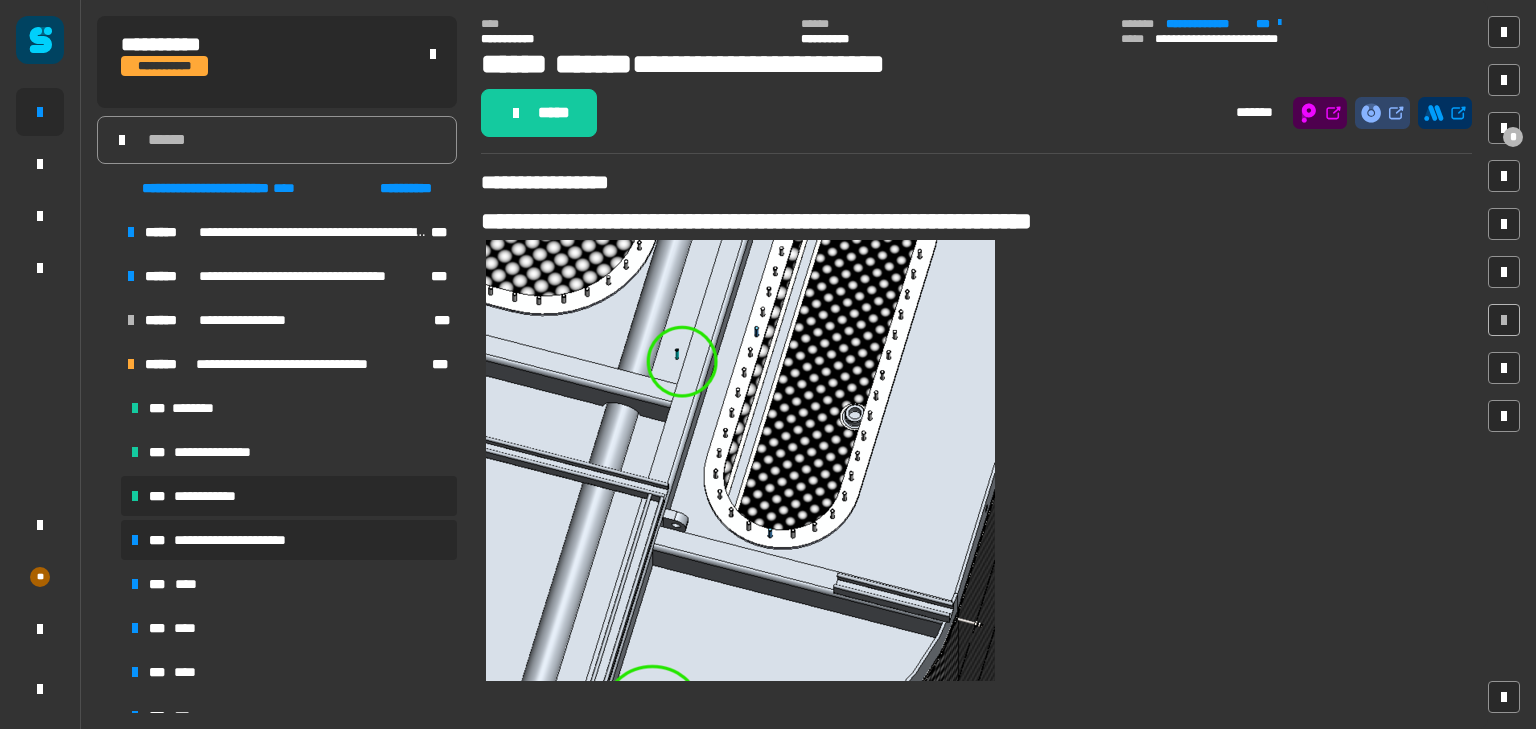 click on "**********" at bounding box center [216, 496] 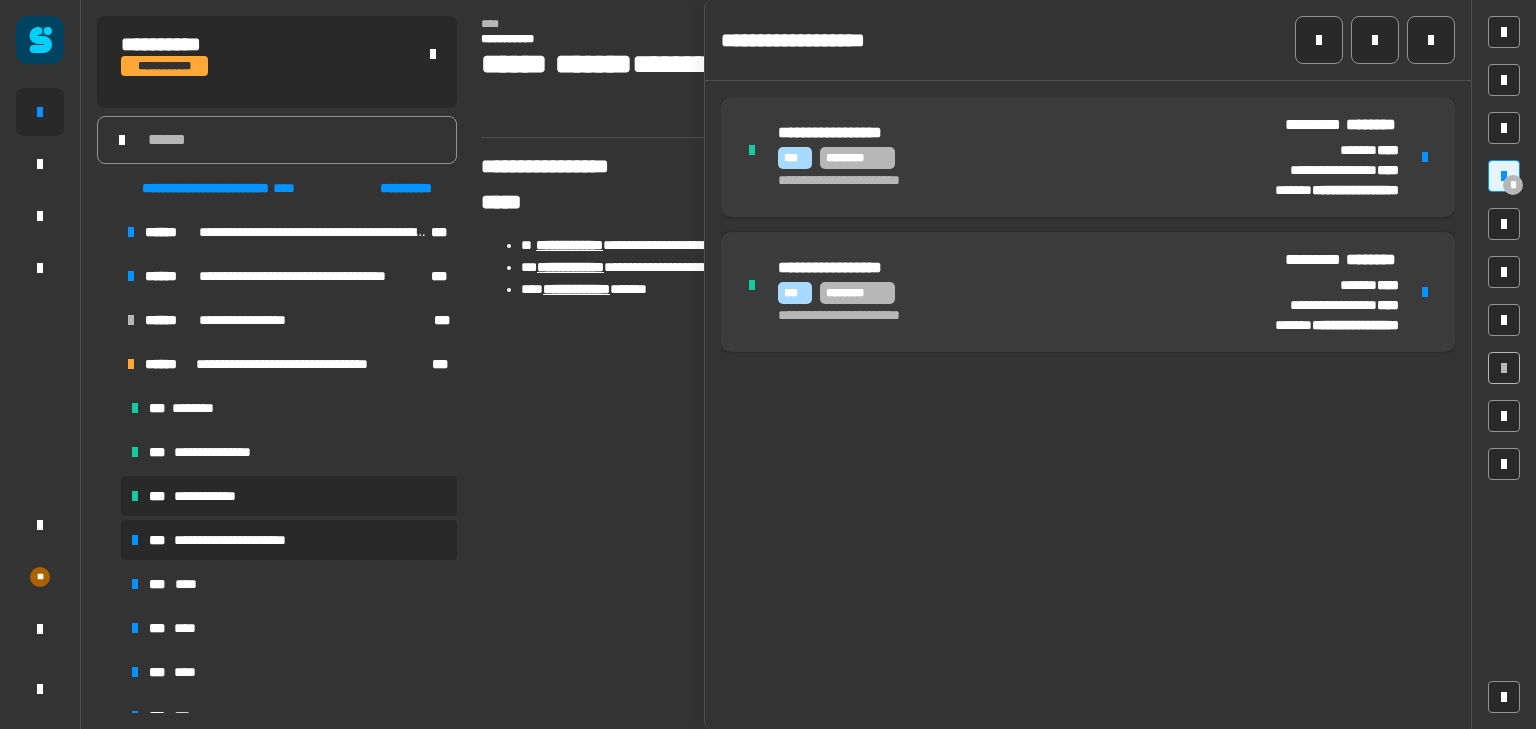 click on "**********" at bounding box center [238, 540] 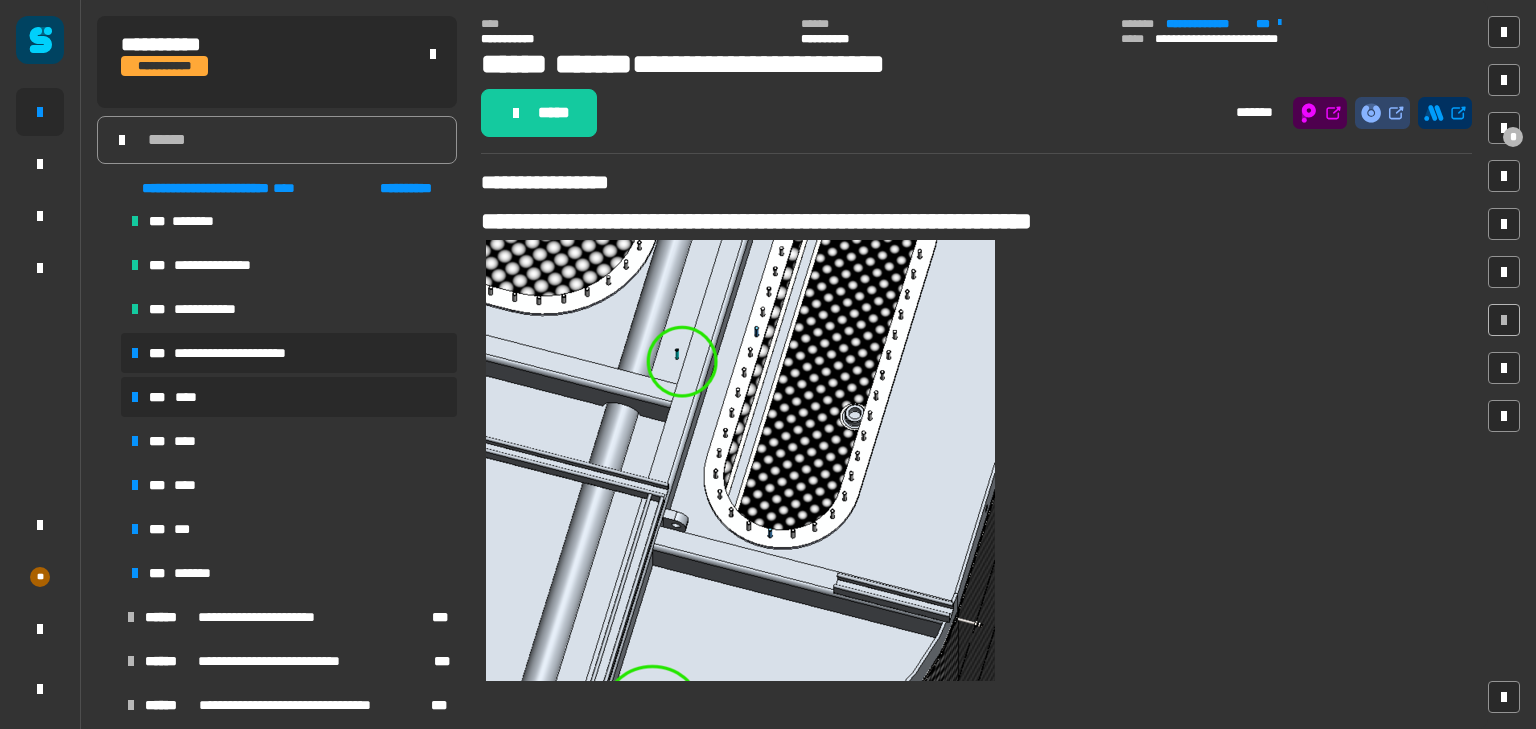 scroll, scrollTop: 1083, scrollLeft: 0, axis: vertical 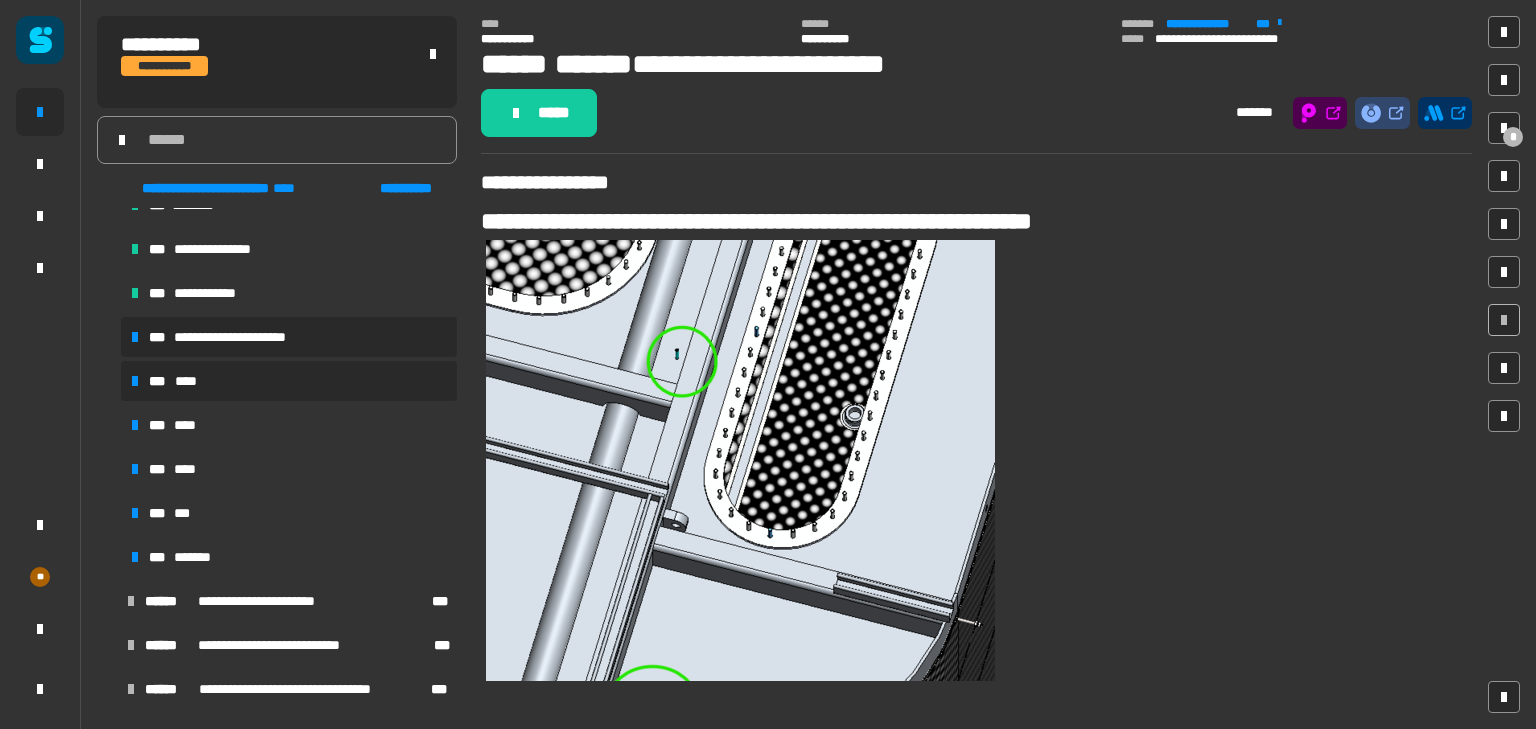 click on "****" at bounding box center [194, 381] 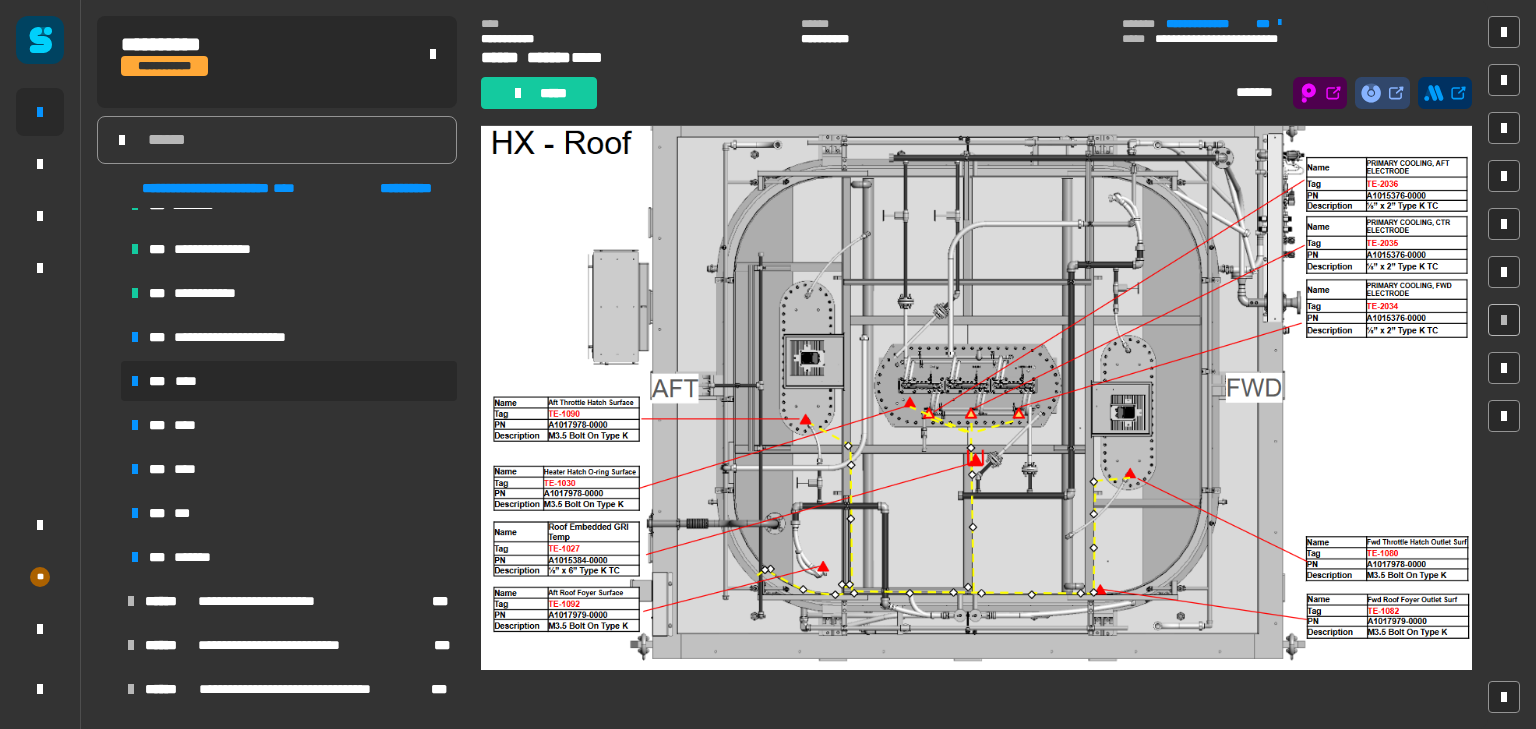 scroll, scrollTop: 345, scrollLeft: 0, axis: vertical 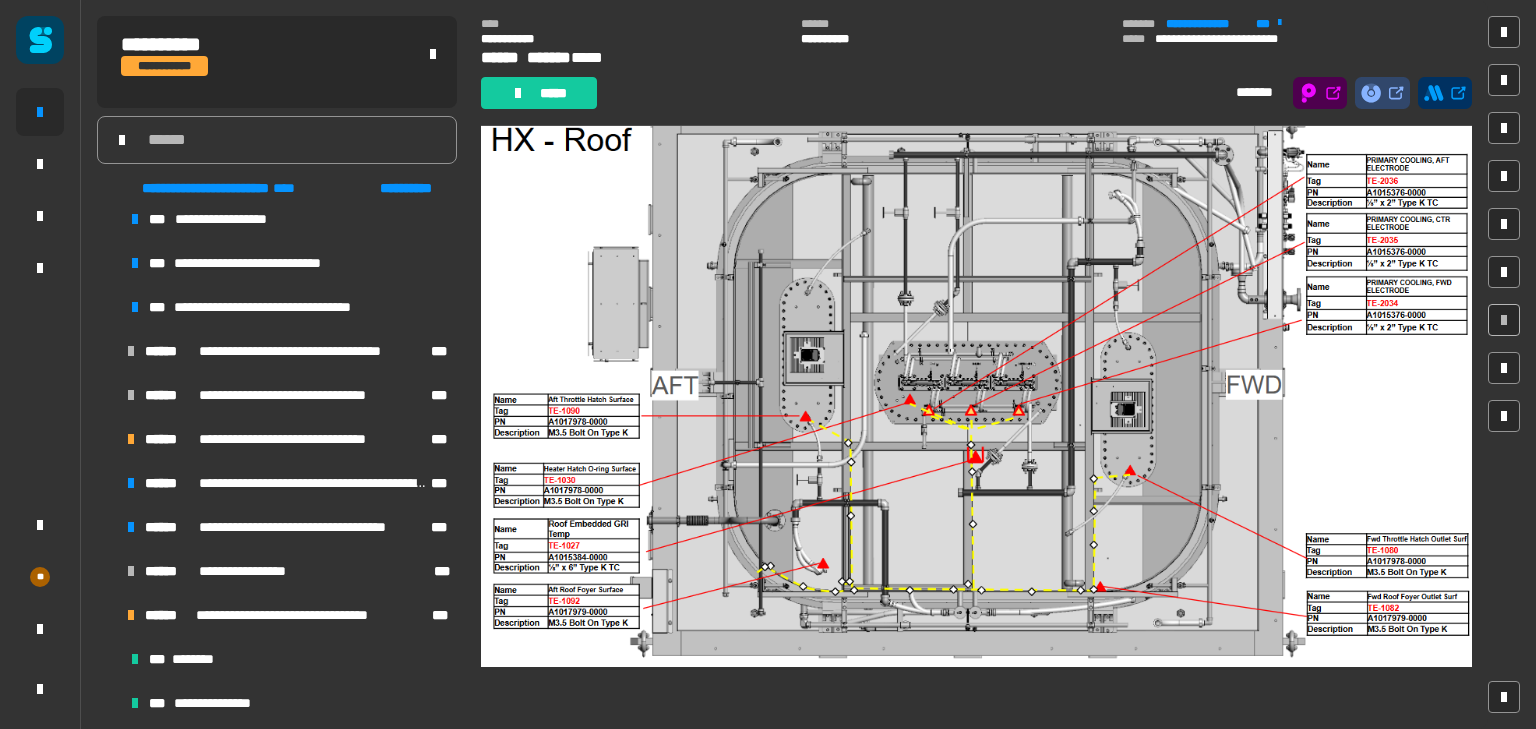 click at bounding box center (107, 351) 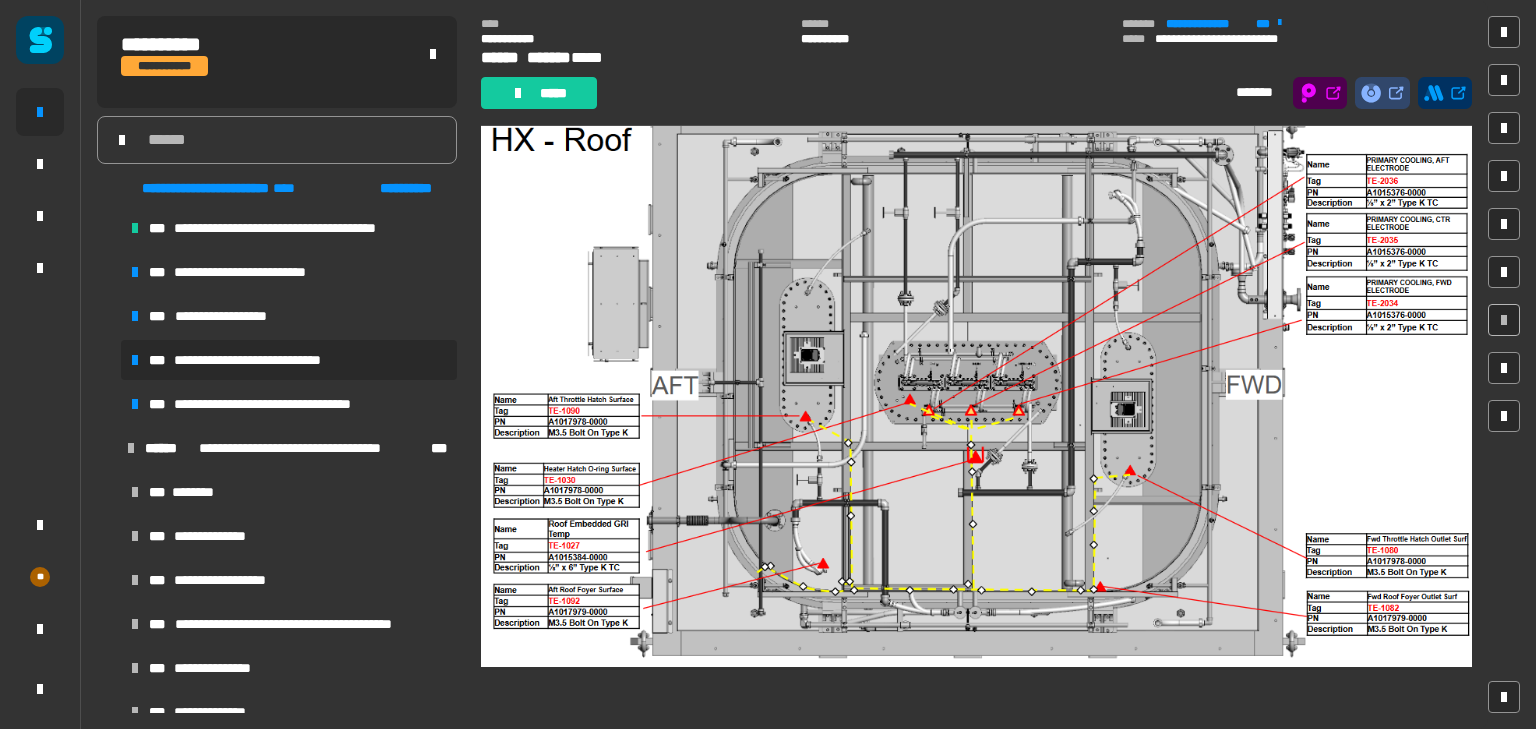 scroll, scrollTop: 531, scrollLeft: 0, axis: vertical 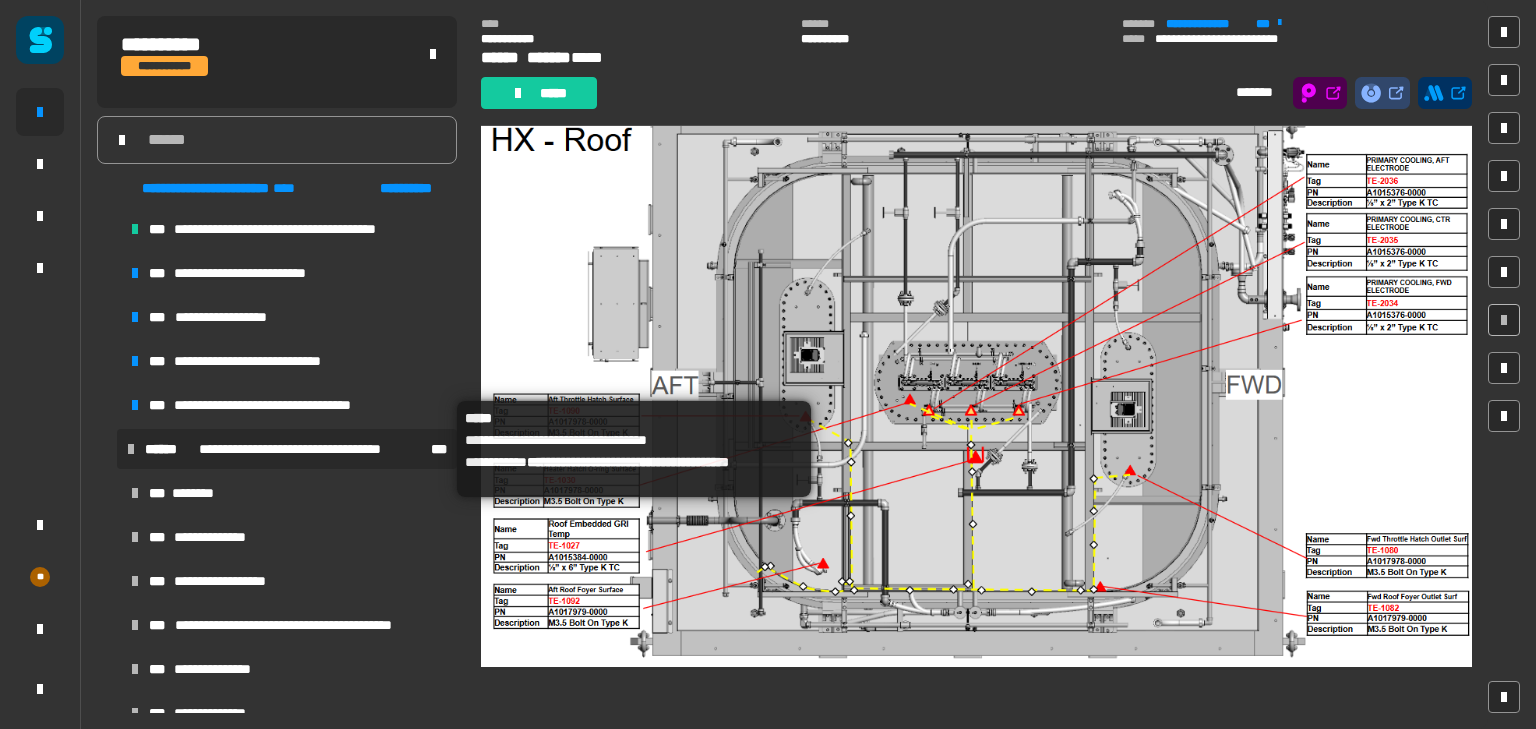 click on "**********" at bounding box center (313, 449) 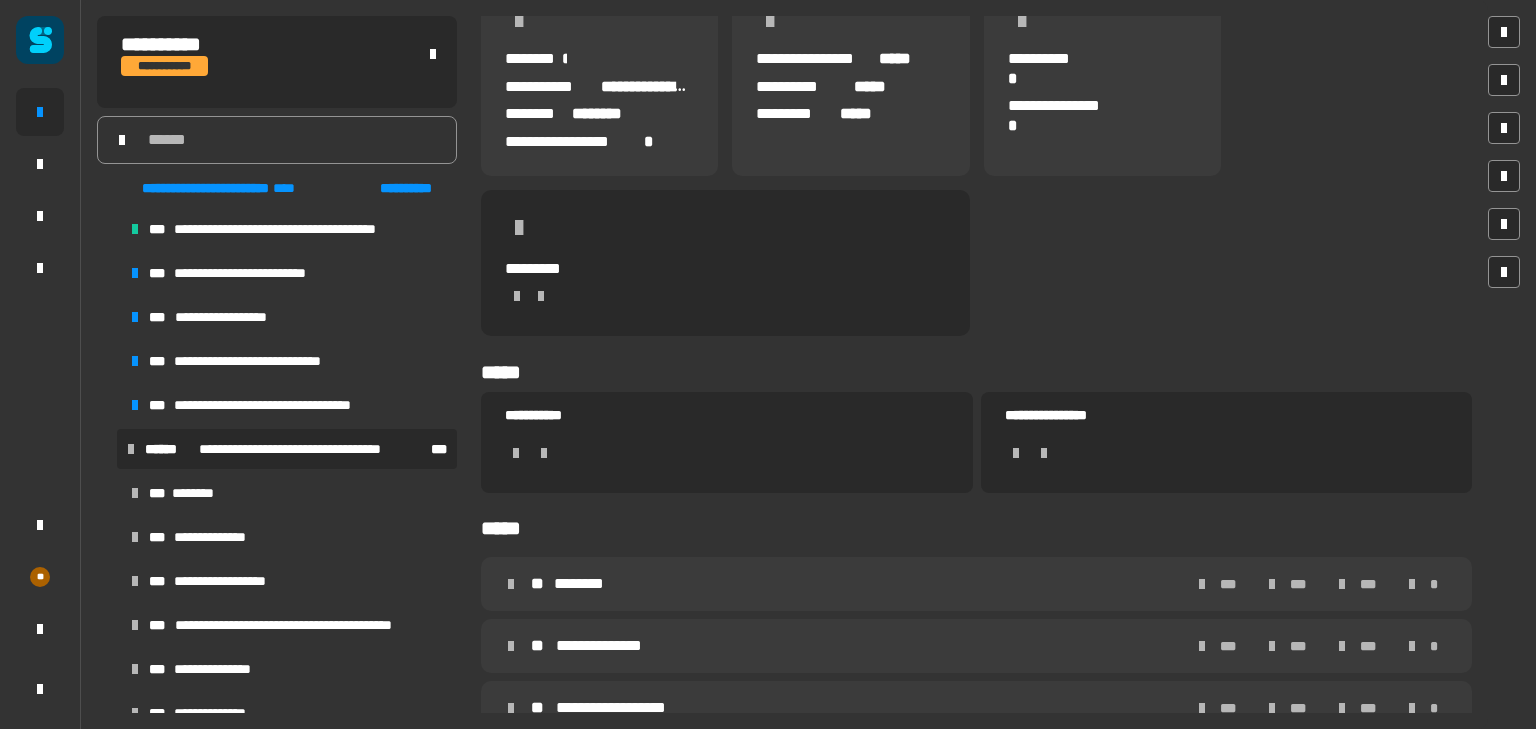scroll, scrollTop: 0, scrollLeft: 0, axis: both 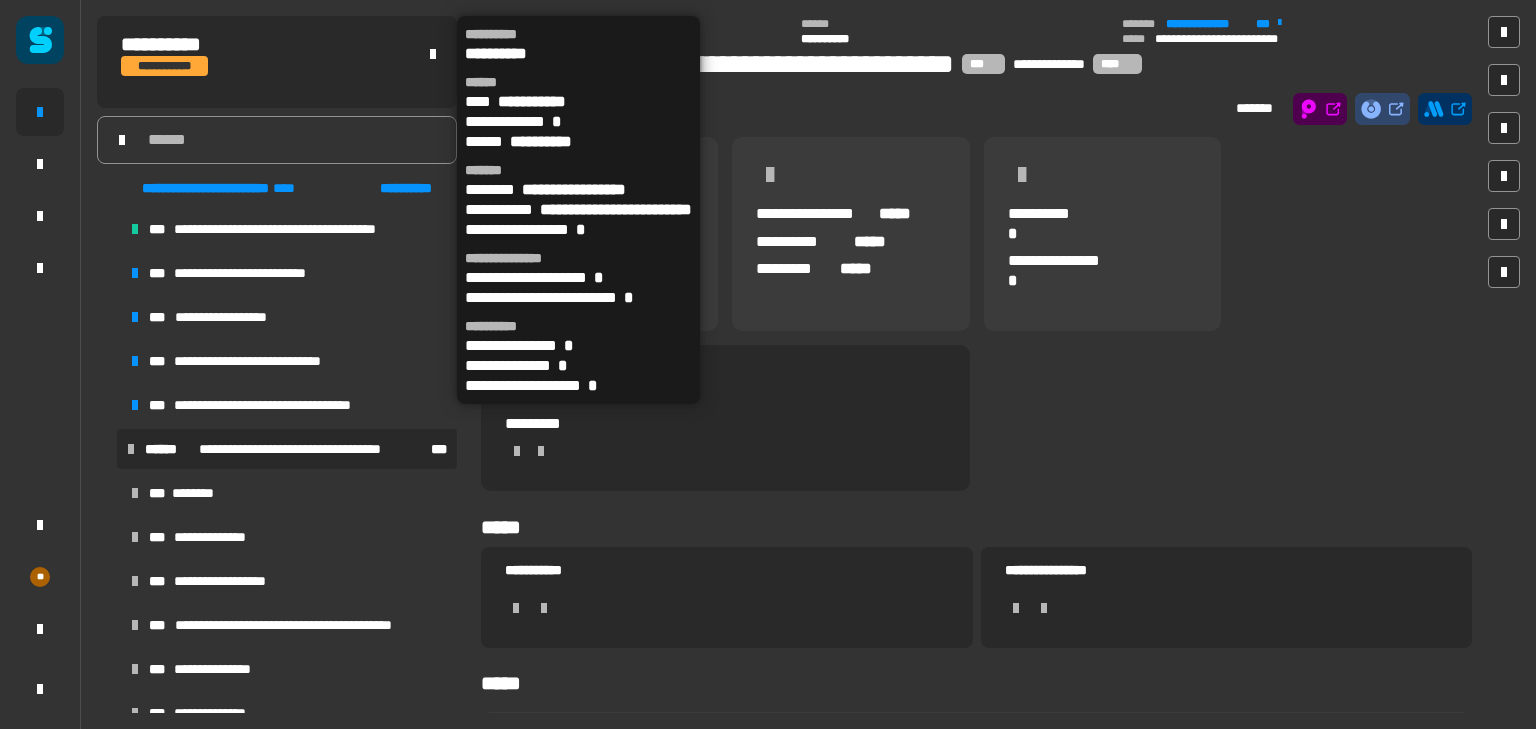 click on "**********" 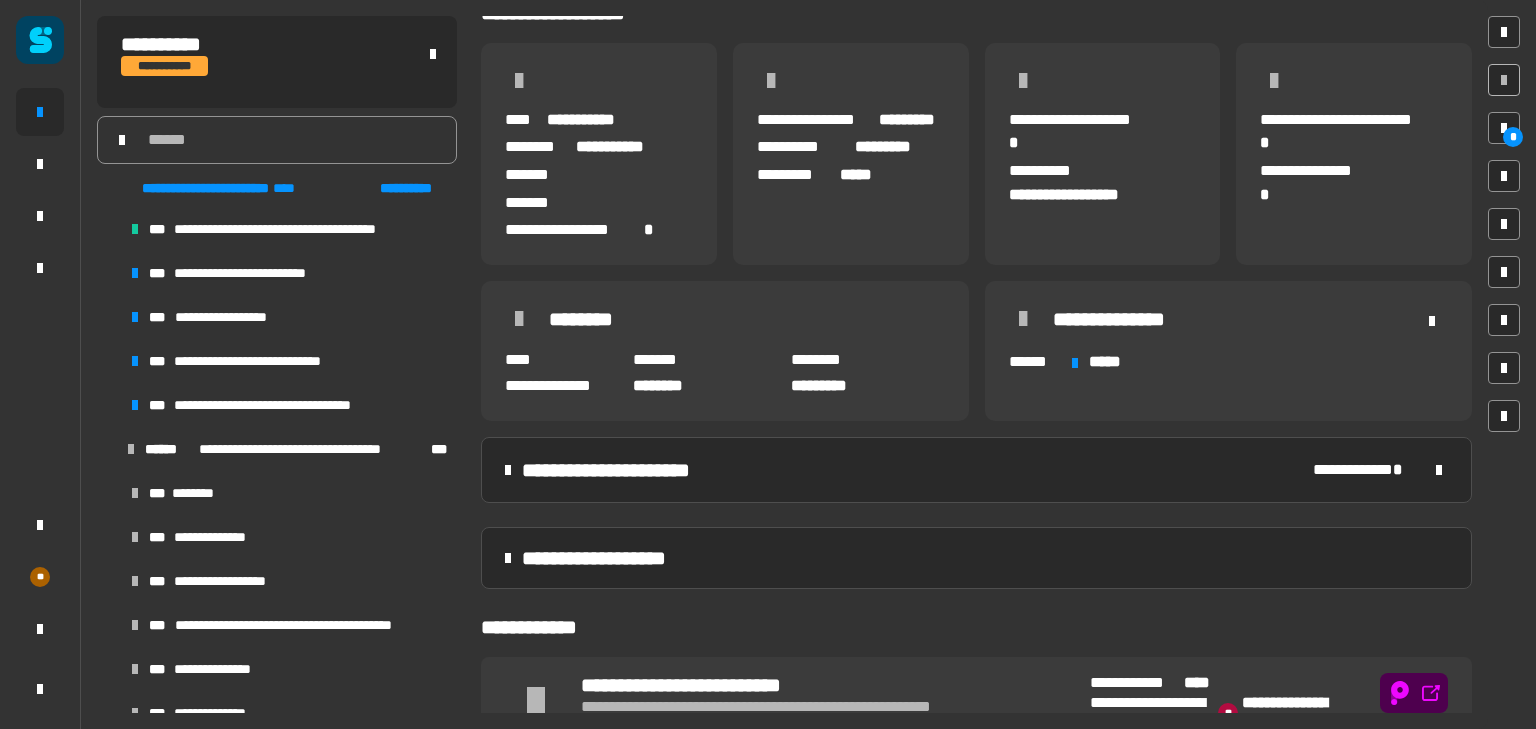 scroll, scrollTop: 310, scrollLeft: 0, axis: vertical 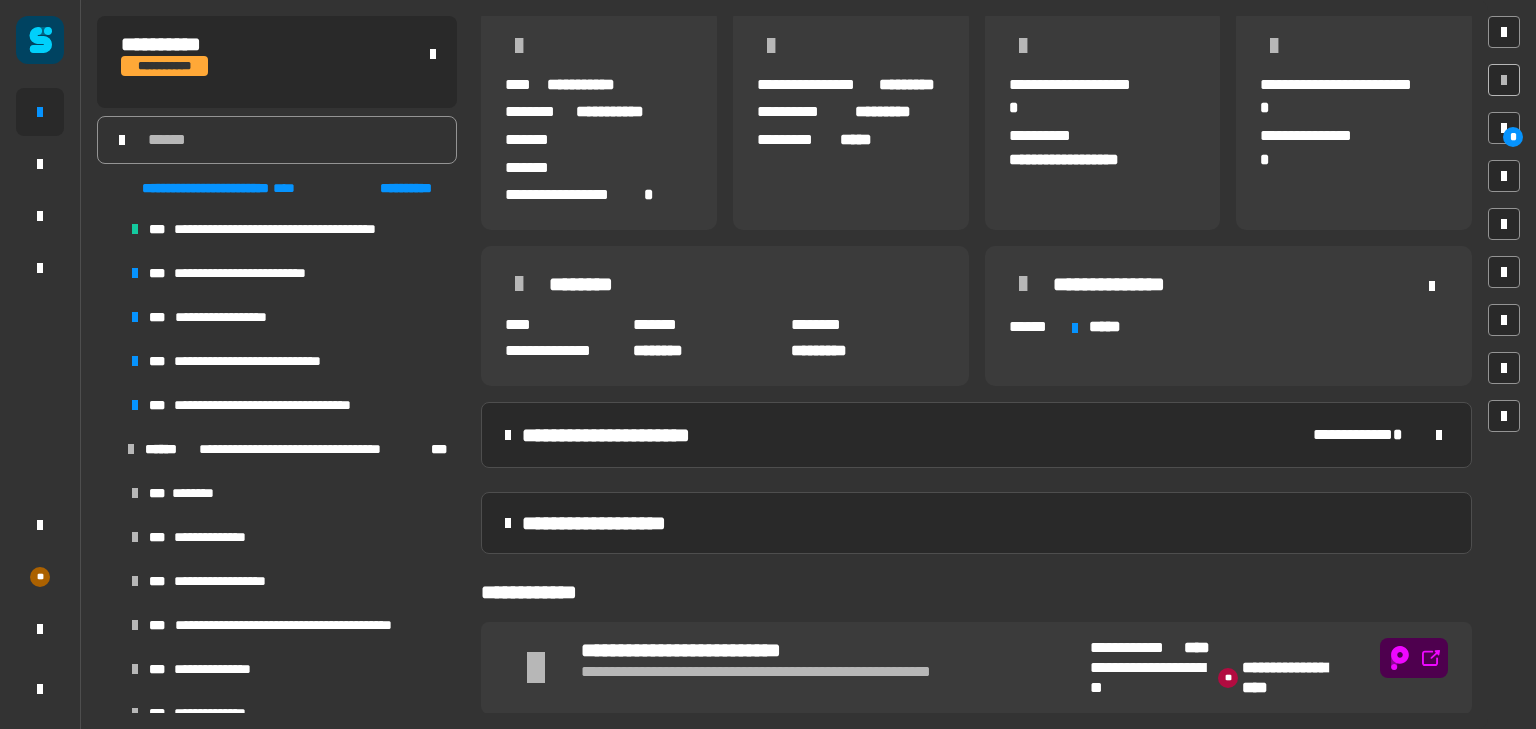 click on "**********" 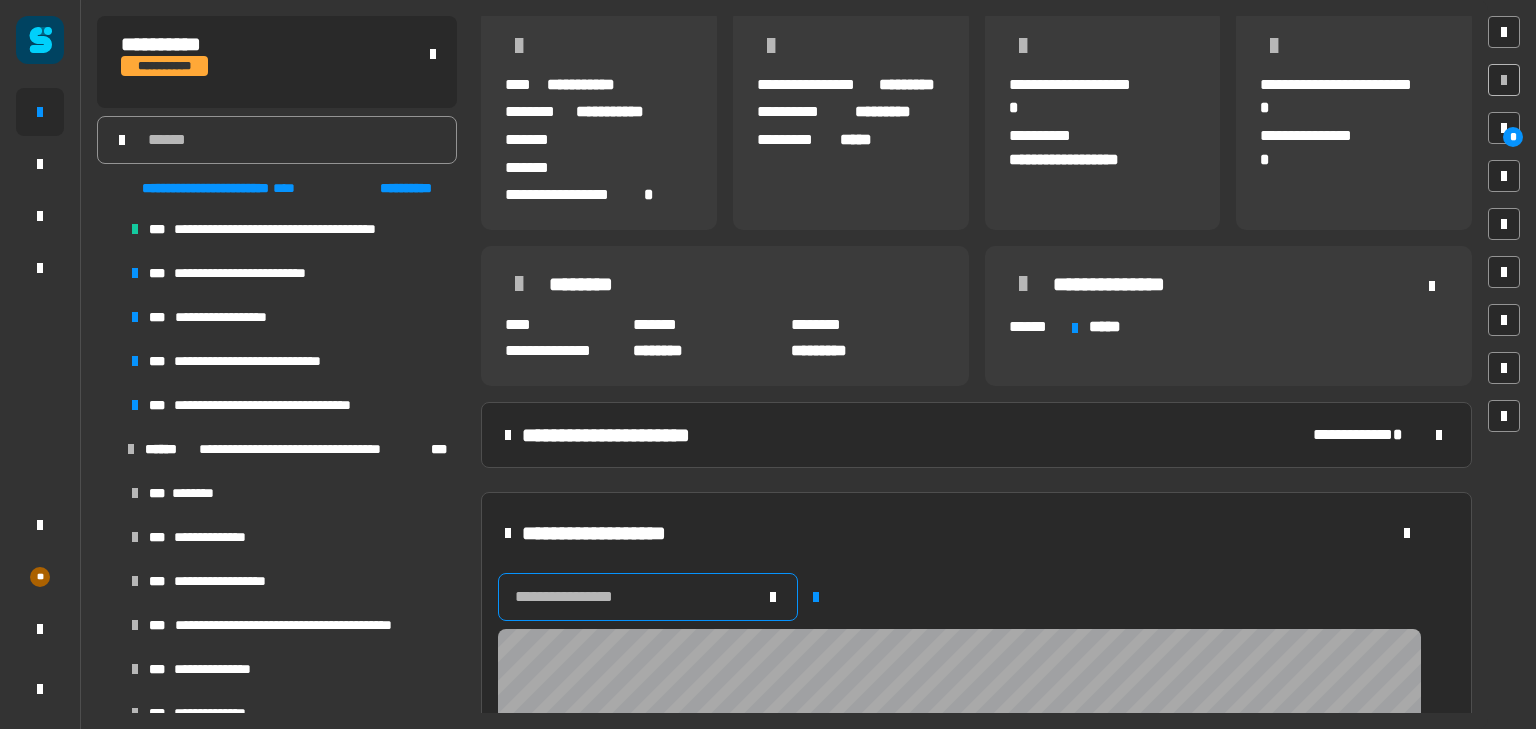 click on "**********" 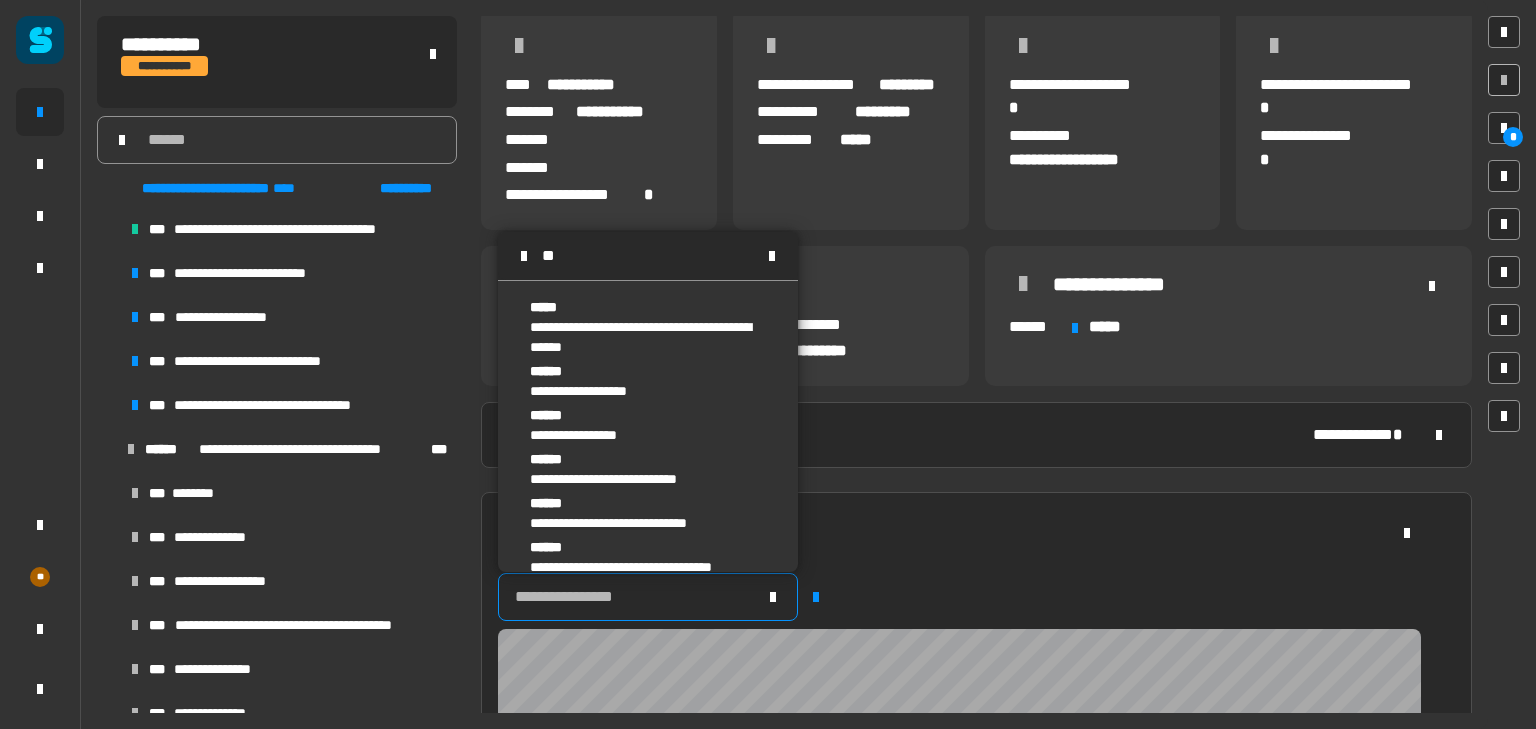 scroll, scrollTop: 0, scrollLeft: 0, axis: both 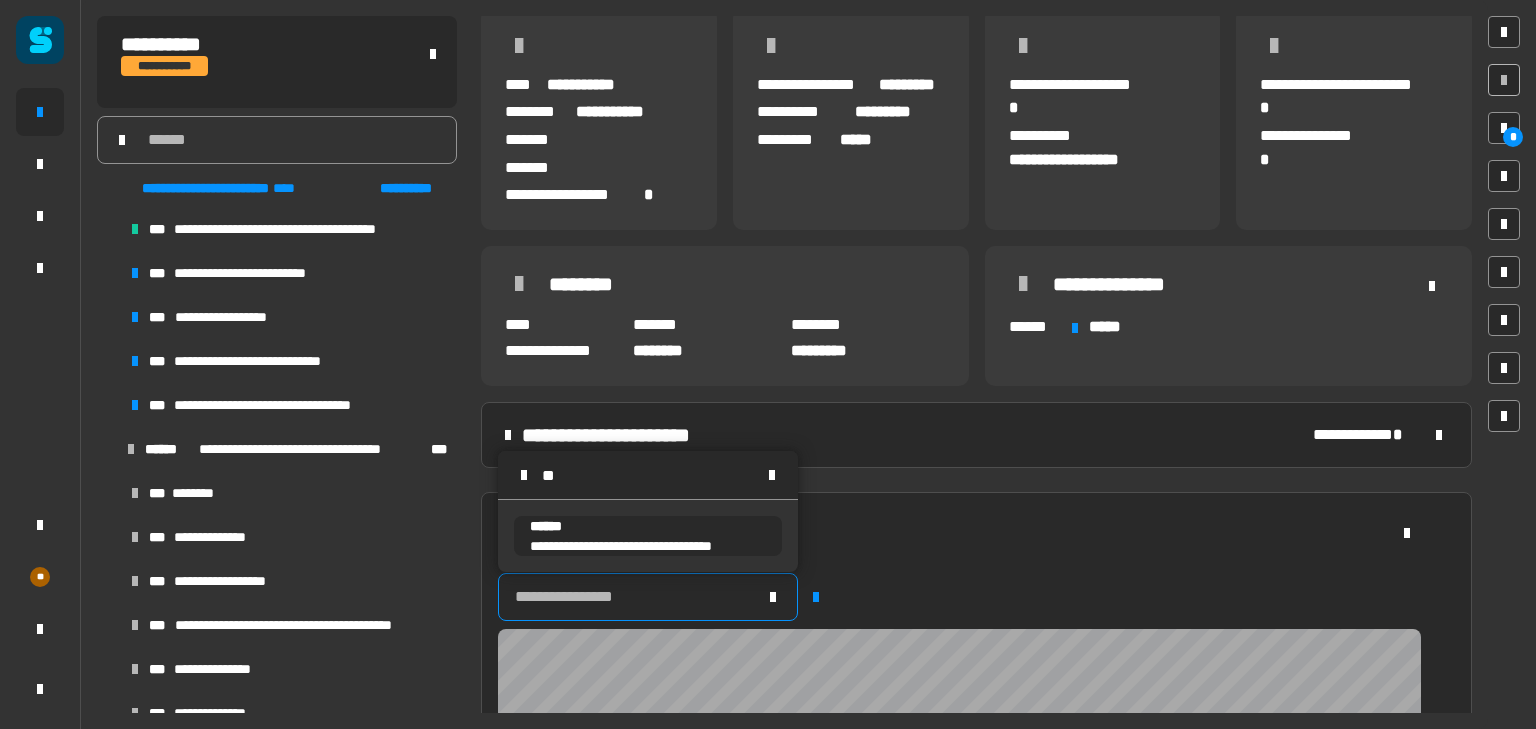type on "**" 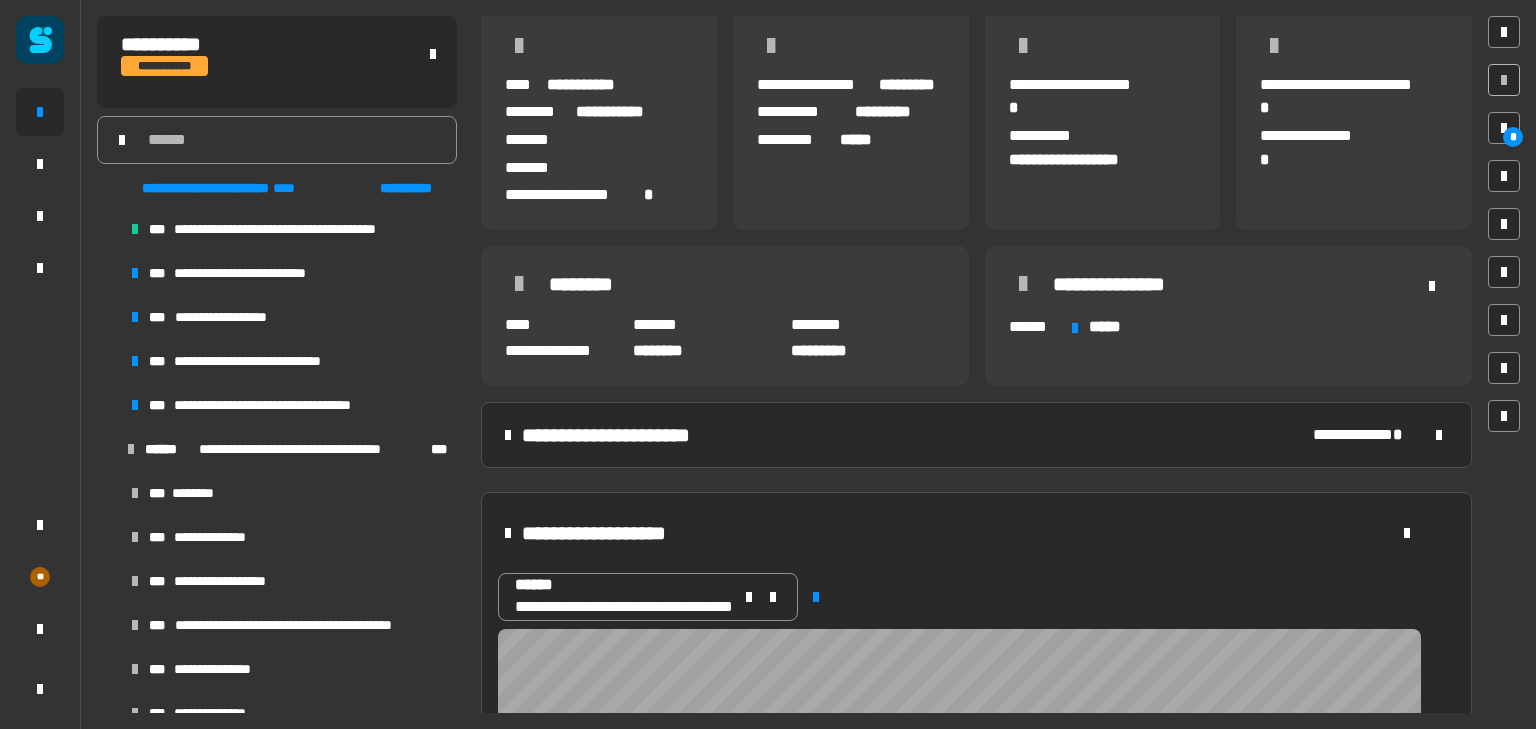 scroll, scrollTop: 299, scrollLeft: 2059, axis: both 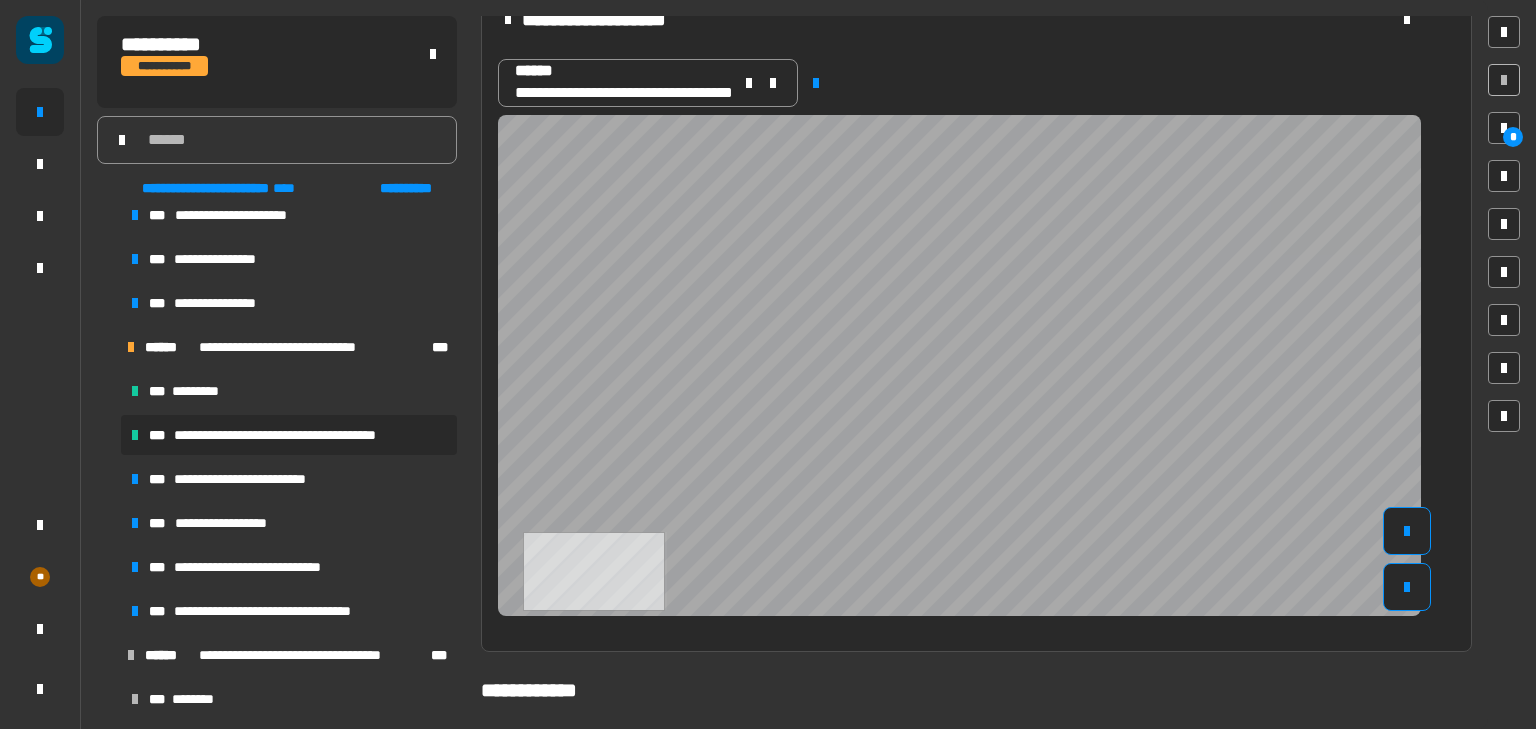 click on "**********" at bounding box center [297, 435] 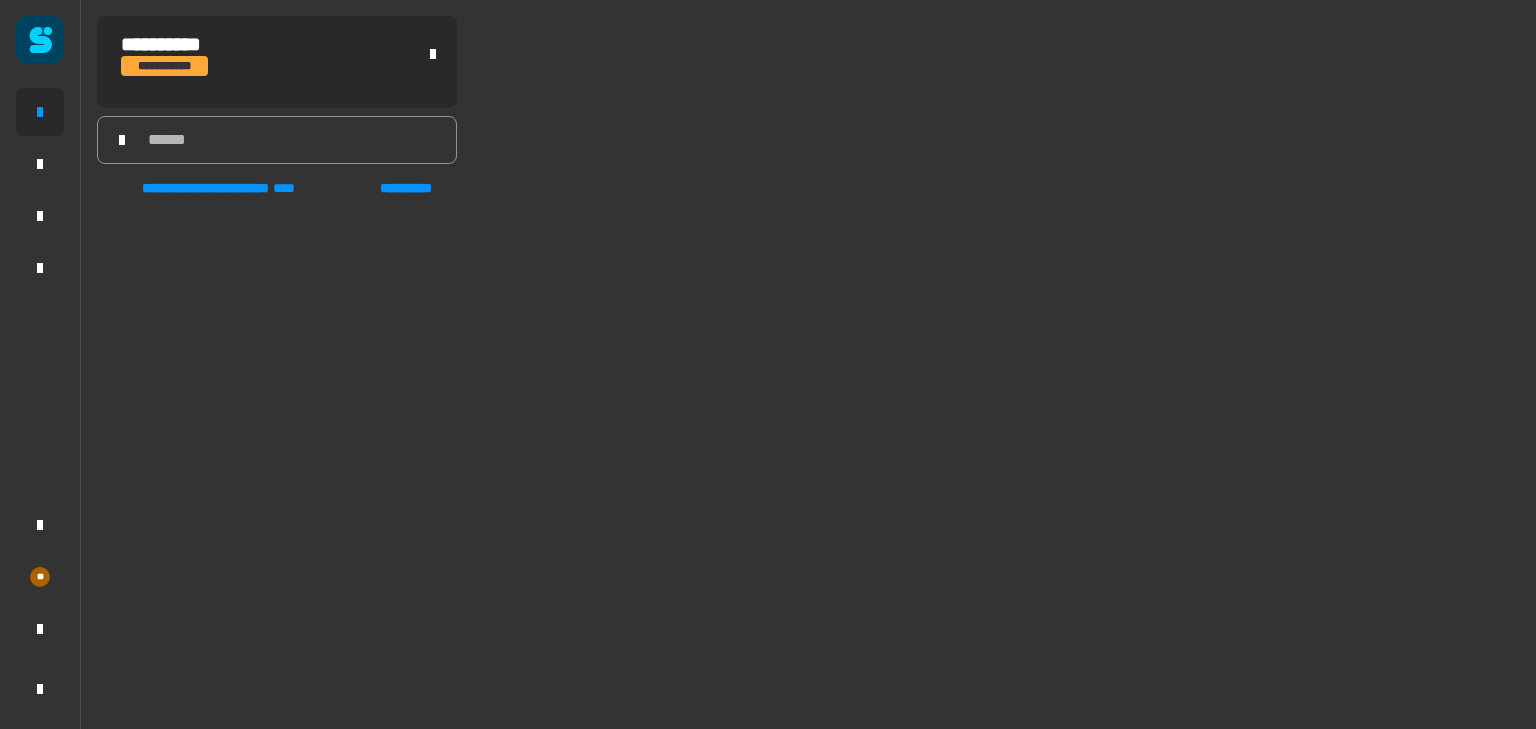 scroll, scrollTop: 299, scrollLeft: 0, axis: vertical 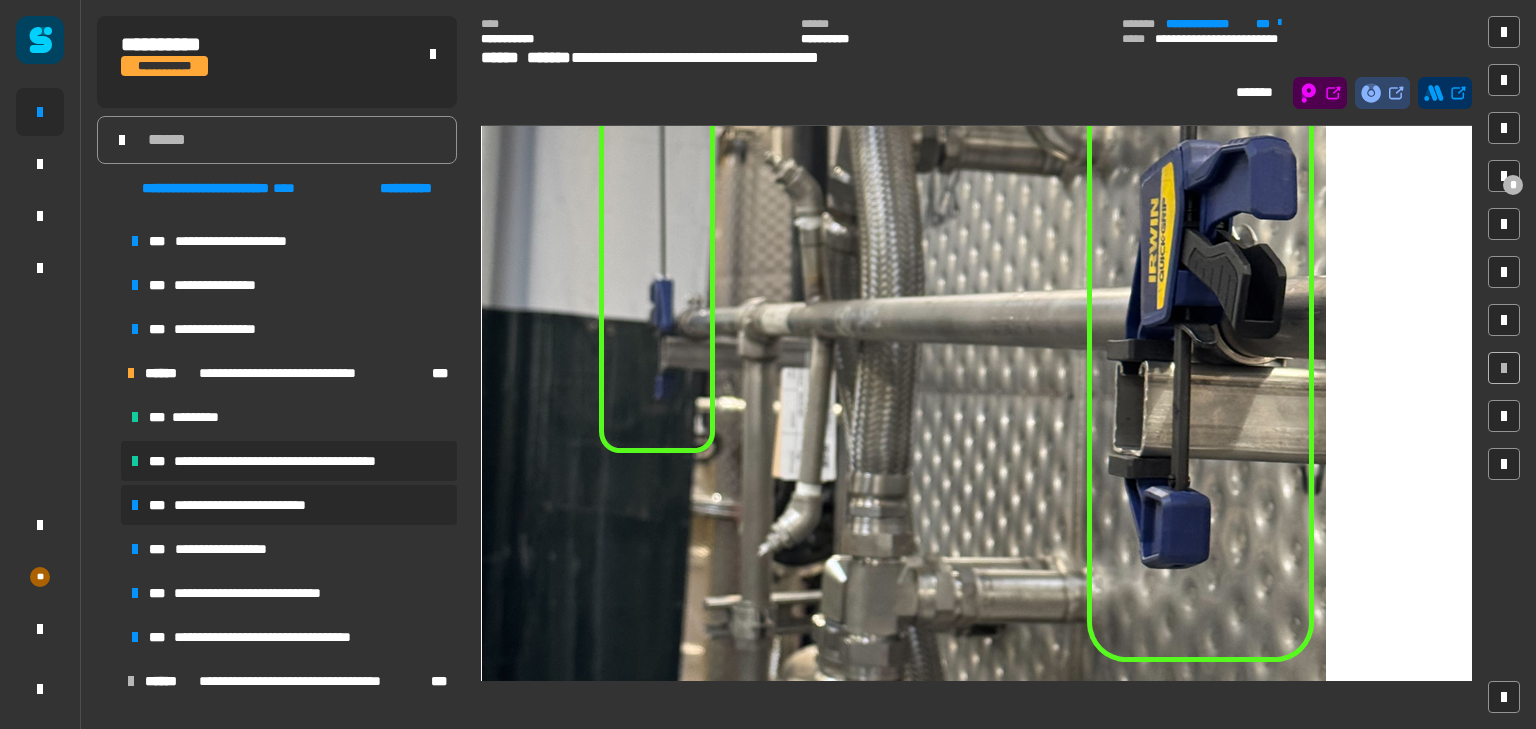 click on "**********" at bounding box center (255, 505) 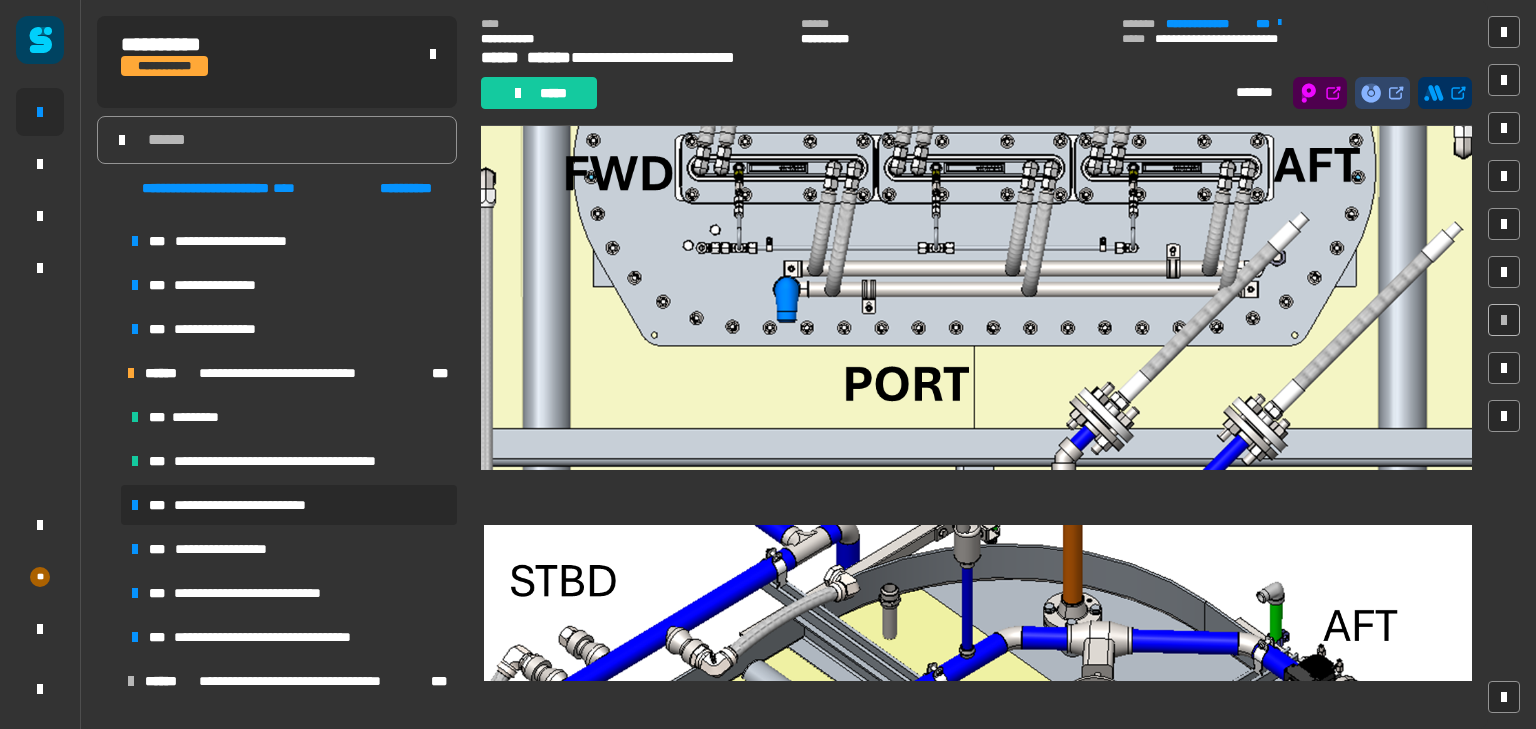 scroll, scrollTop: 420, scrollLeft: 0, axis: vertical 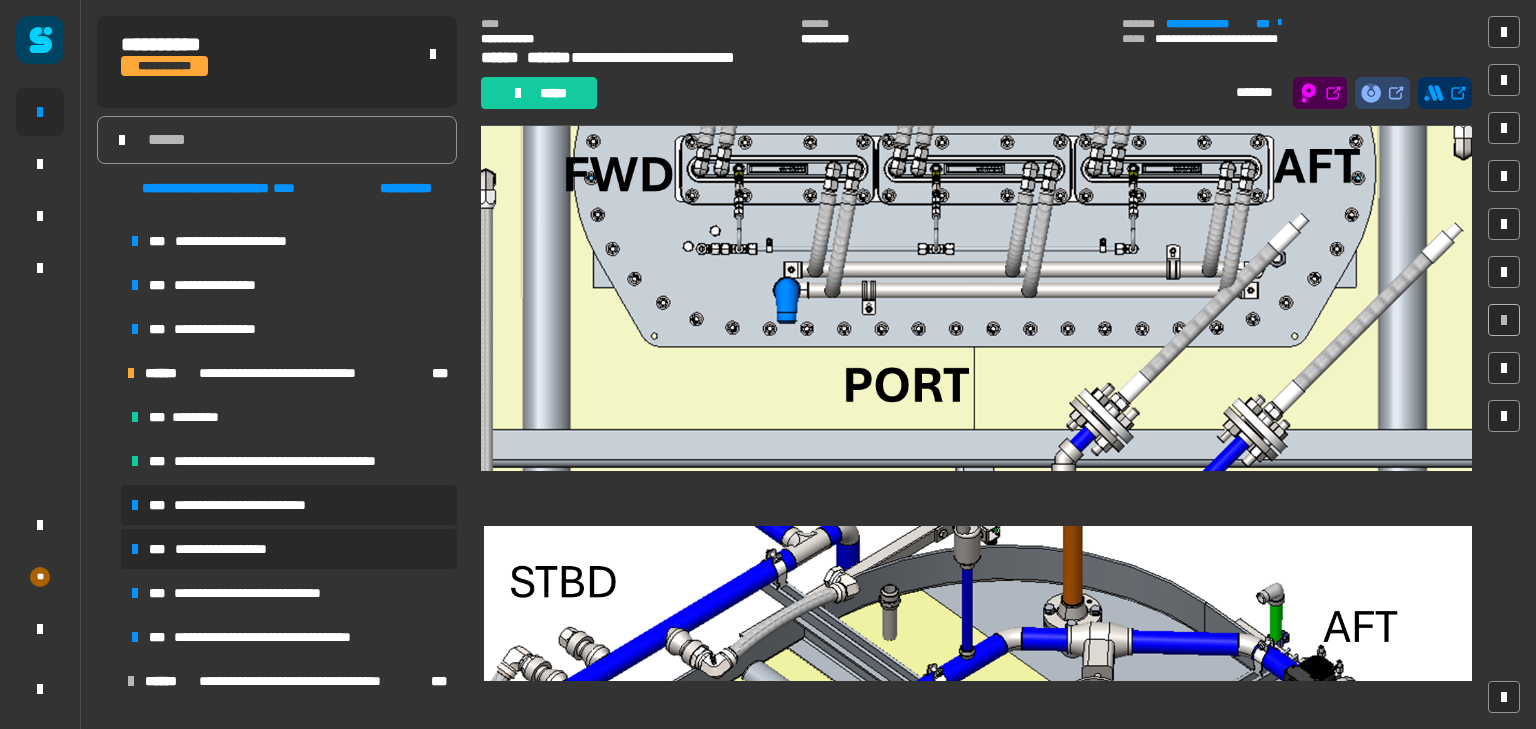click on "**********" at bounding box center (237, 549) 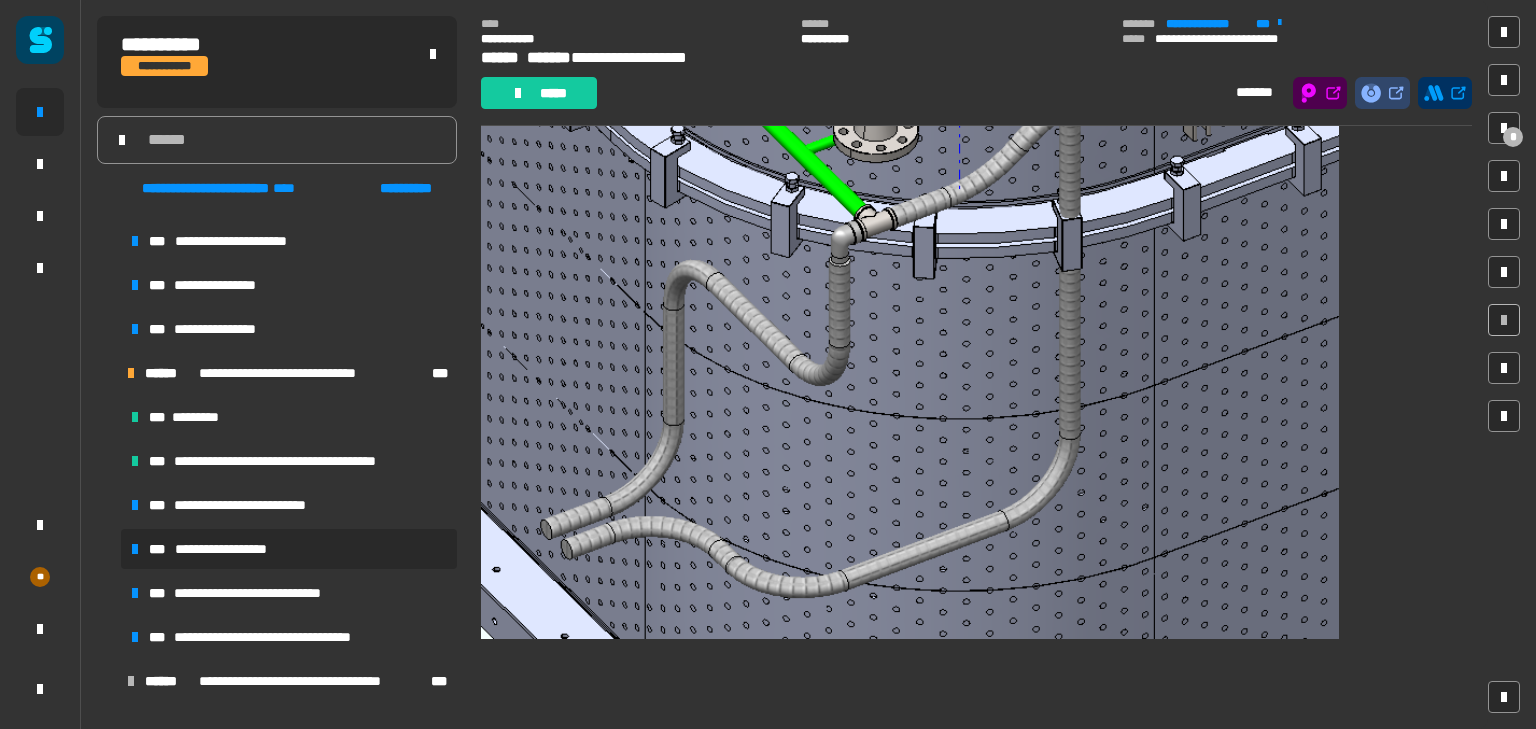 scroll, scrollTop: 378, scrollLeft: 0, axis: vertical 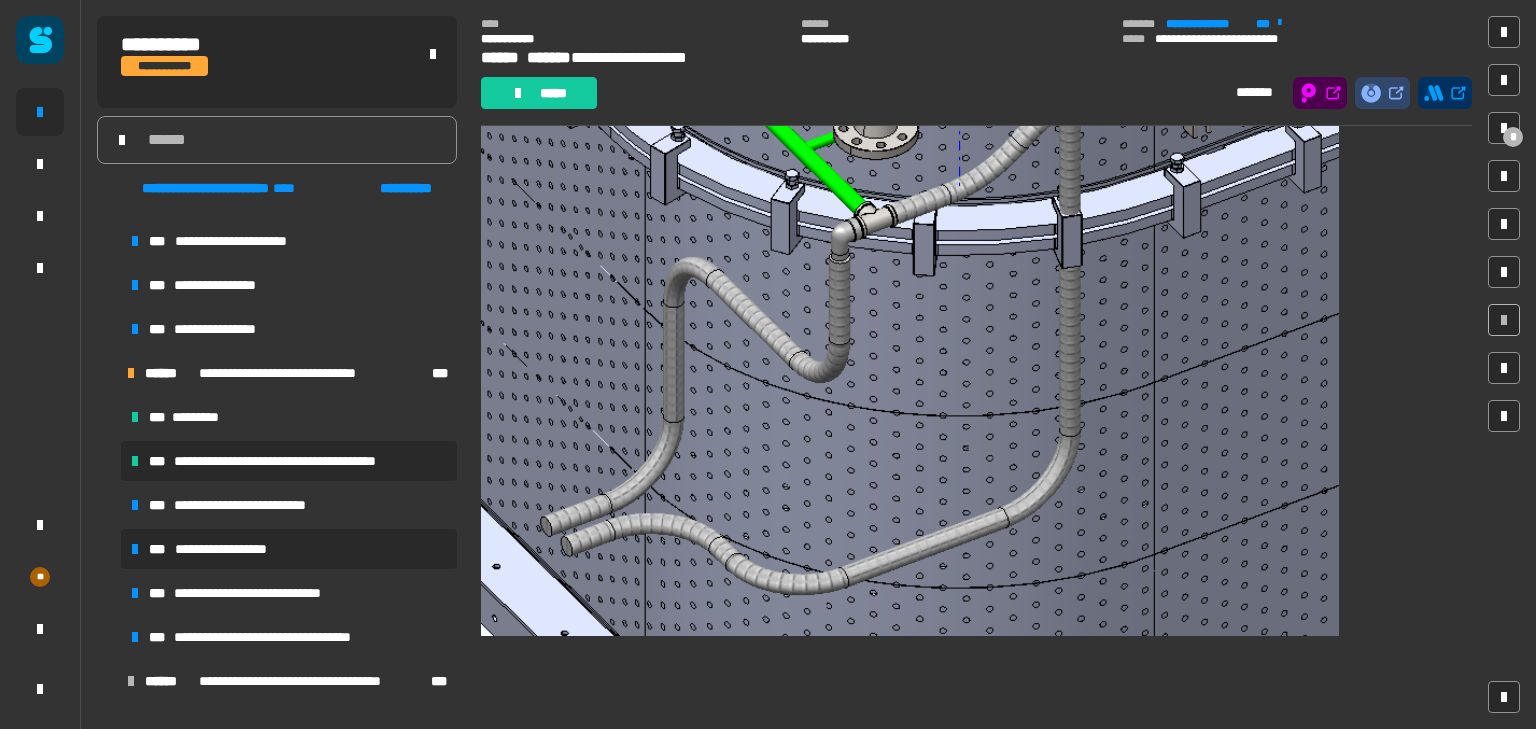 click on "**********" at bounding box center [289, 461] 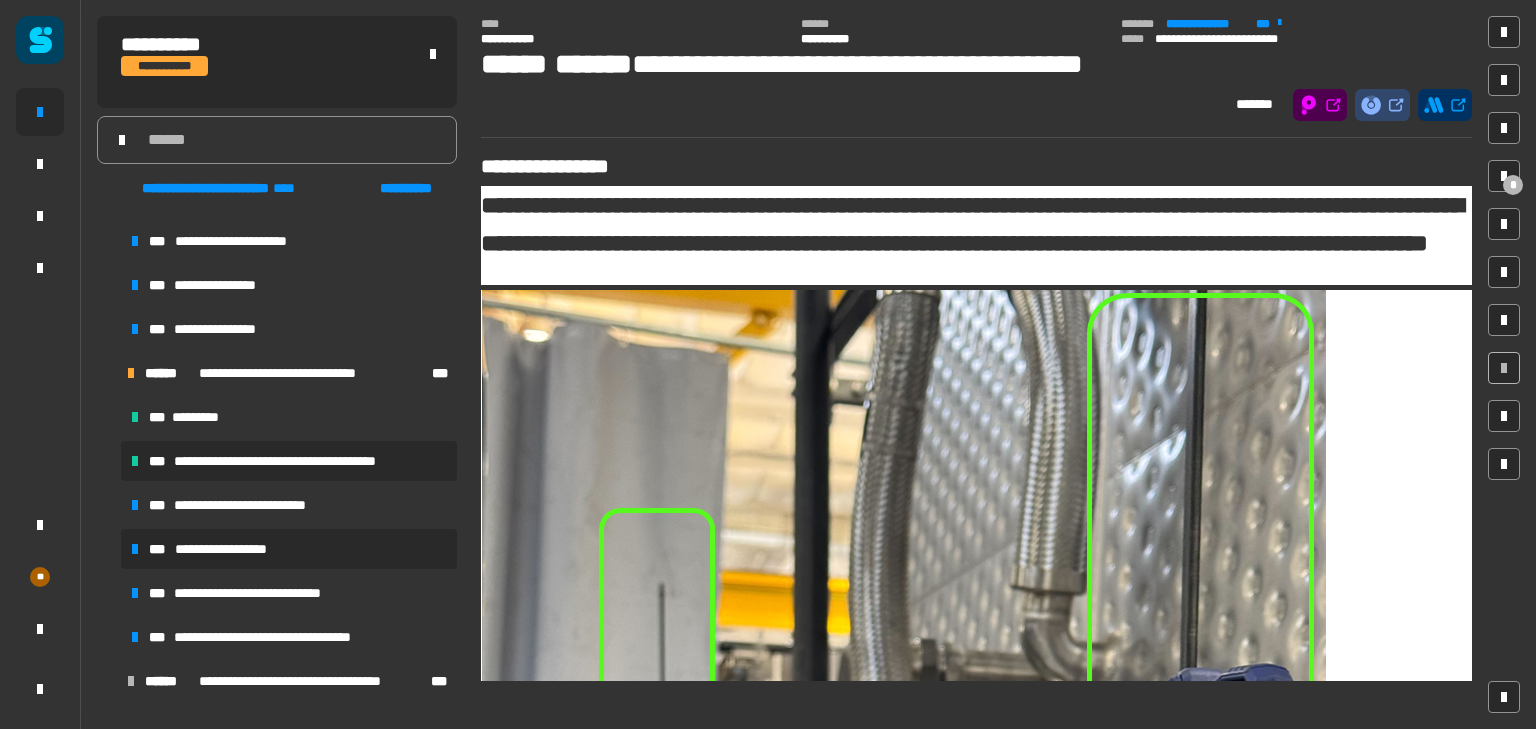 click on "**********" at bounding box center [237, 549] 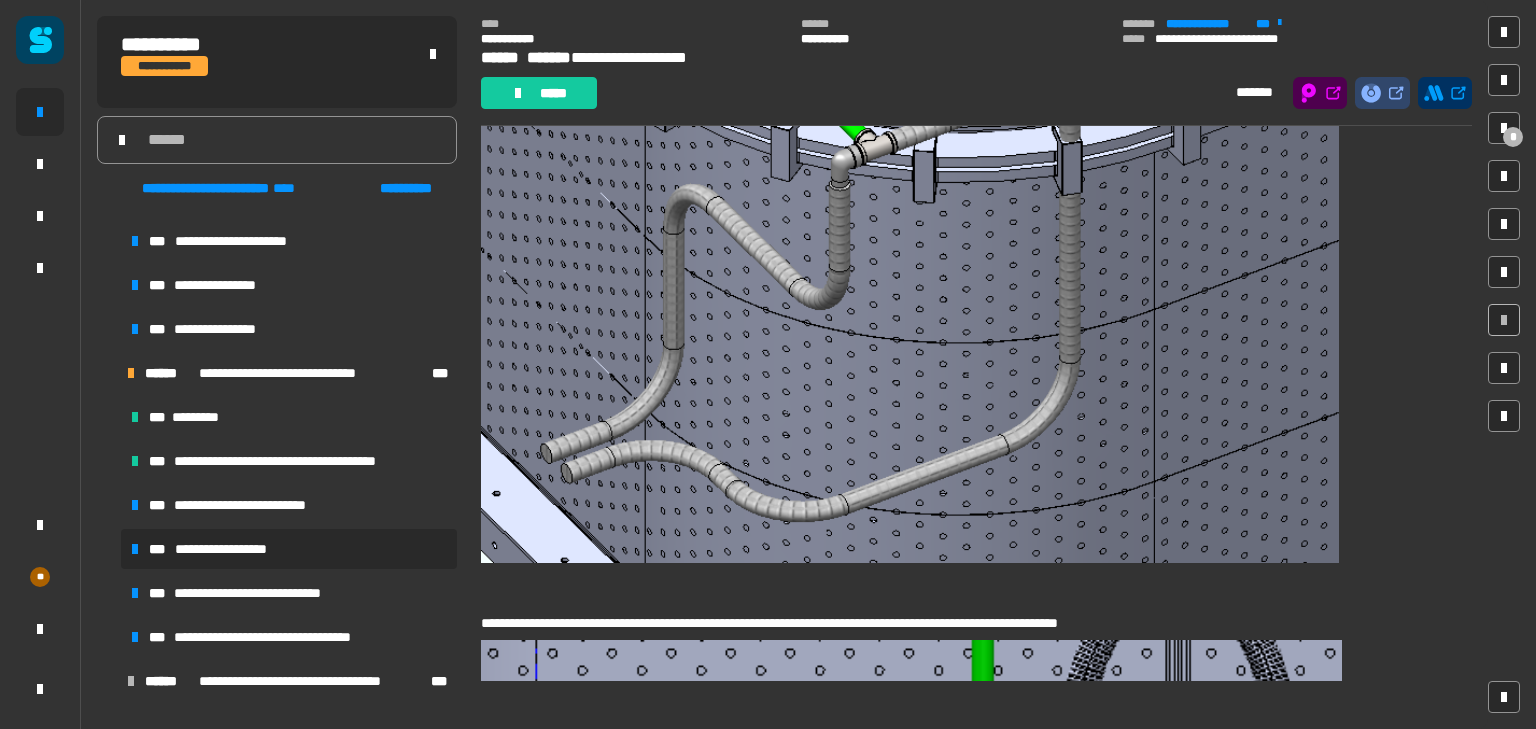 scroll, scrollTop: 456, scrollLeft: 0, axis: vertical 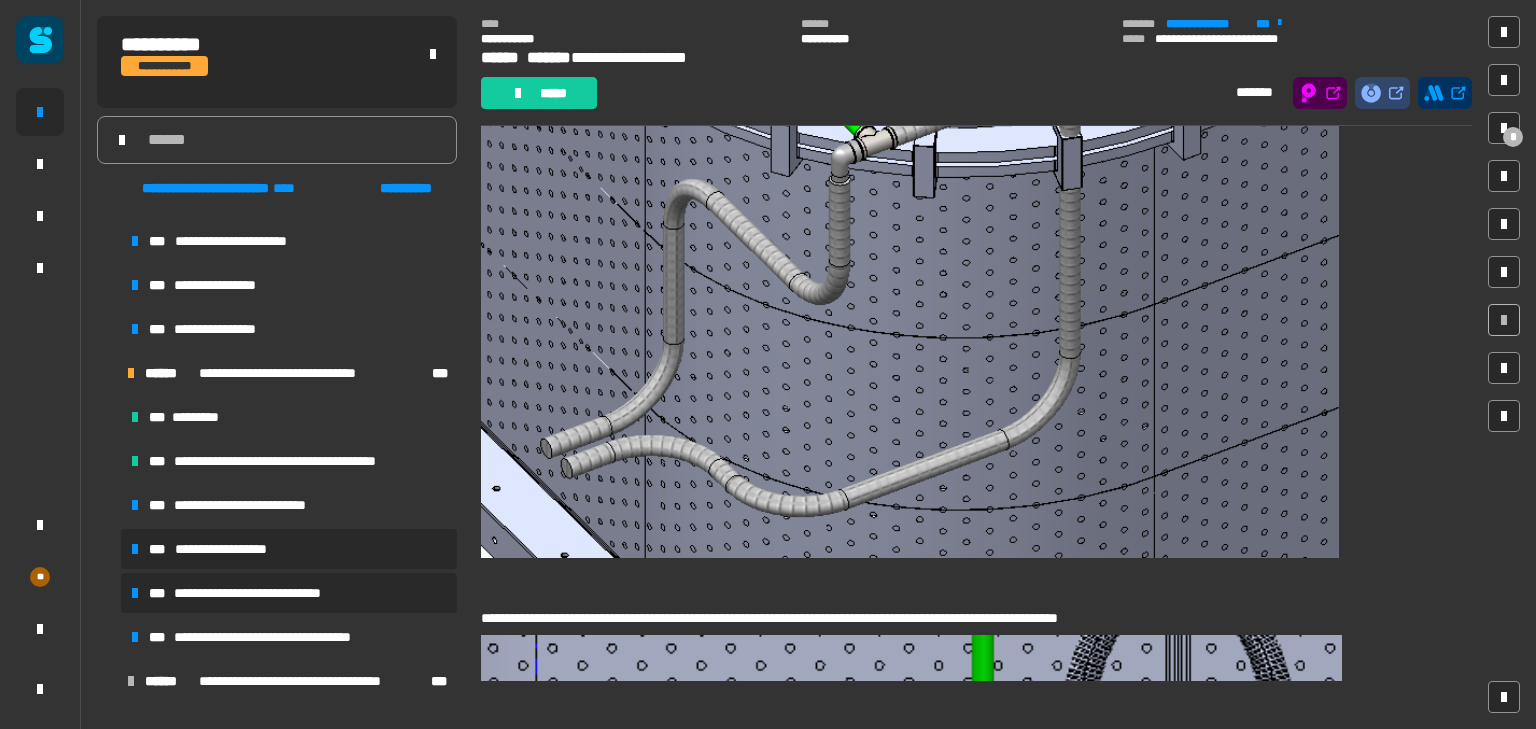 click on "**********" at bounding box center (264, 593) 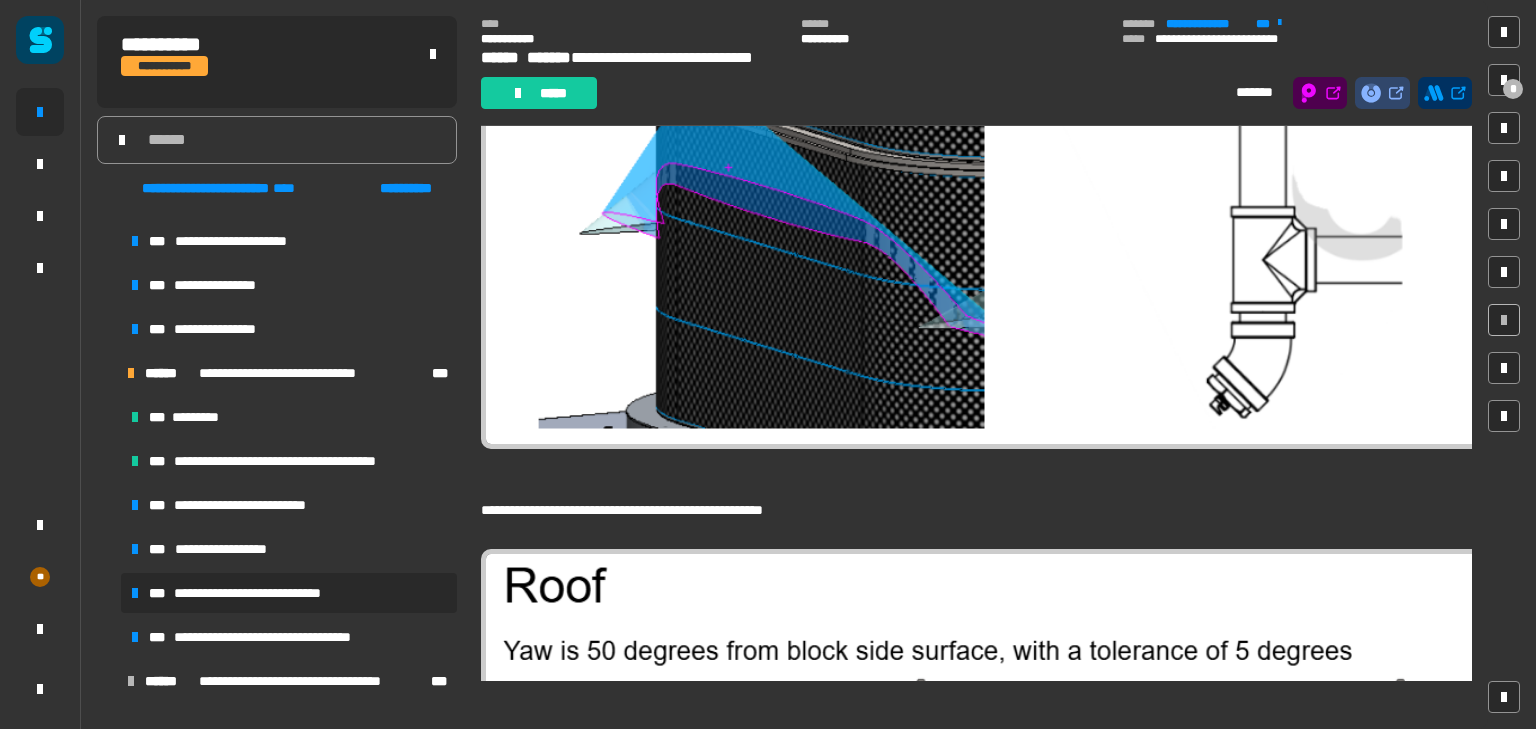 scroll, scrollTop: 1315, scrollLeft: 0, axis: vertical 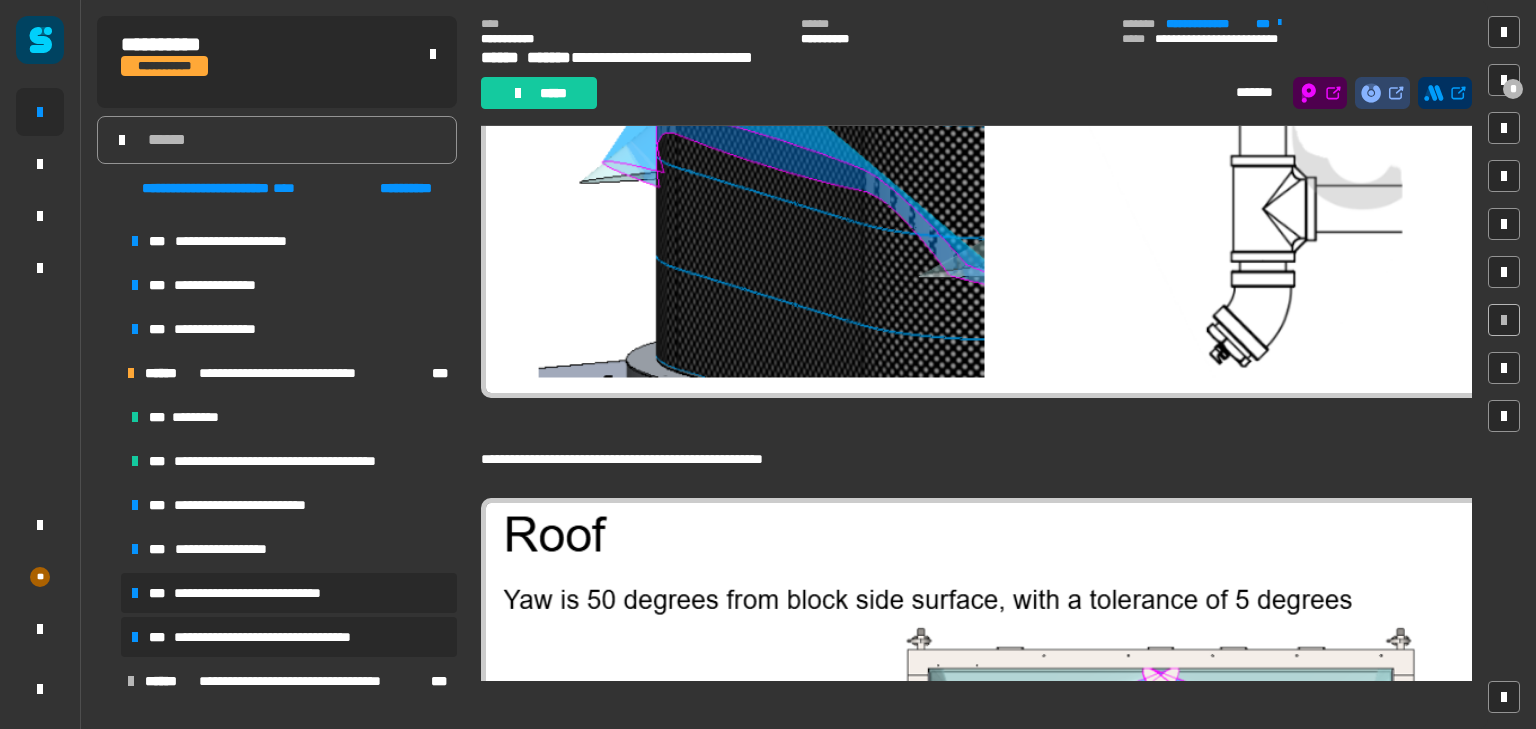 click on "**********" at bounding box center [286, 637] 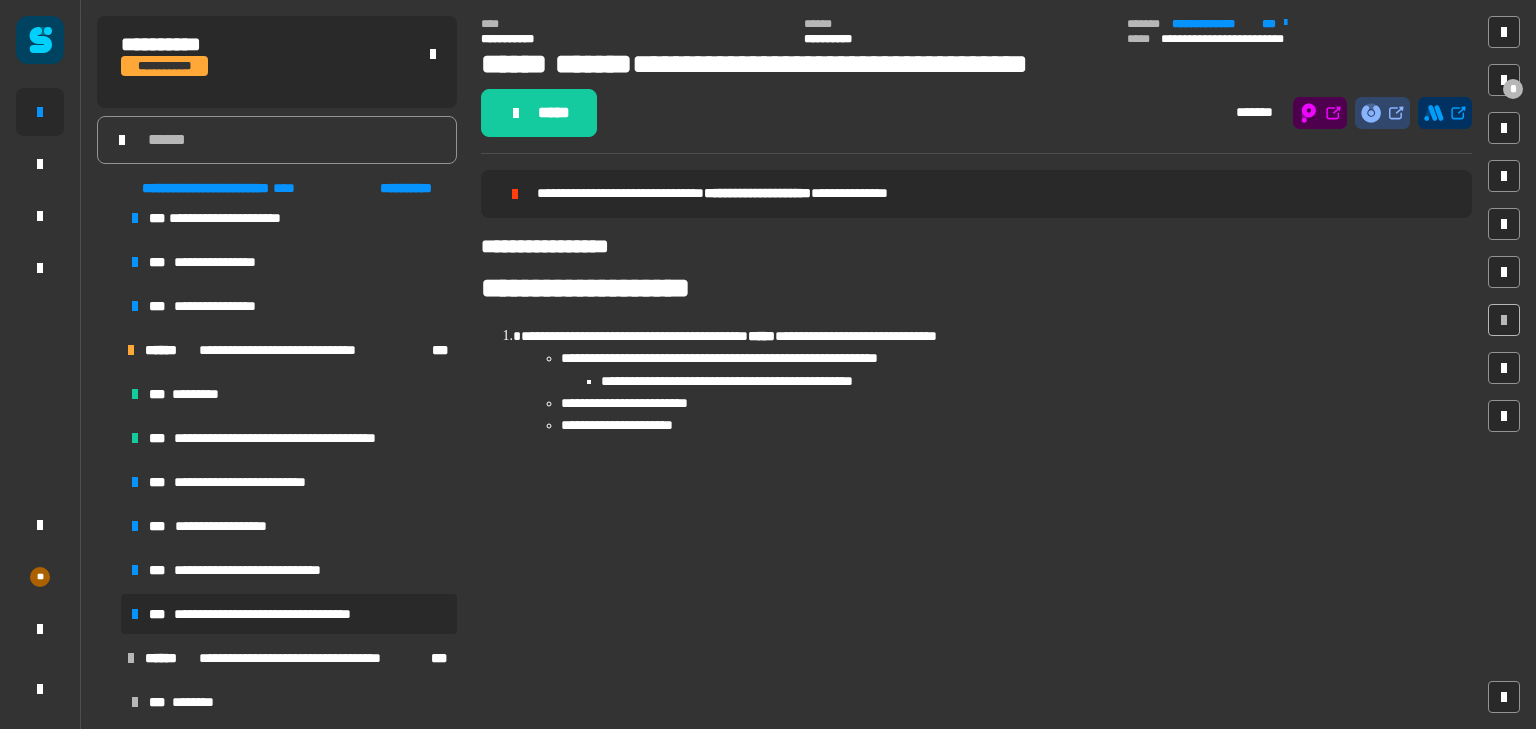 scroll, scrollTop: 319, scrollLeft: 0, axis: vertical 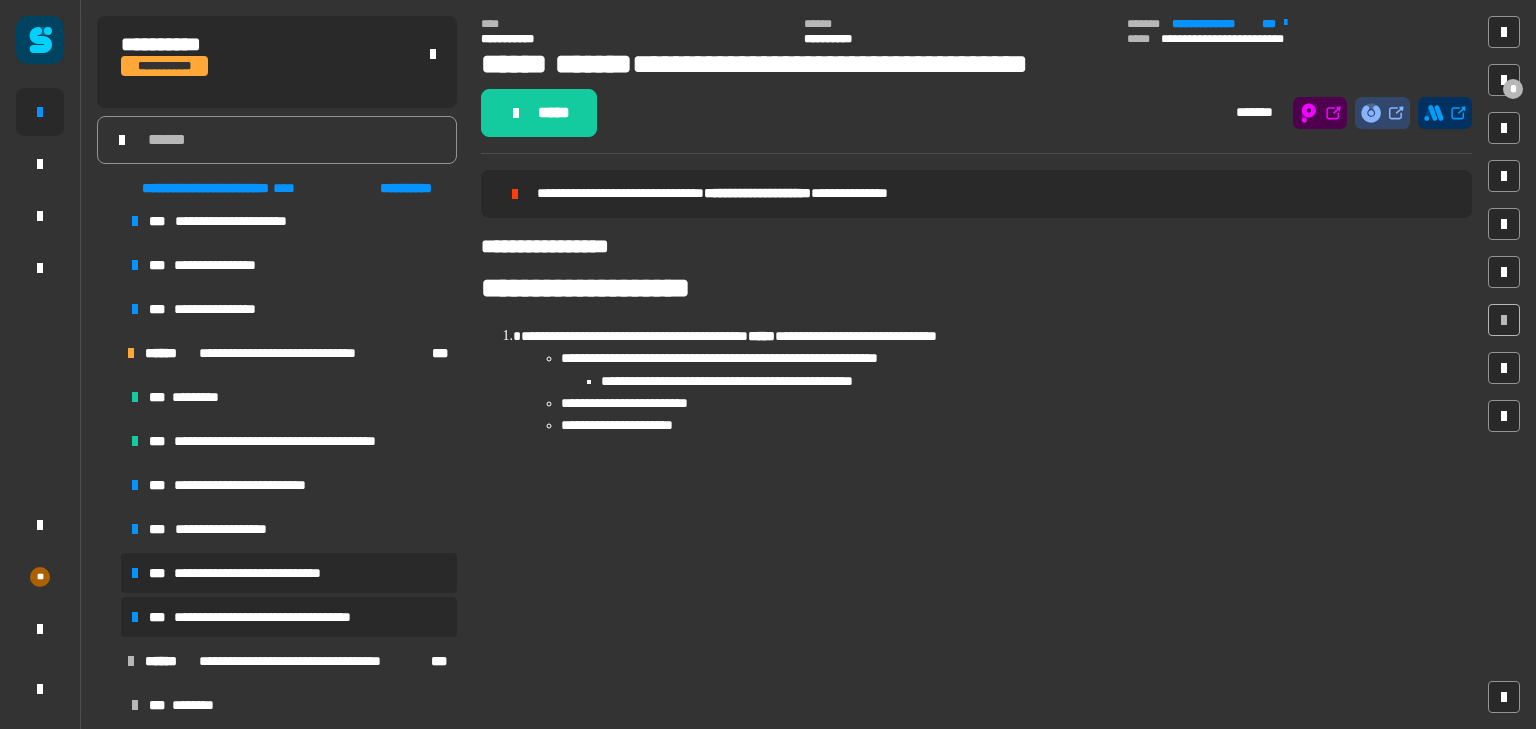 click on "**********" at bounding box center (264, 573) 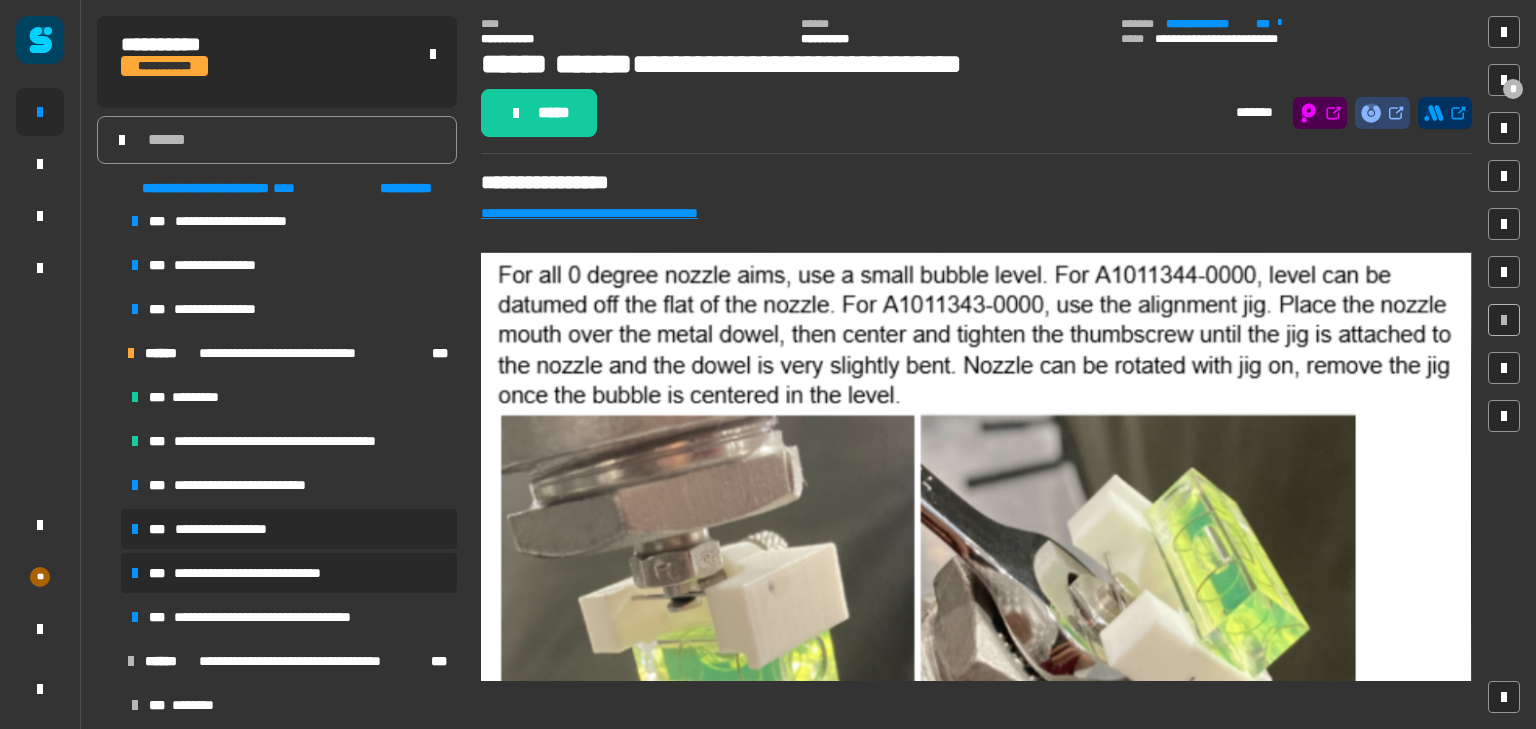 click on "**********" at bounding box center (237, 529) 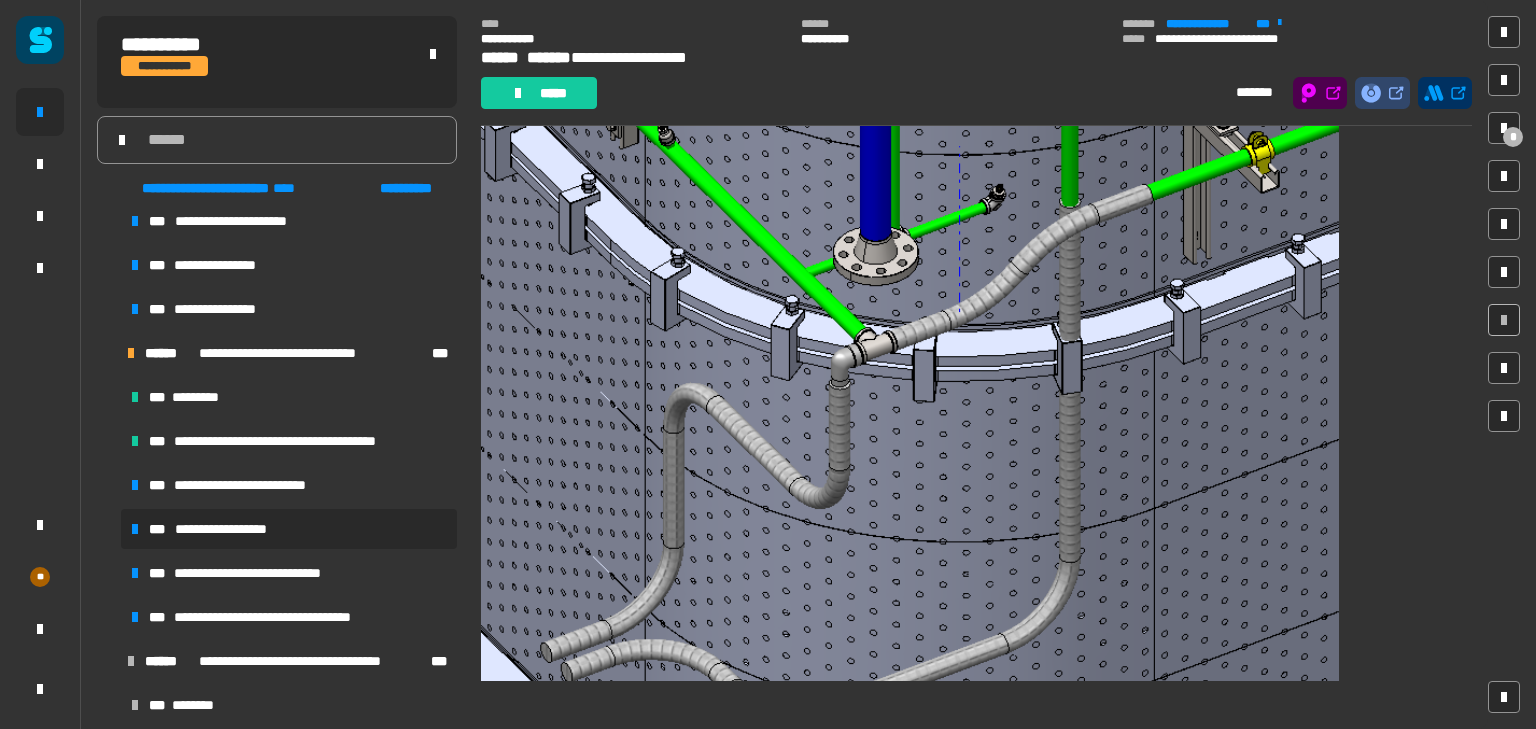 scroll, scrollTop: 253, scrollLeft: 0, axis: vertical 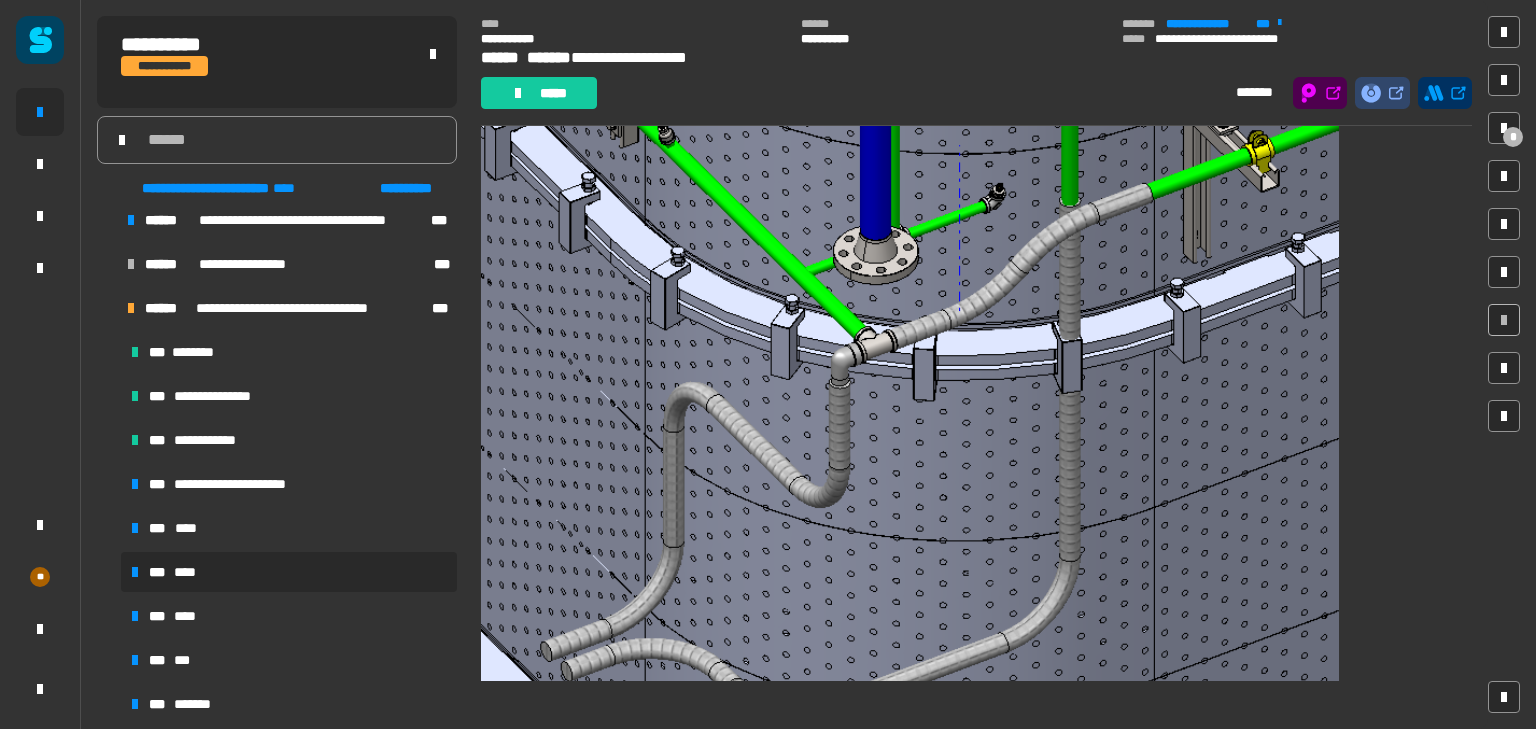 click on "*** ****" at bounding box center [289, 572] 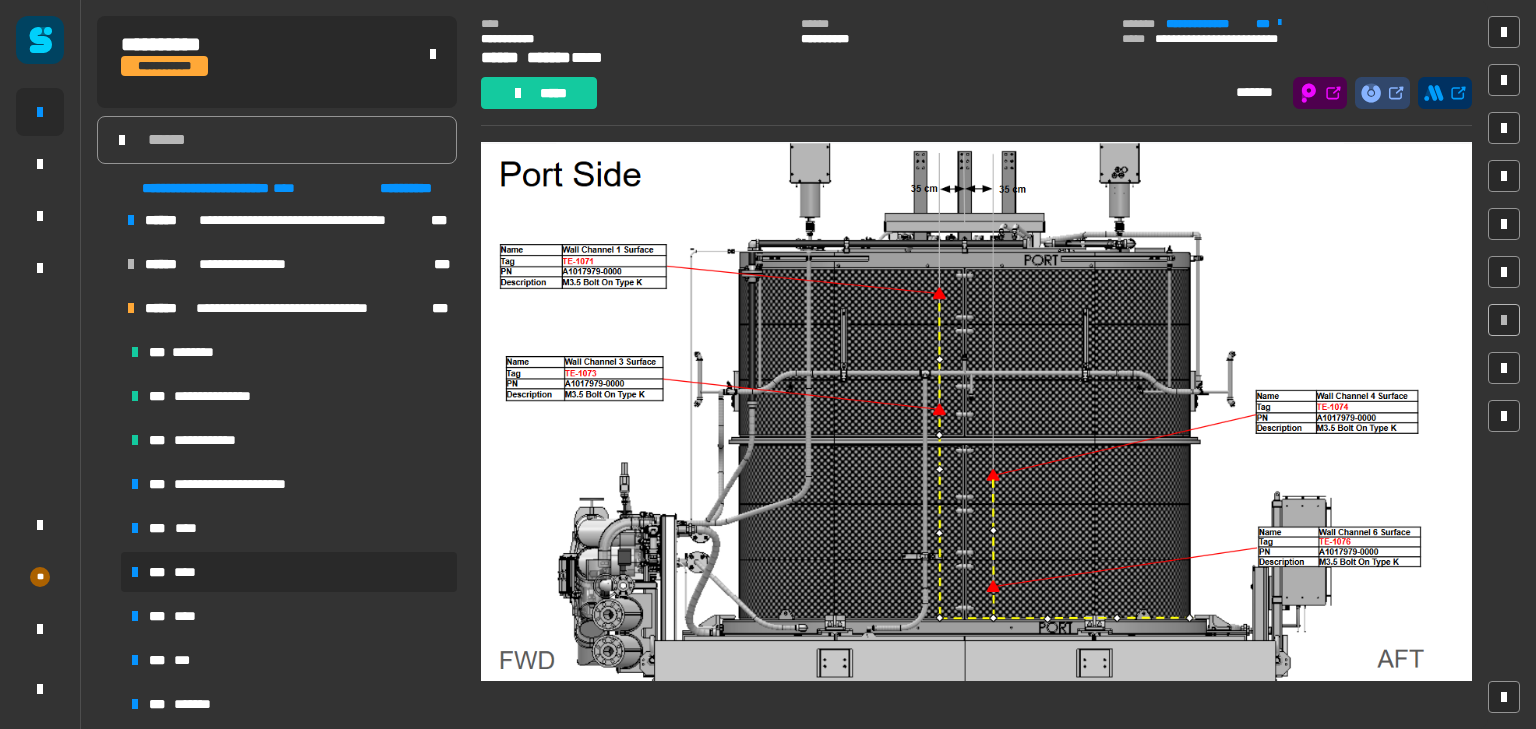 scroll, scrollTop: 244, scrollLeft: 0, axis: vertical 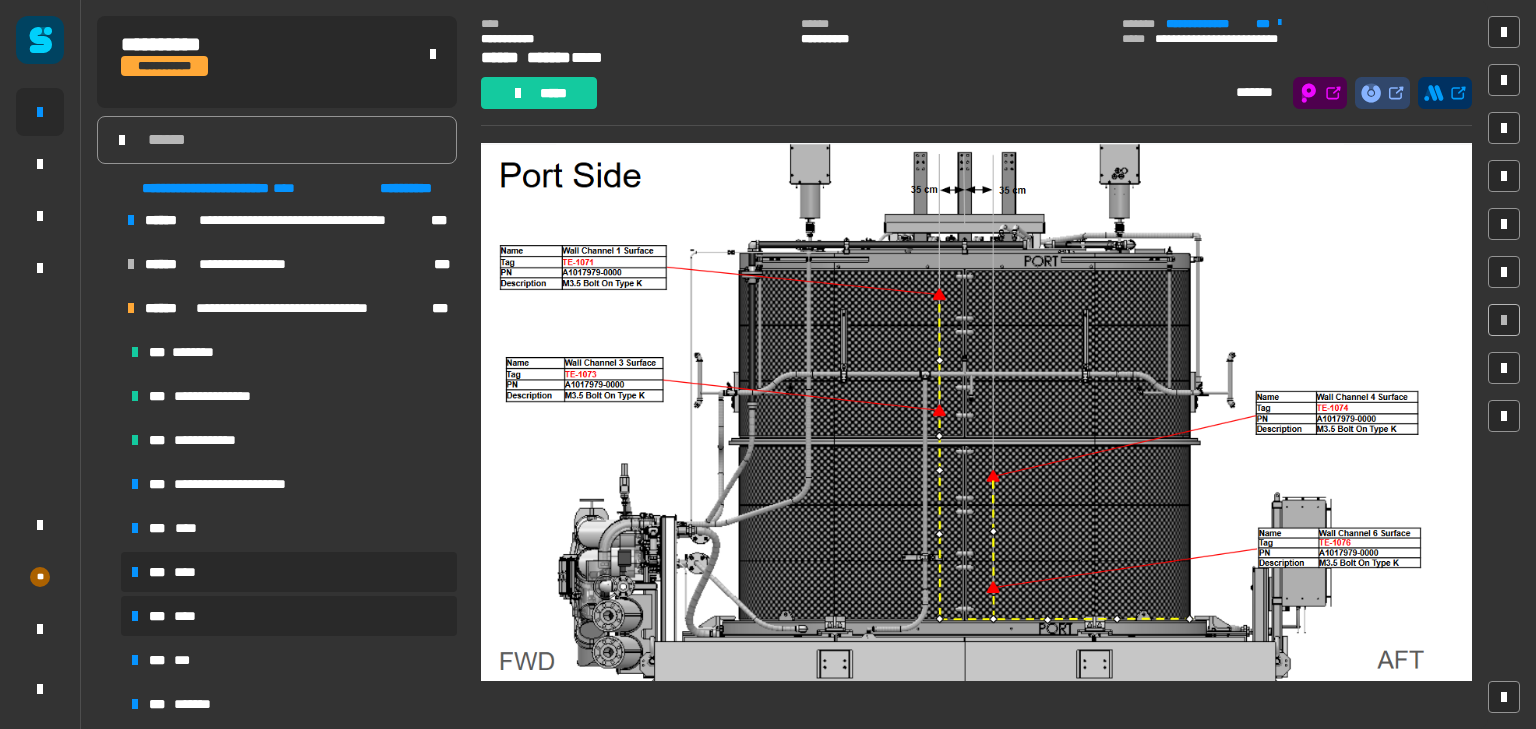 click on "****" at bounding box center [191, 616] 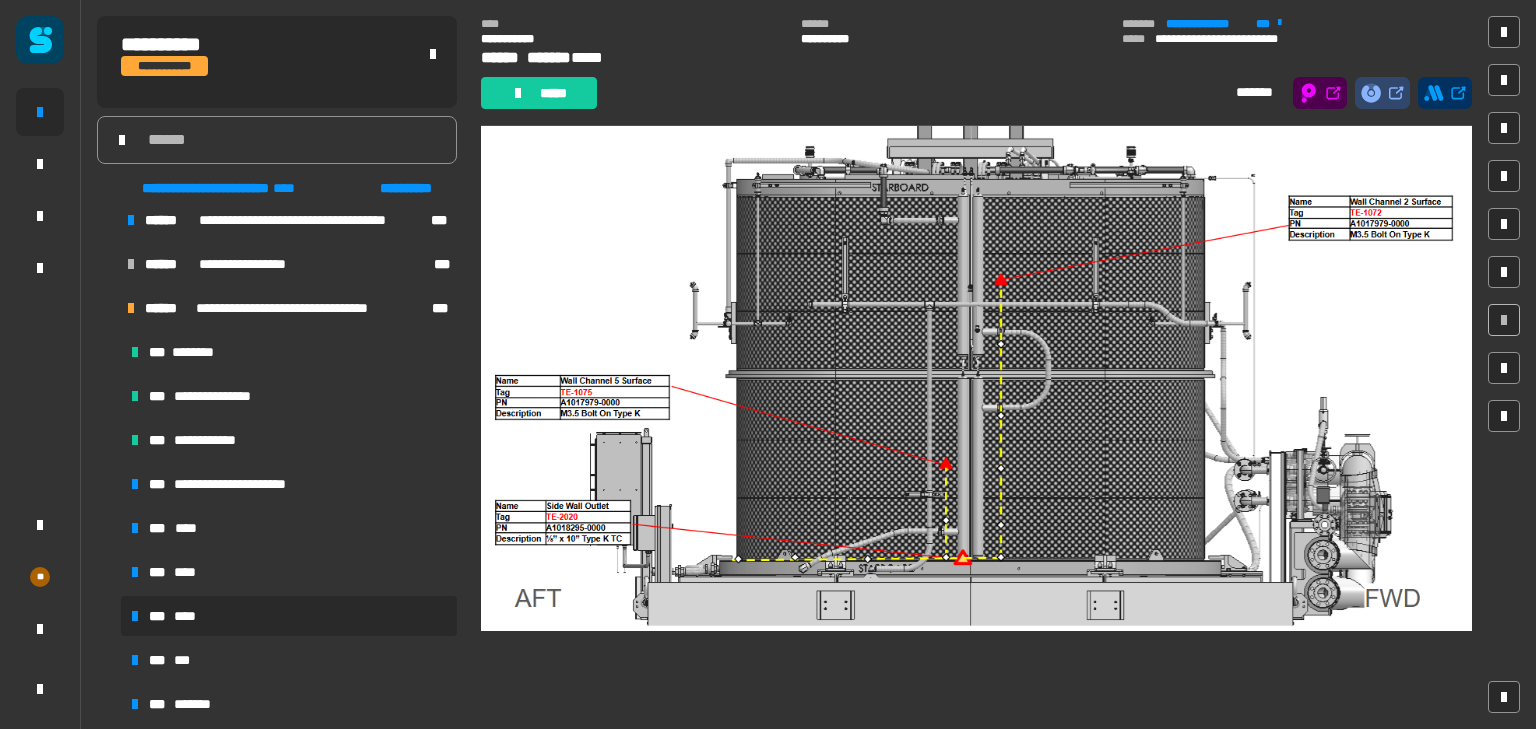 scroll, scrollTop: 378, scrollLeft: 0, axis: vertical 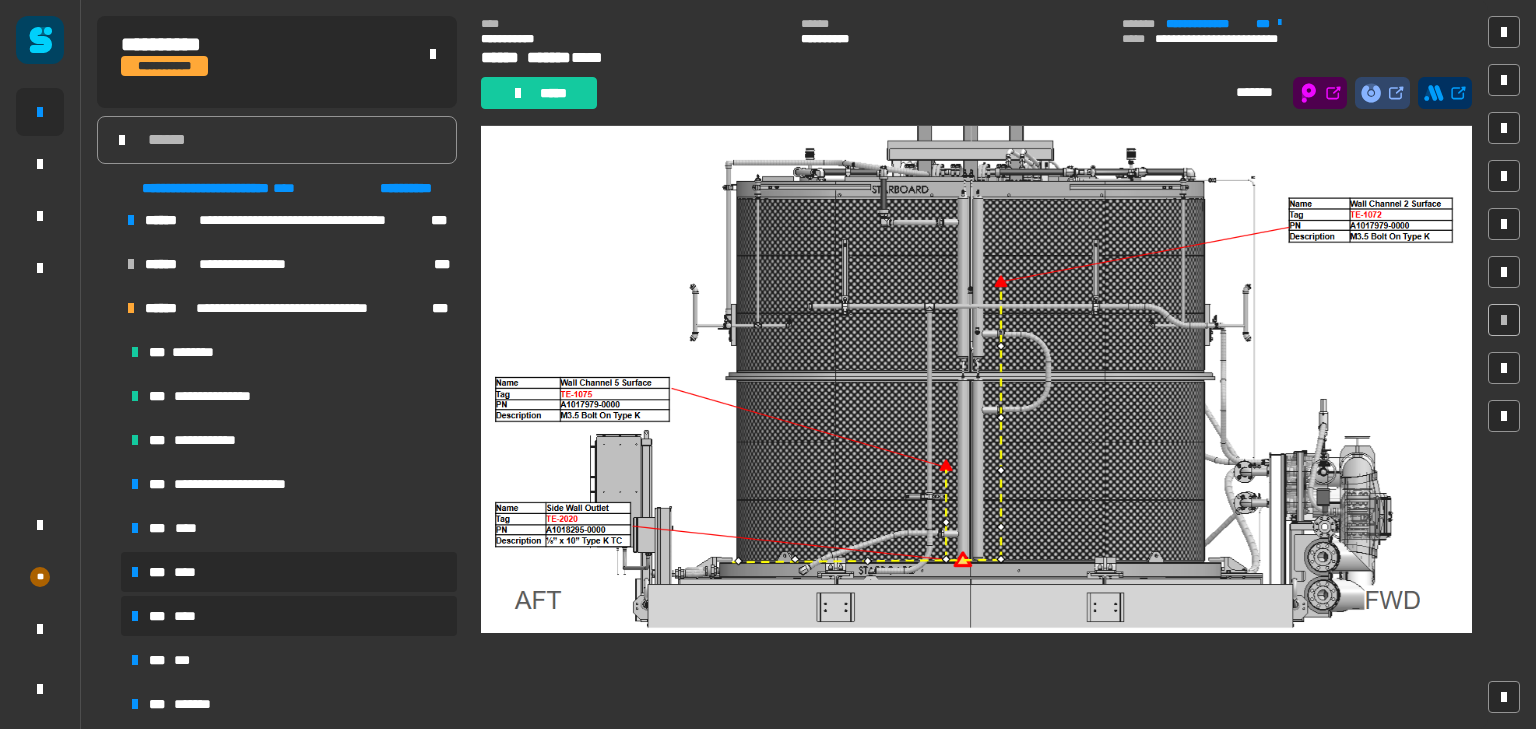 click on "****" at bounding box center [191, 572] 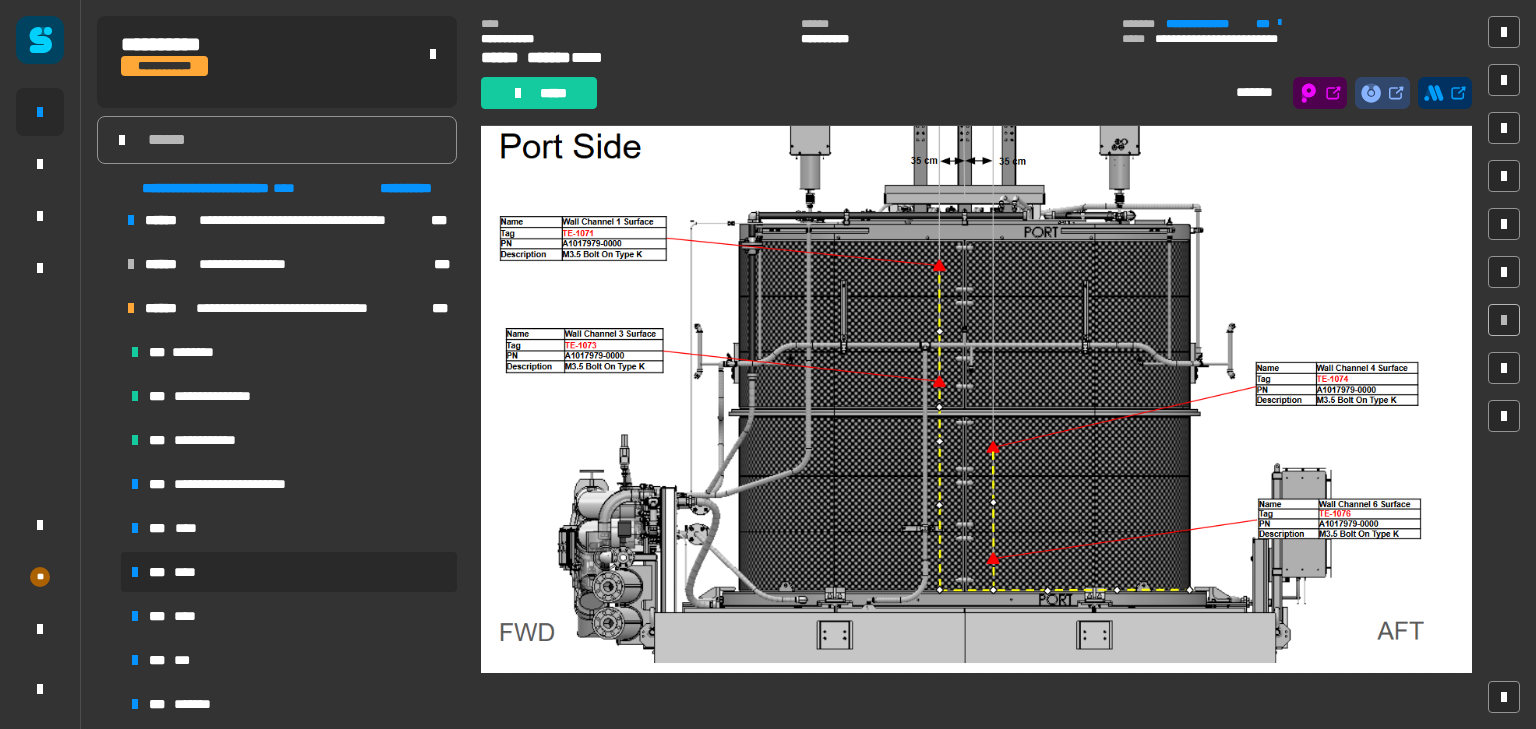 scroll, scrollTop: 272, scrollLeft: 0, axis: vertical 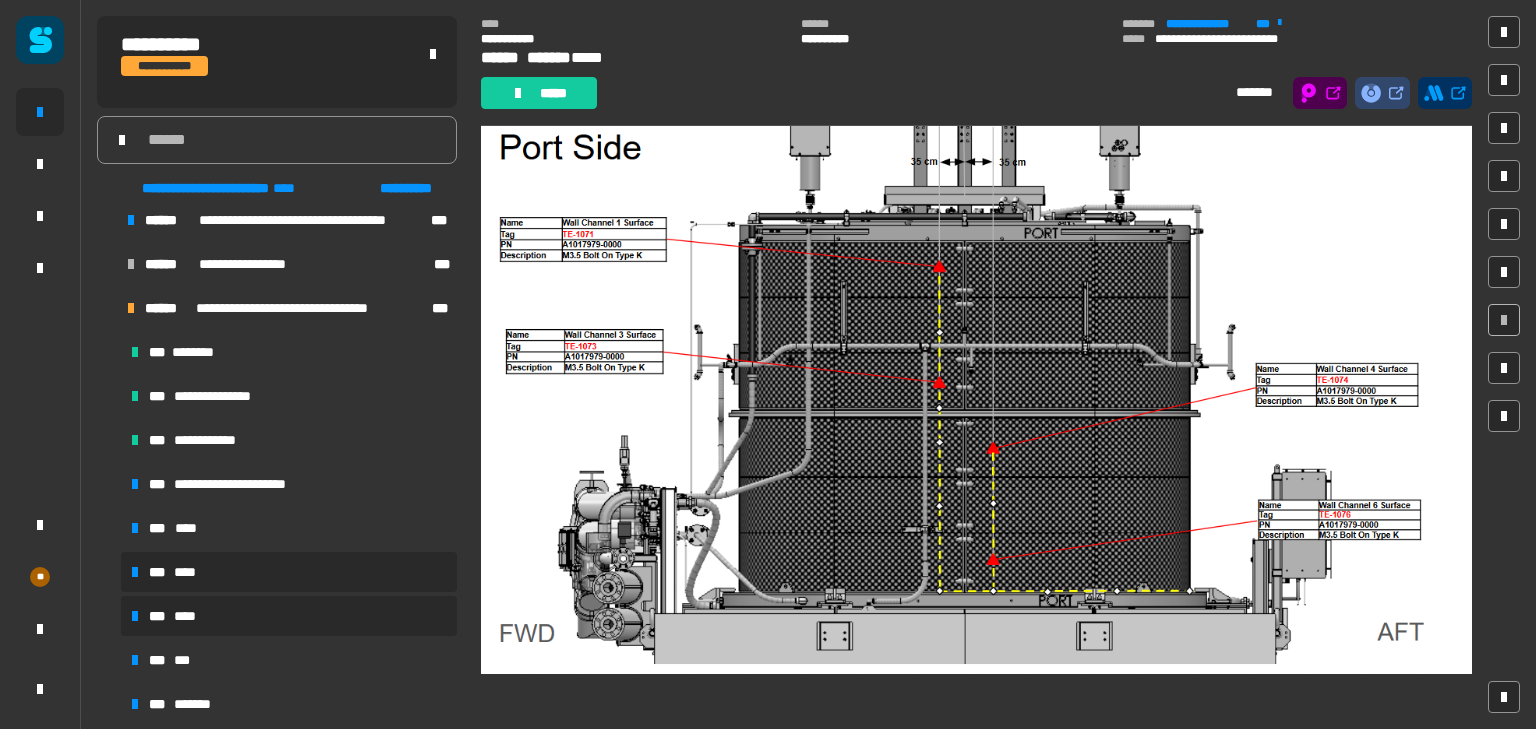 click on "****" at bounding box center [191, 616] 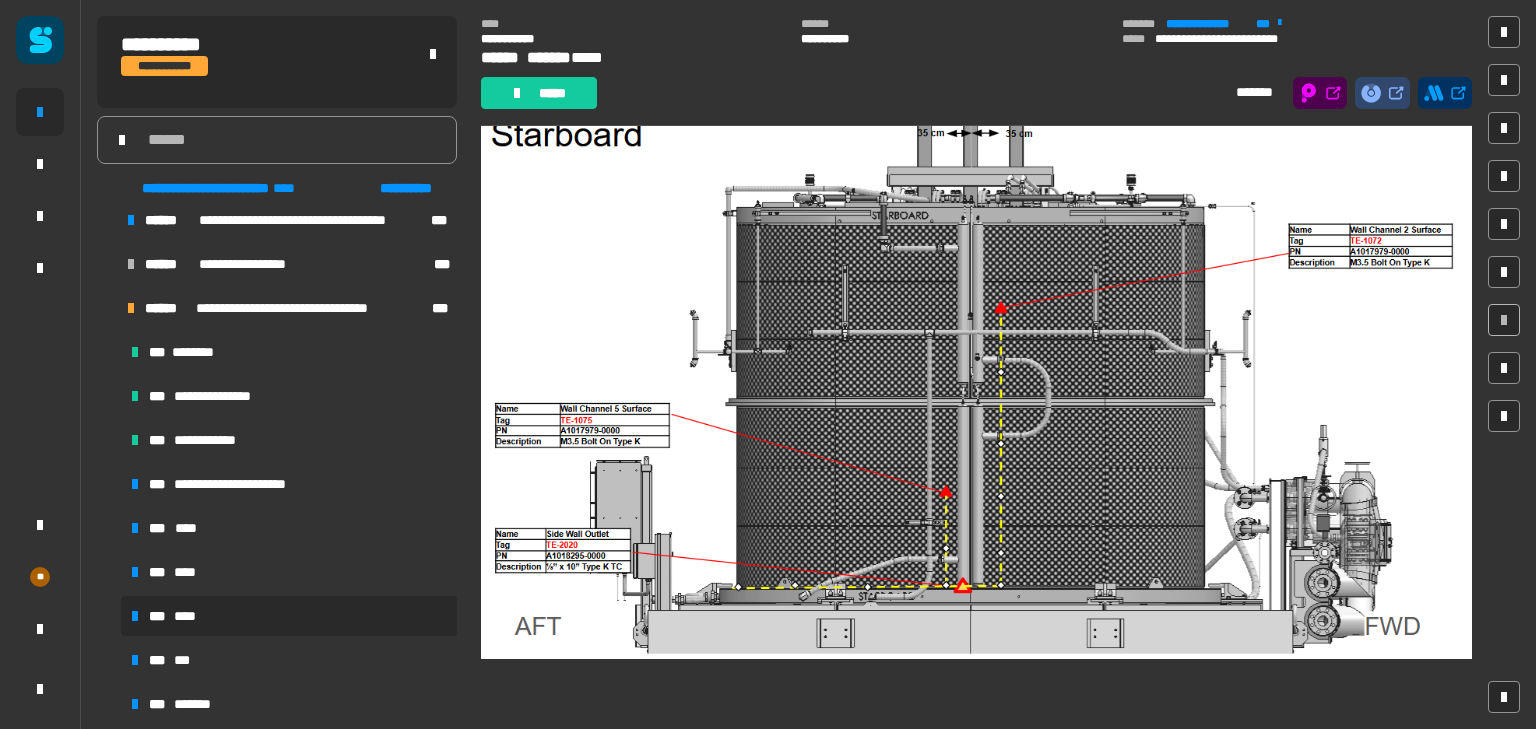 scroll, scrollTop: 378, scrollLeft: 0, axis: vertical 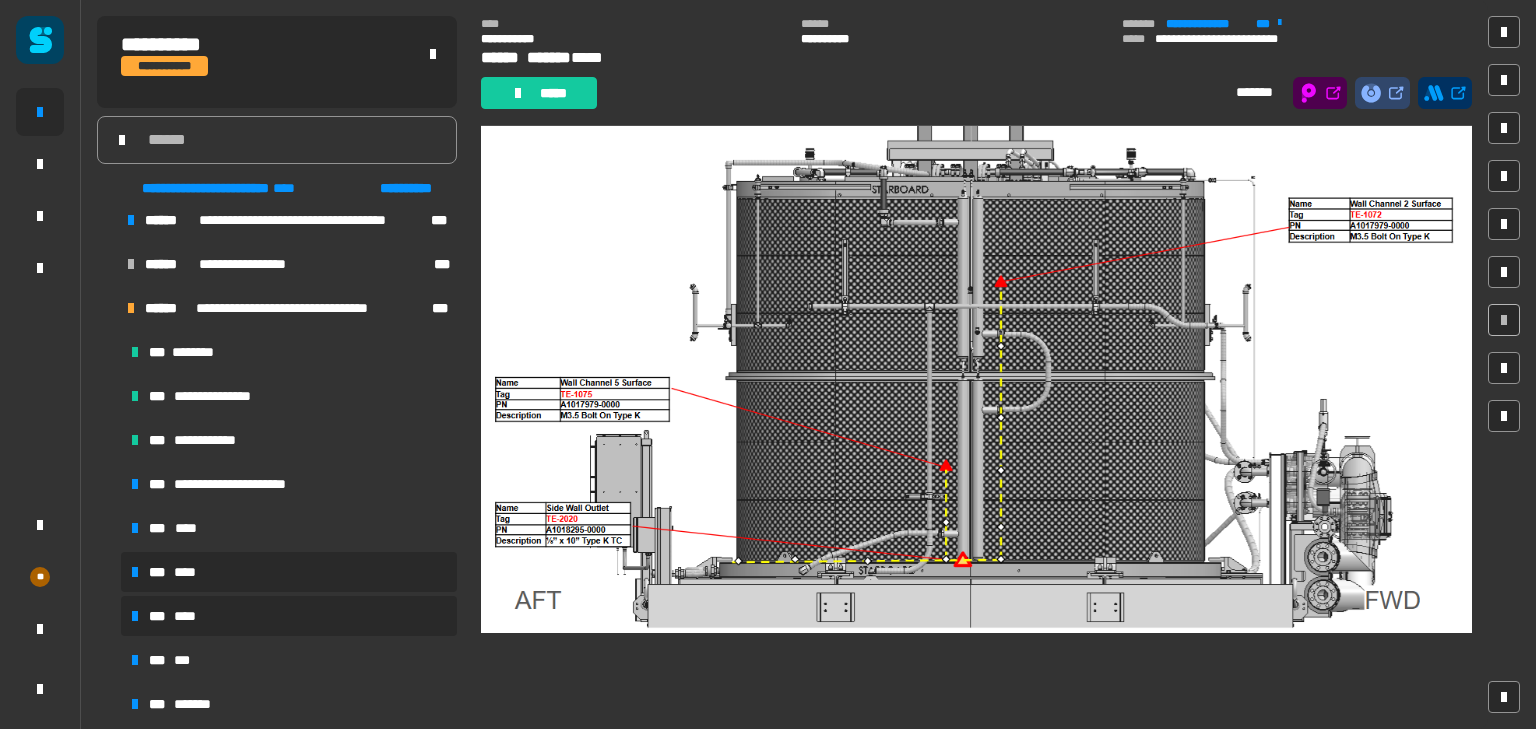 click on "****" at bounding box center [191, 572] 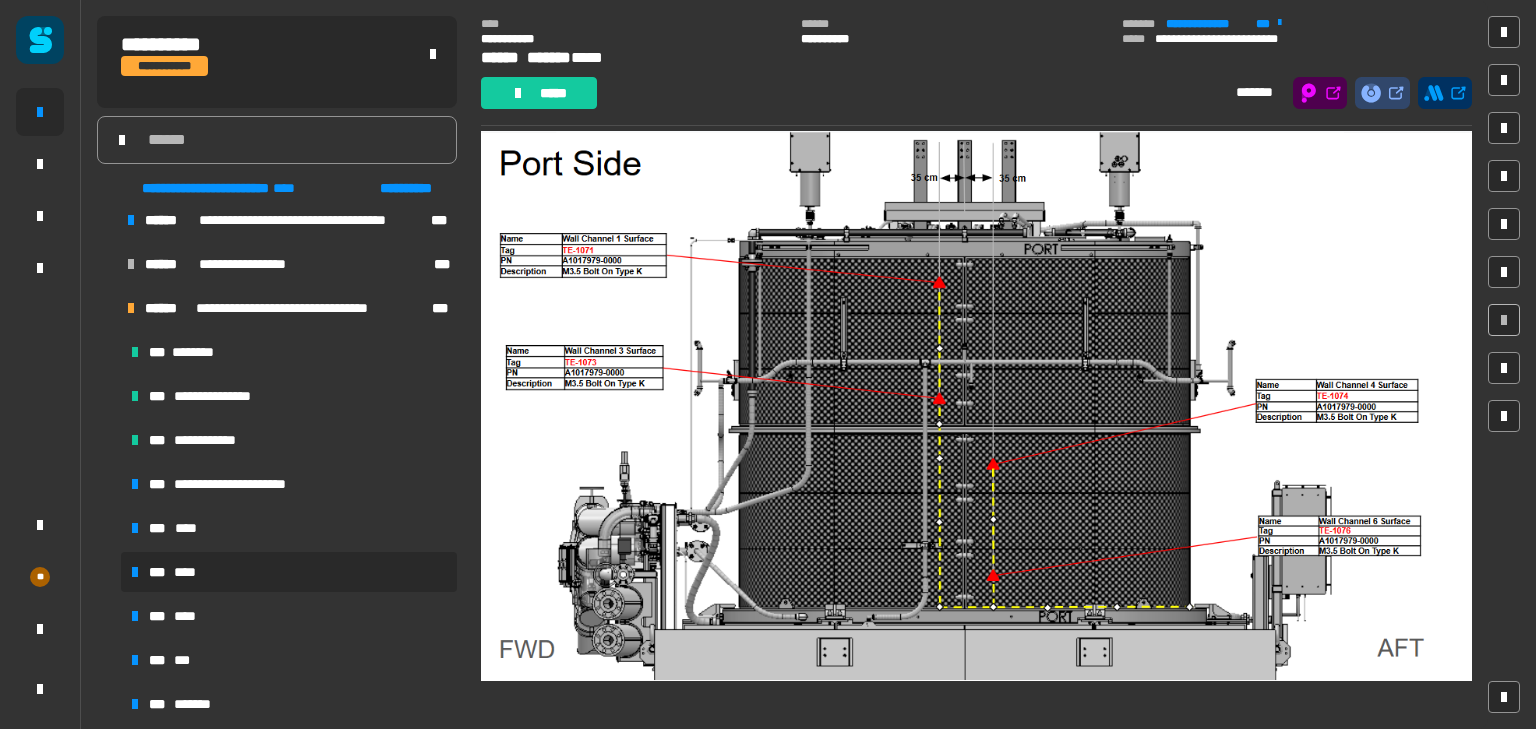 scroll, scrollTop: 256, scrollLeft: 0, axis: vertical 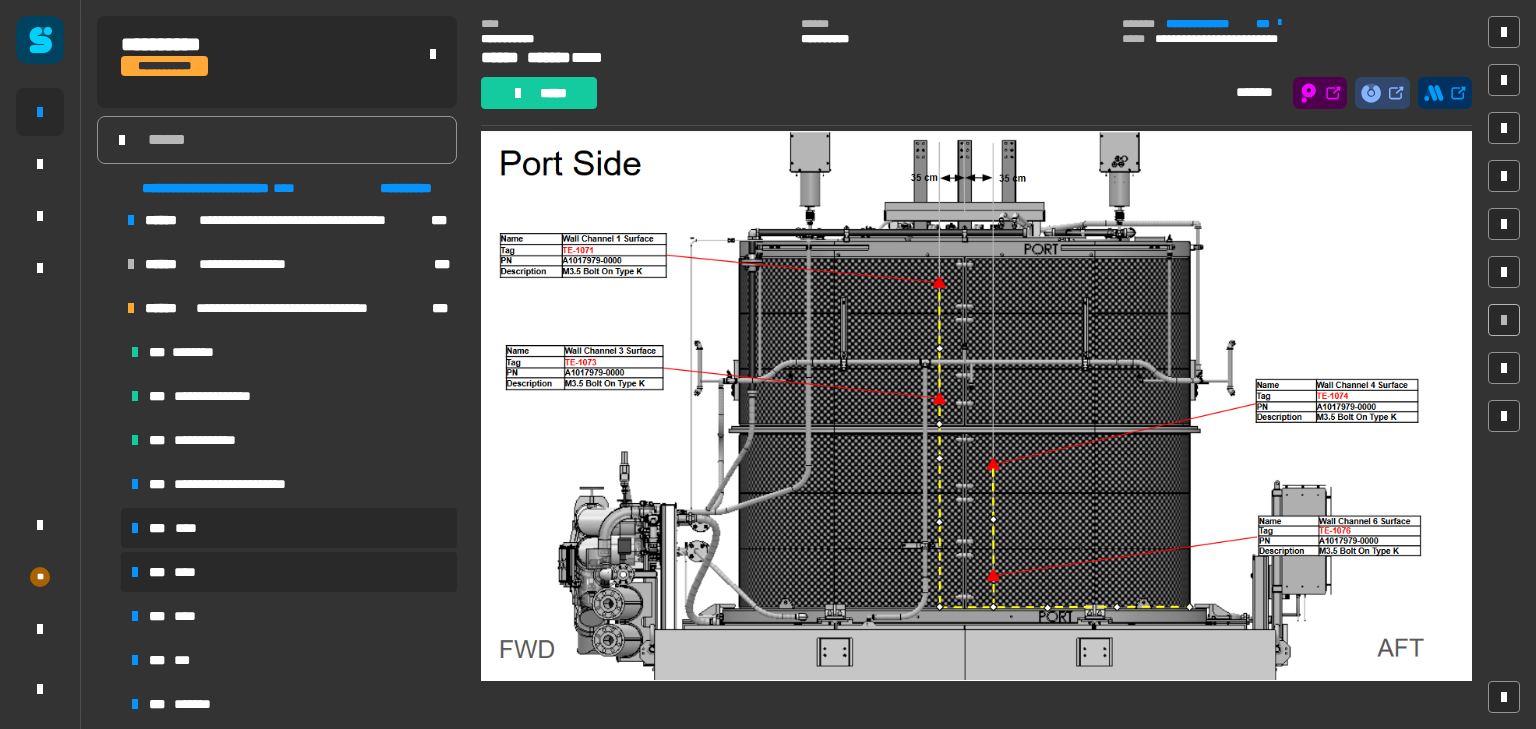 click on "****" at bounding box center [194, 528] 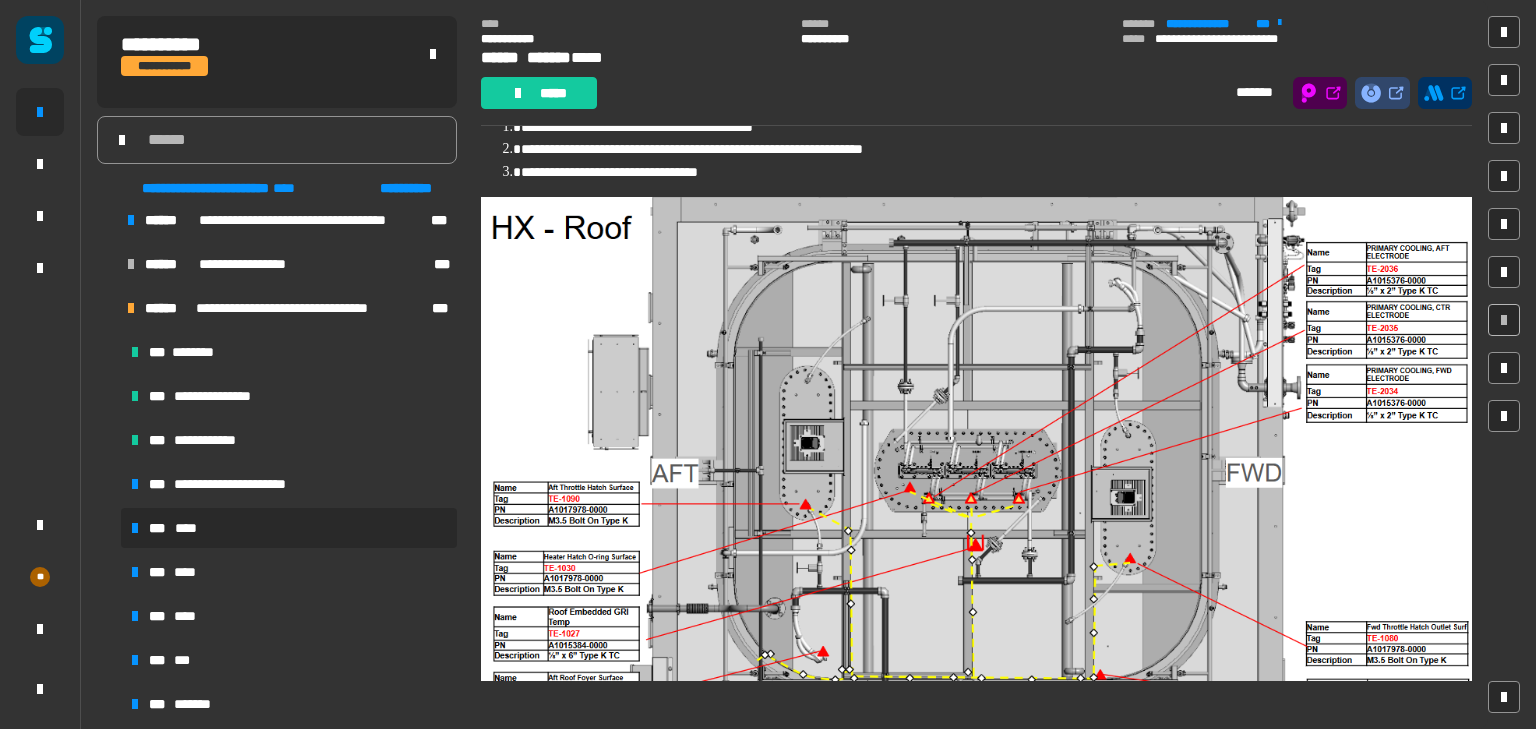 scroll, scrollTop: 401, scrollLeft: 0, axis: vertical 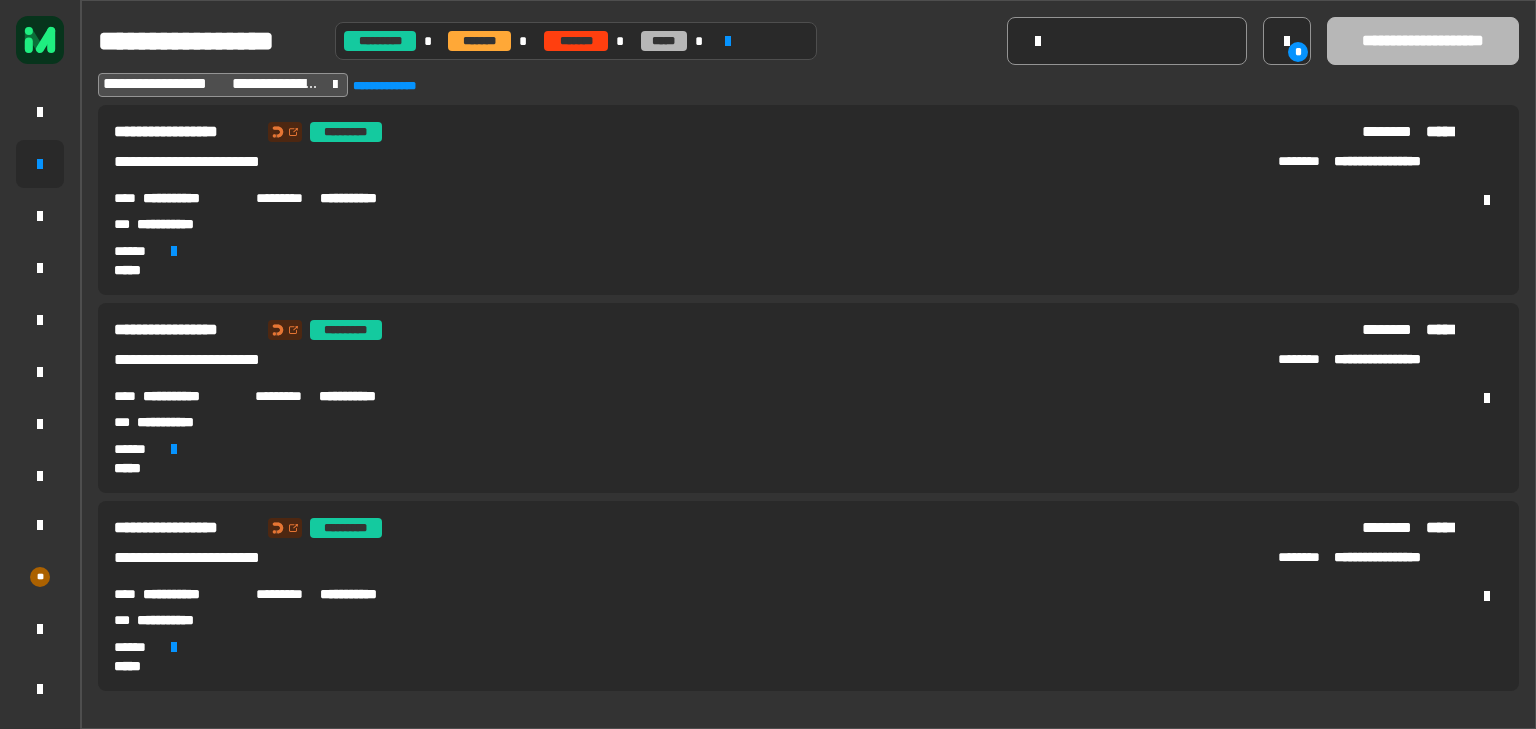 click on "**********" at bounding box center [191, 594] 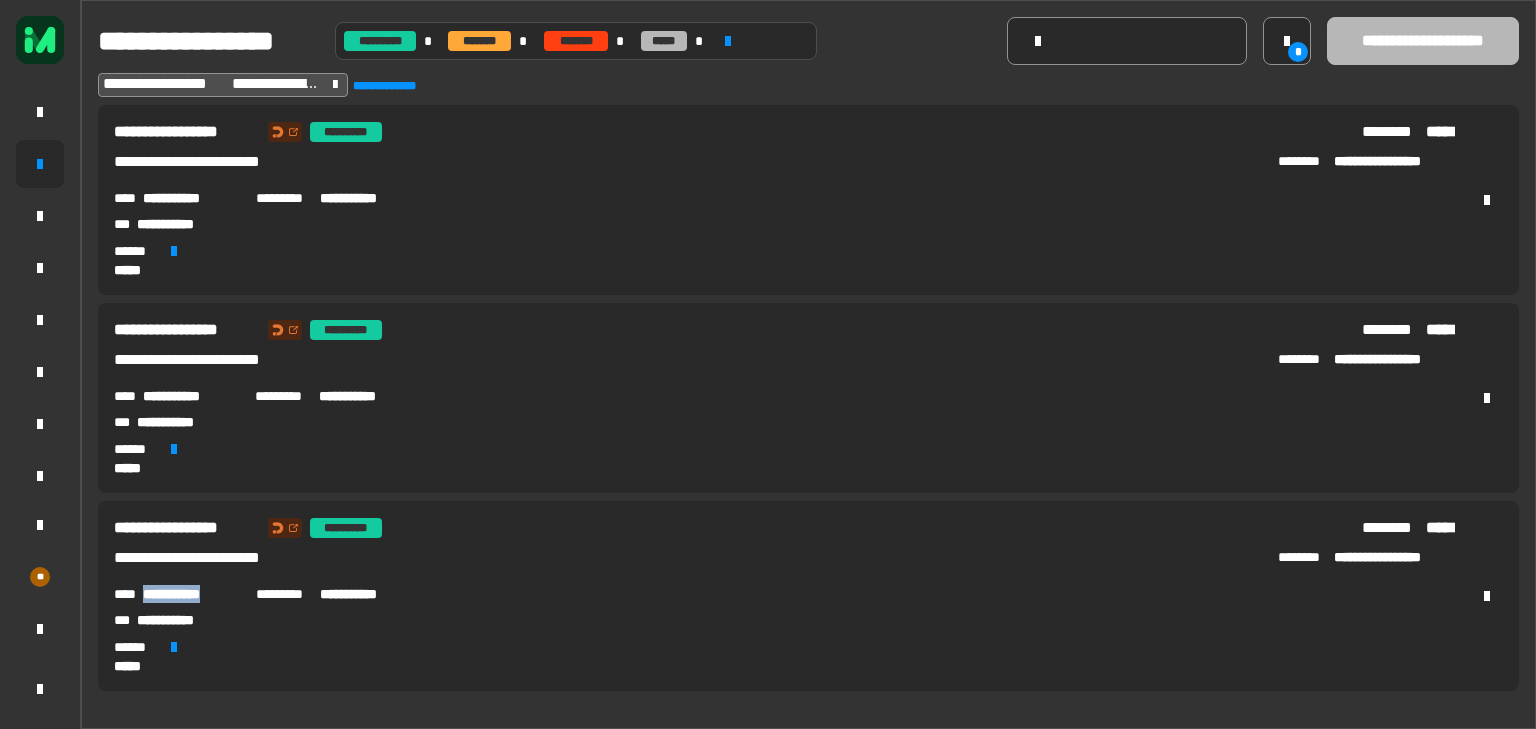 click on "**********" at bounding box center (191, 594) 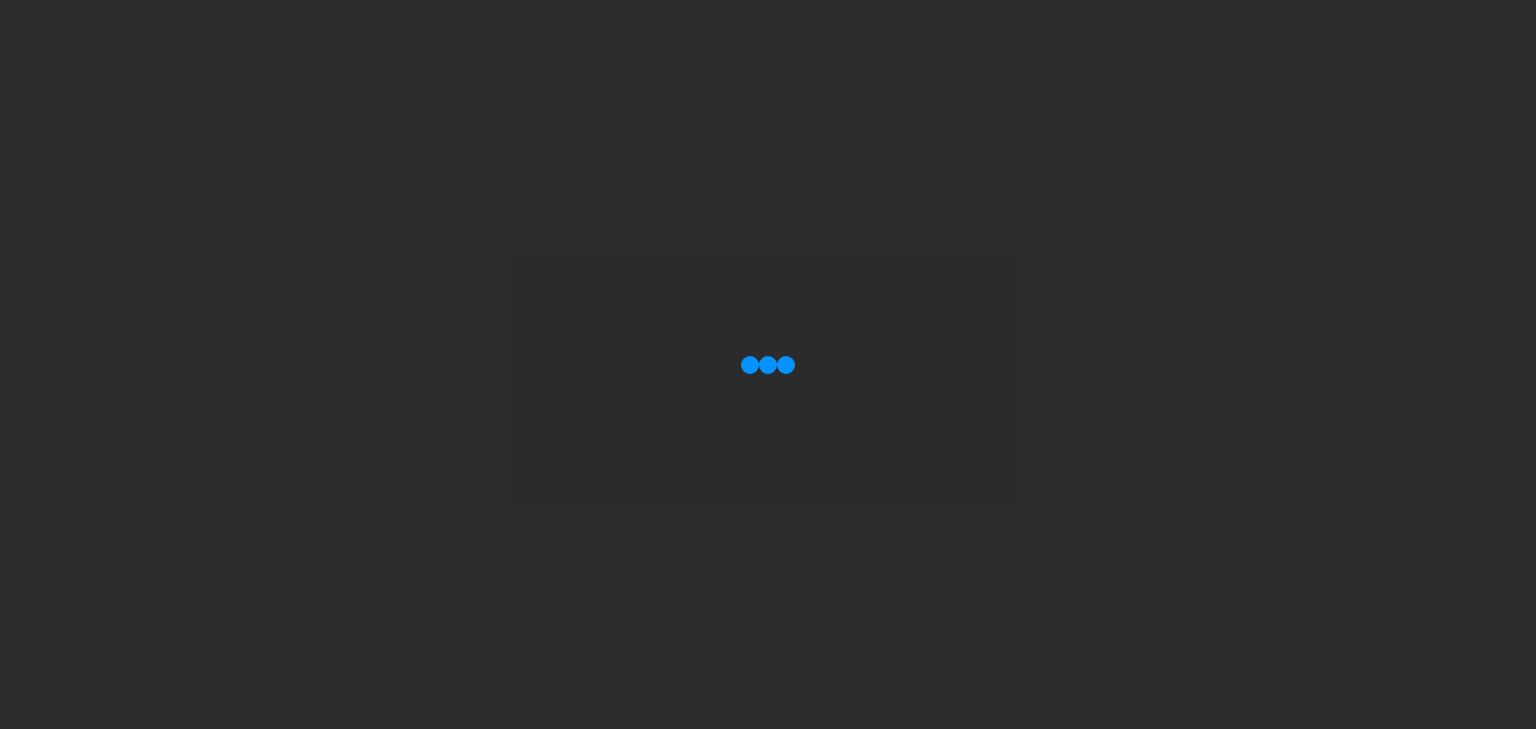 scroll, scrollTop: 0, scrollLeft: 0, axis: both 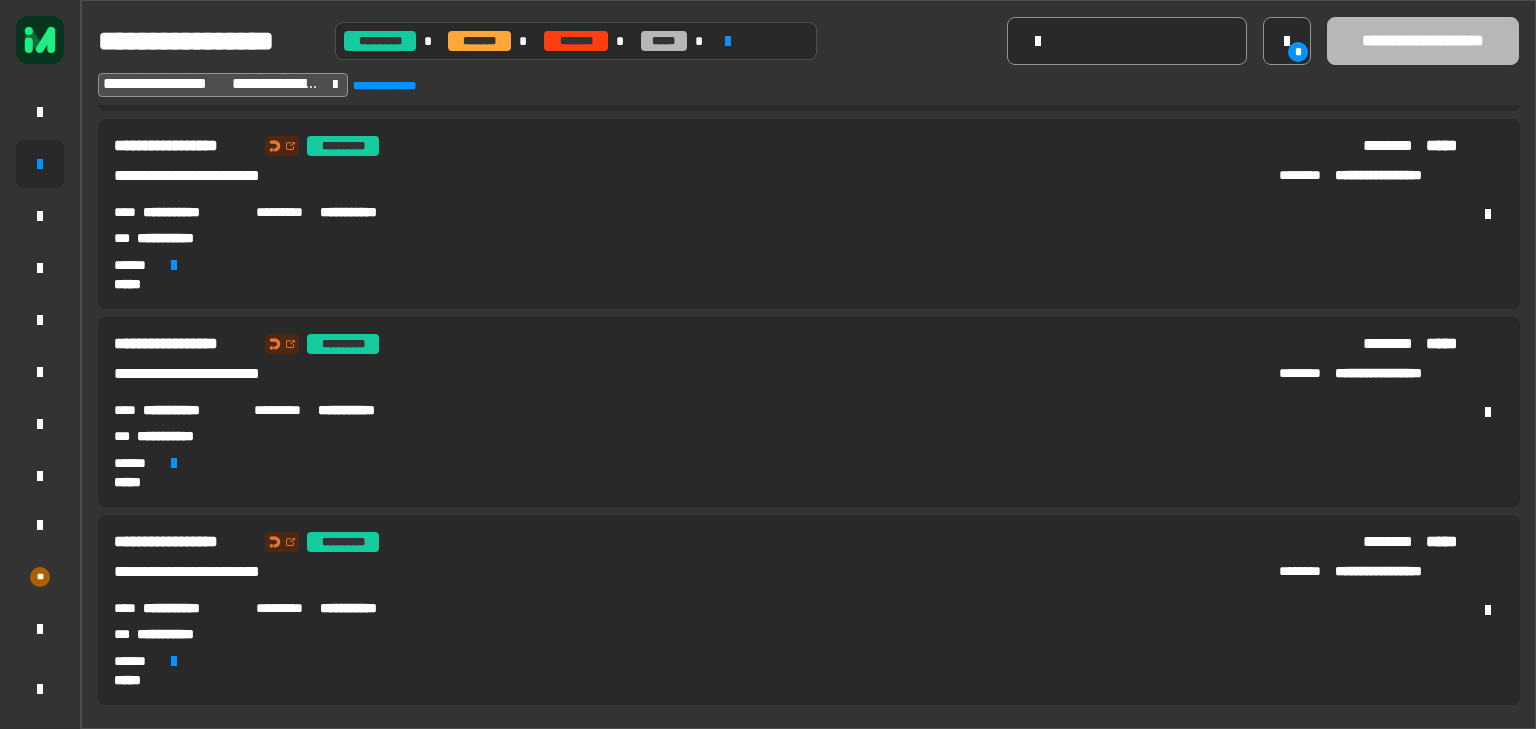 click on "**********" at bounding box center (191, 608) 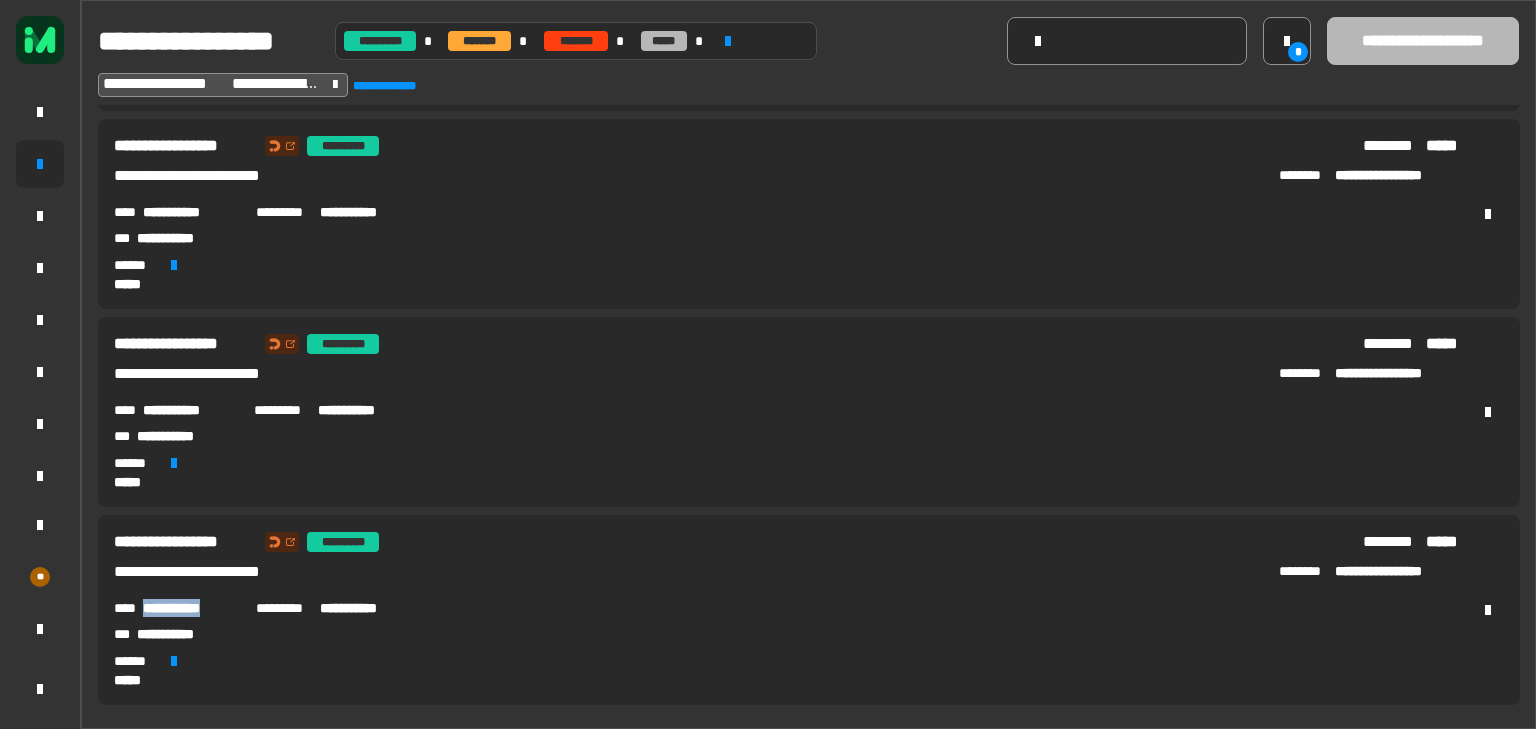 click on "**********" at bounding box center (191, 608) 